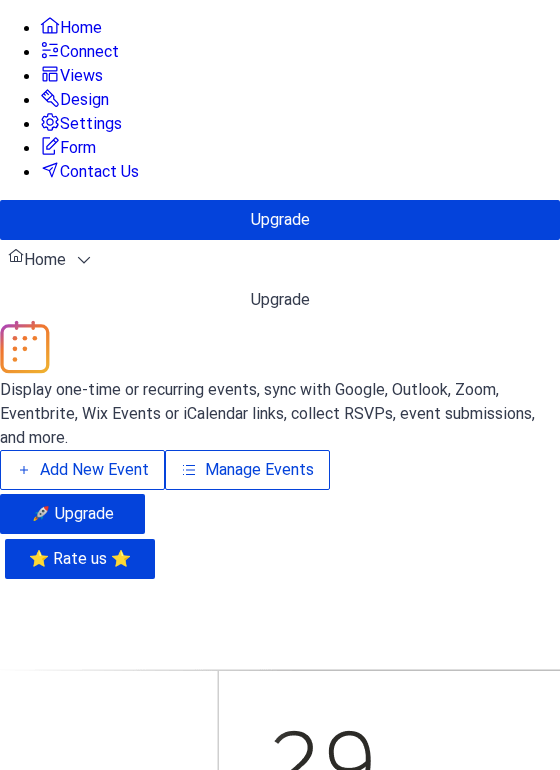 scroll, scrollTop: 0, scrollLeft: 0, axis: both 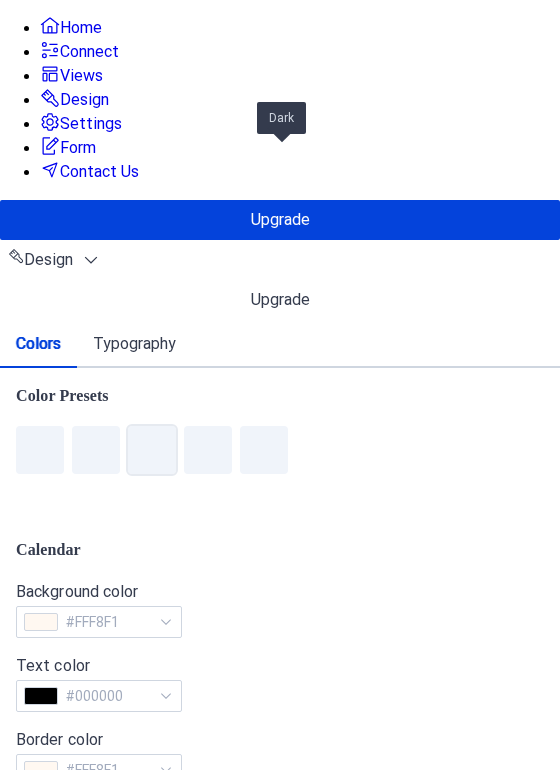 click at bounding box center [152, 450] 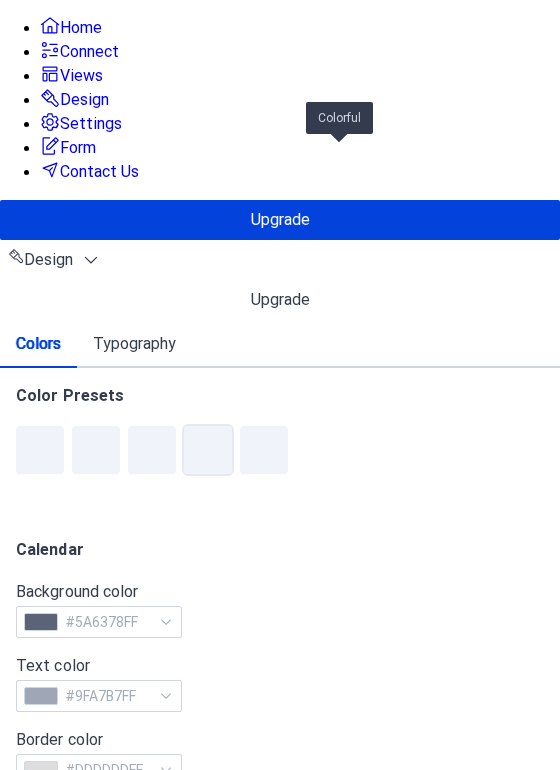 click at bounding box center (208, 450) 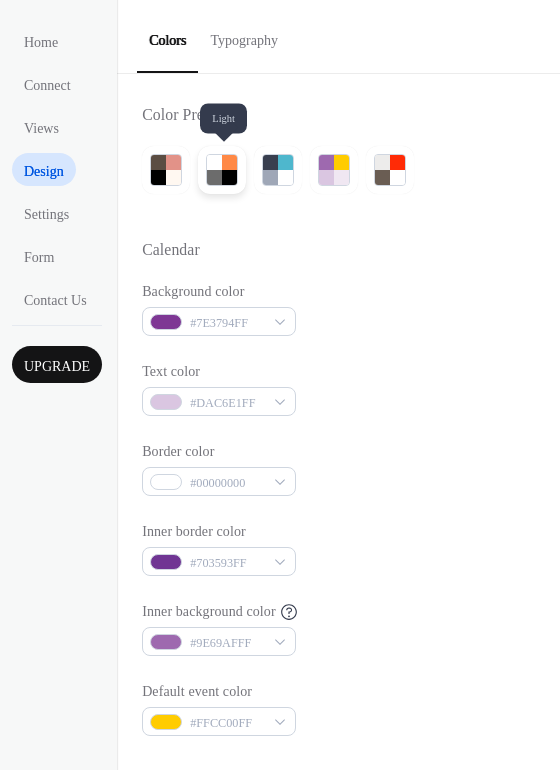 click at bounding box center [214, 162] 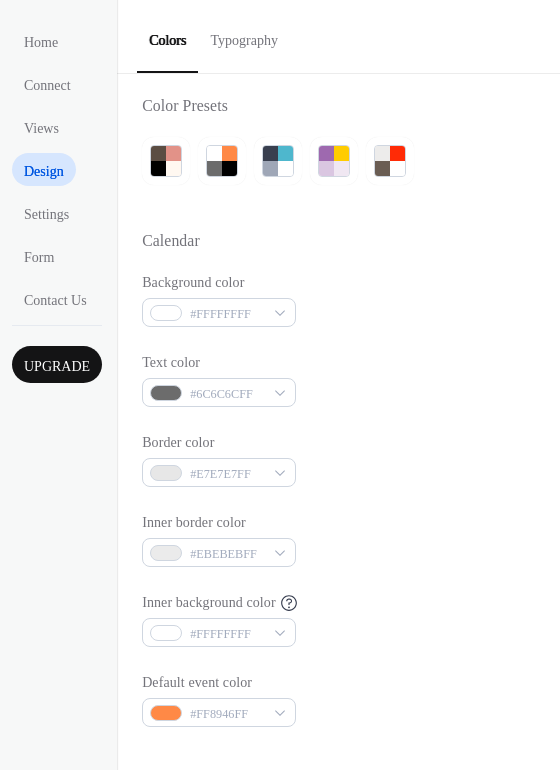 scroll, scrollTop: 0, scrollLeft: 0, axis: both 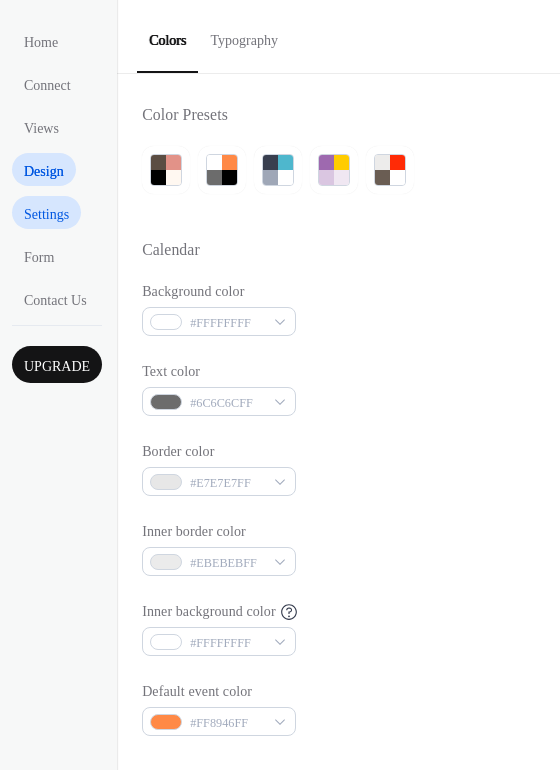 click on "Settings" at bounding box center [46, 212] 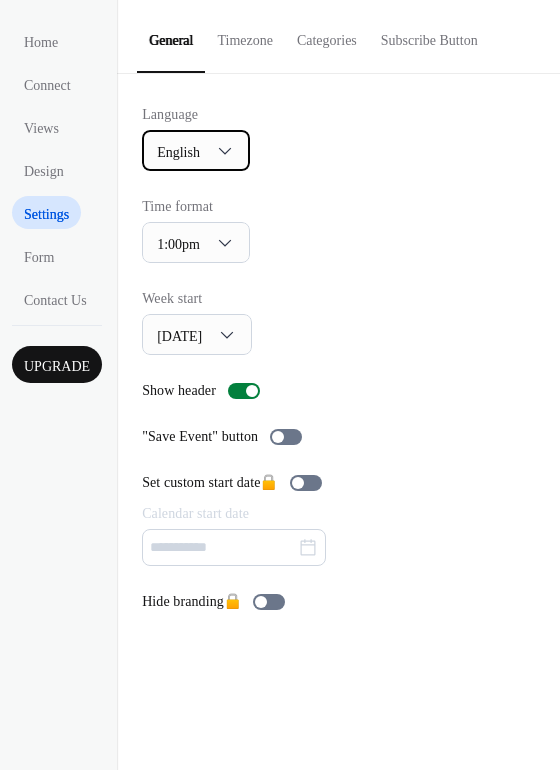 click on "English" at bounding box center (196, 150) 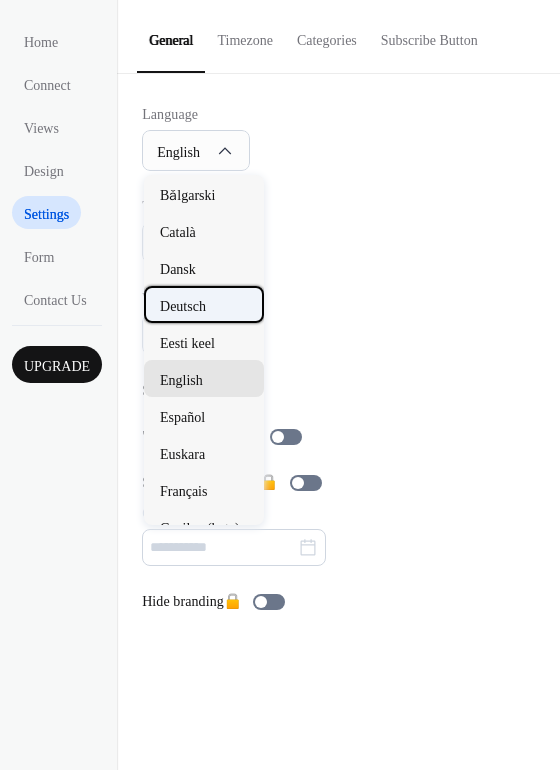 click on "Deutsch" at bounding box center [183, 305] 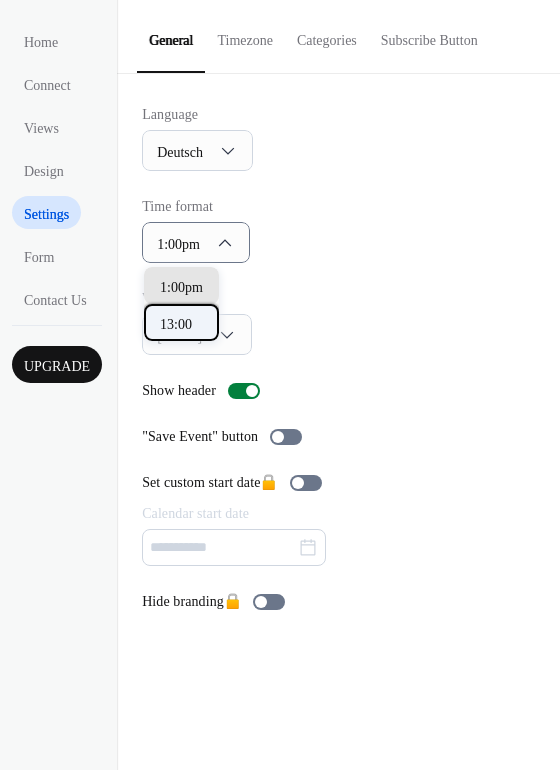 click on "13:00" at bounding box center [178, 323] 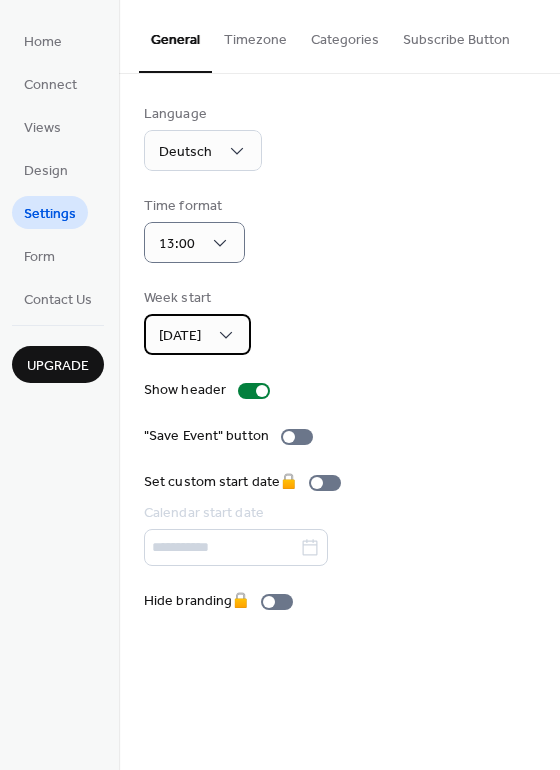 click on "Sunday" at bounding box center [197, 334] 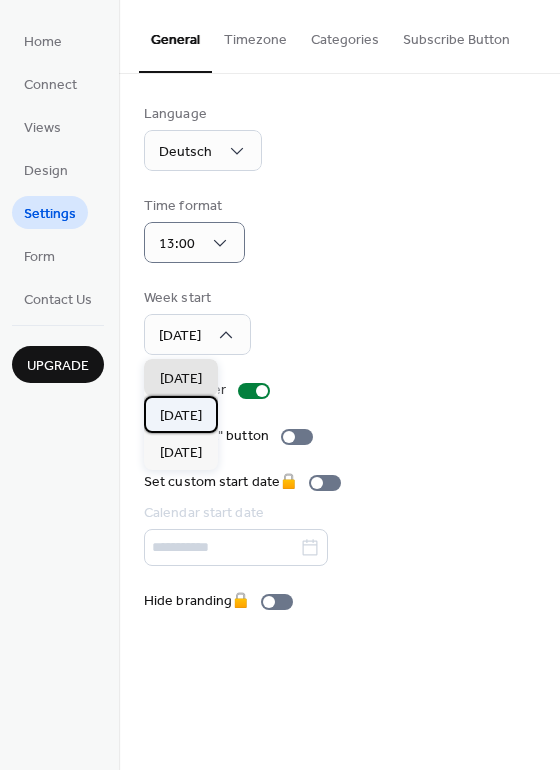 click on "Monday" at bounding box center (181, 415) 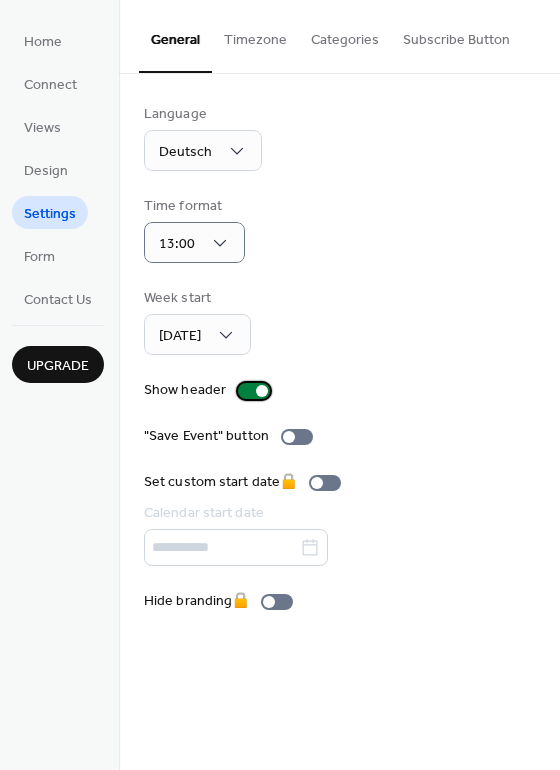 click at bounding box center [254, 391] 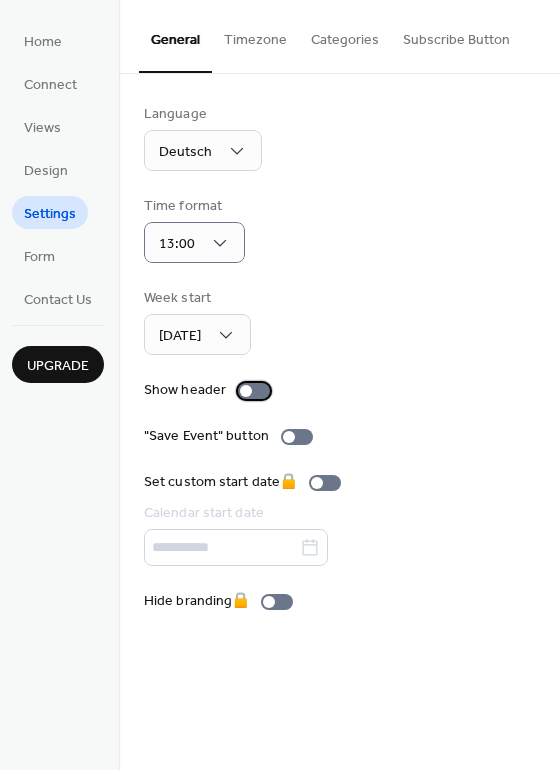 click at bounding box center [254, 391] 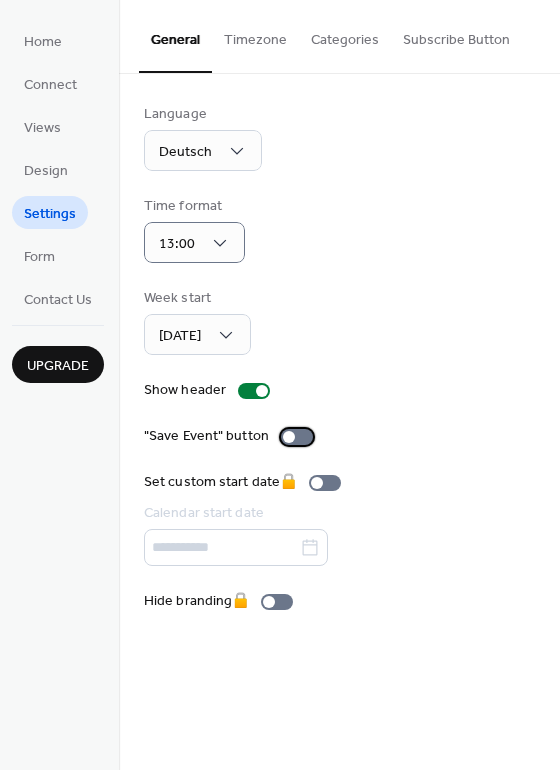 click at bounding box center (297, 437) 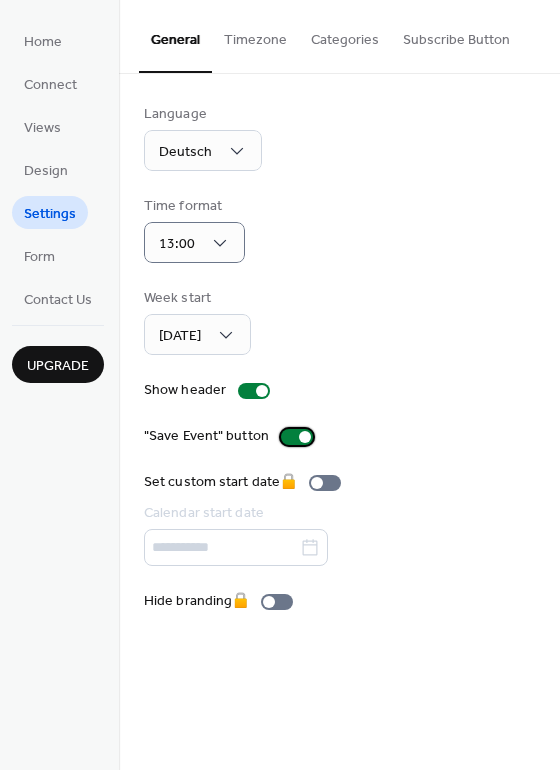 click at bounding box center (297, 437) 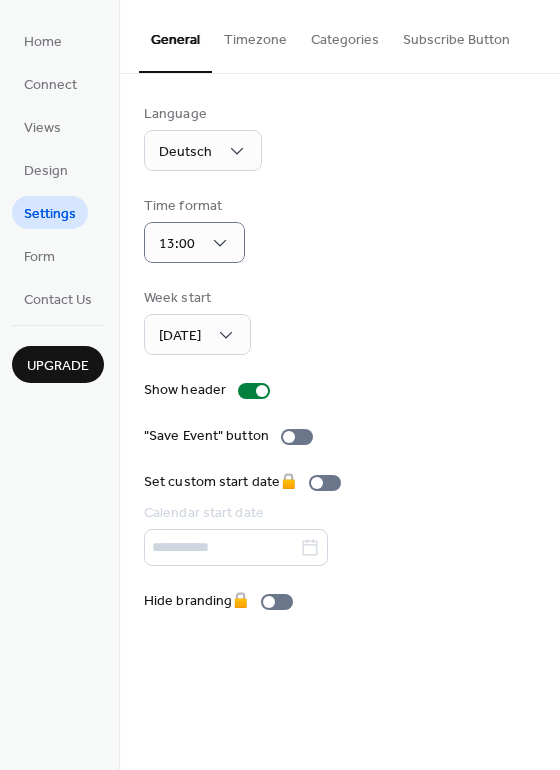 click on "Timezone" at bounding box center [255, 35] 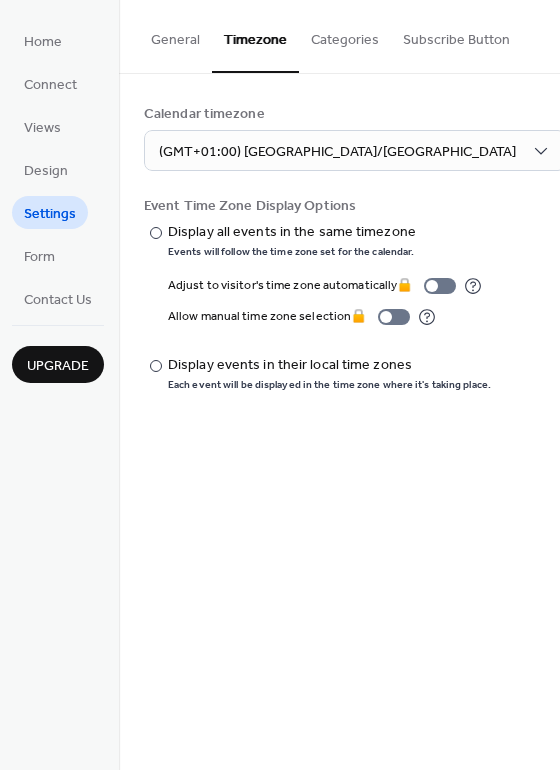 click on "Categories" at bounding box center [345, 35] 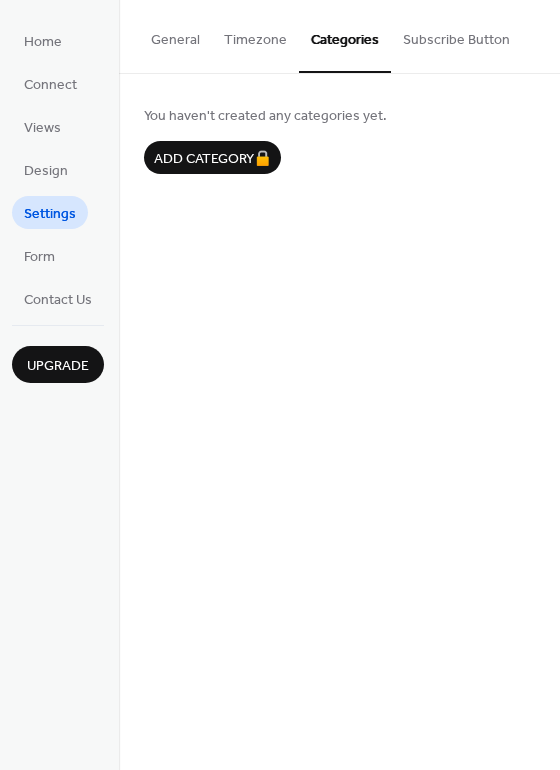 click on "Subscribe Button" at bounding box center (456, 35) 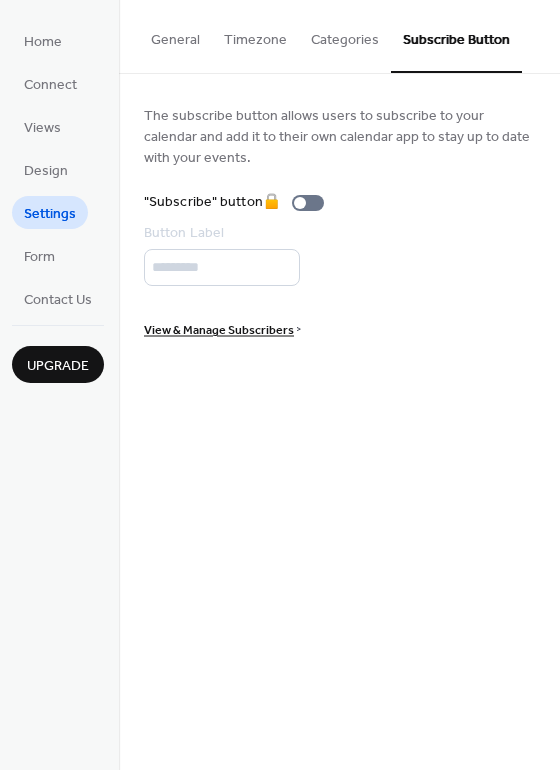 click on "General" at bounding box center [175, 35] 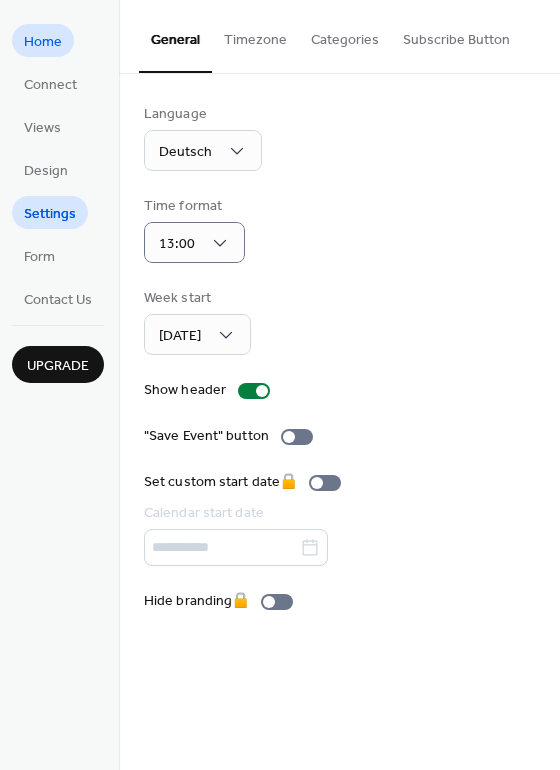 click on "Home" at bounding box center [43, 40] 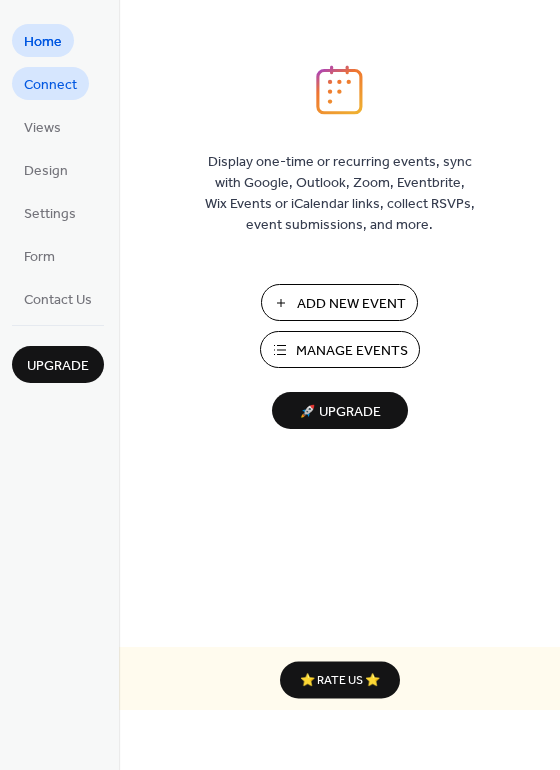 click on "Connect" at bounding box center (50, 85) 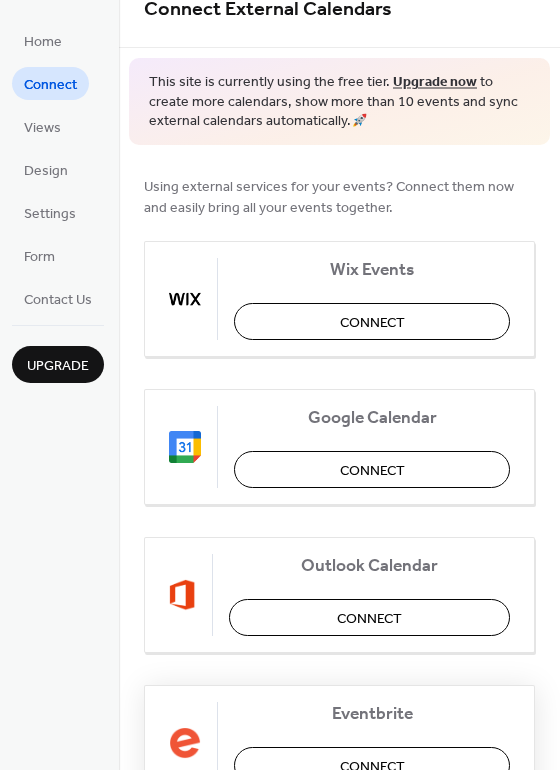 scroll, scrollTop: 0, scrollLeft: 0, axis: both 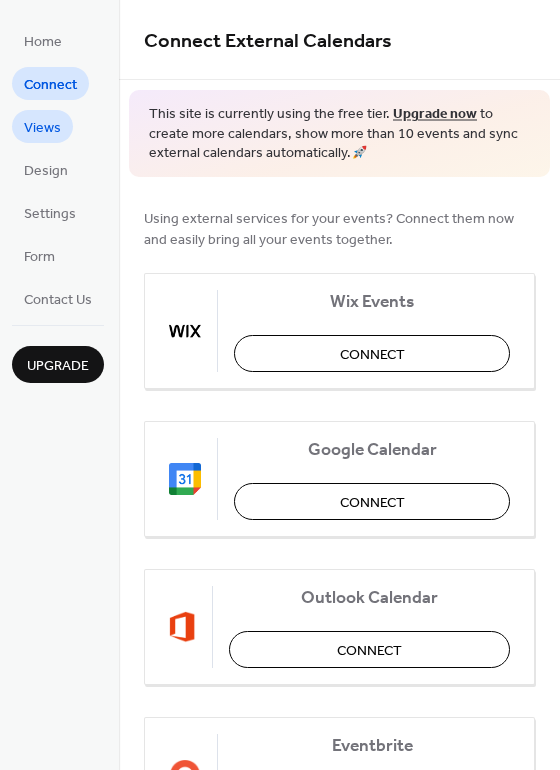 click on "Views" at bounding box center [42, 126] 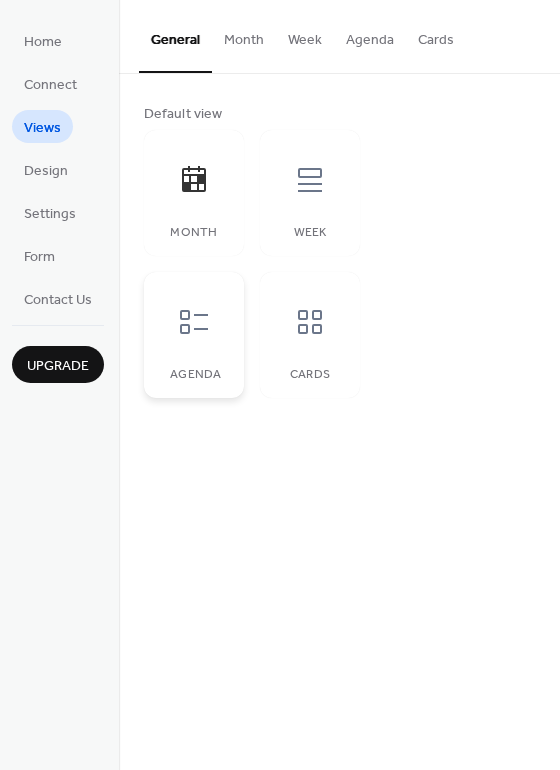 click 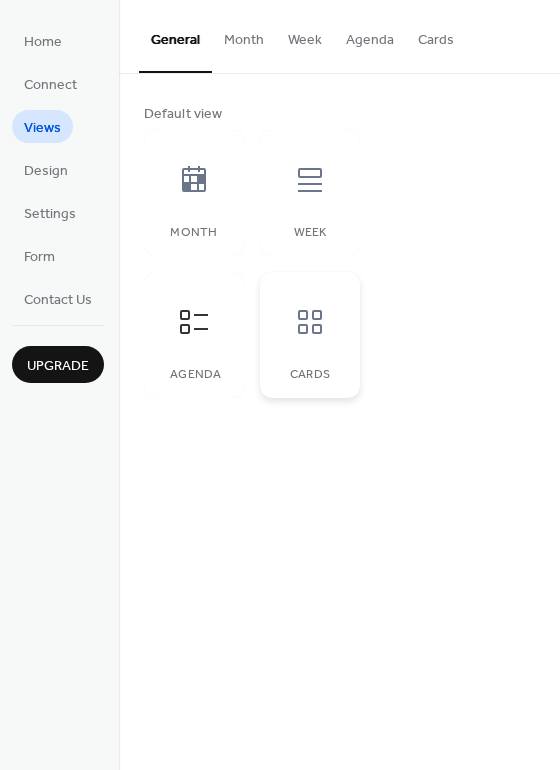 click at bounding box center [310, 322] 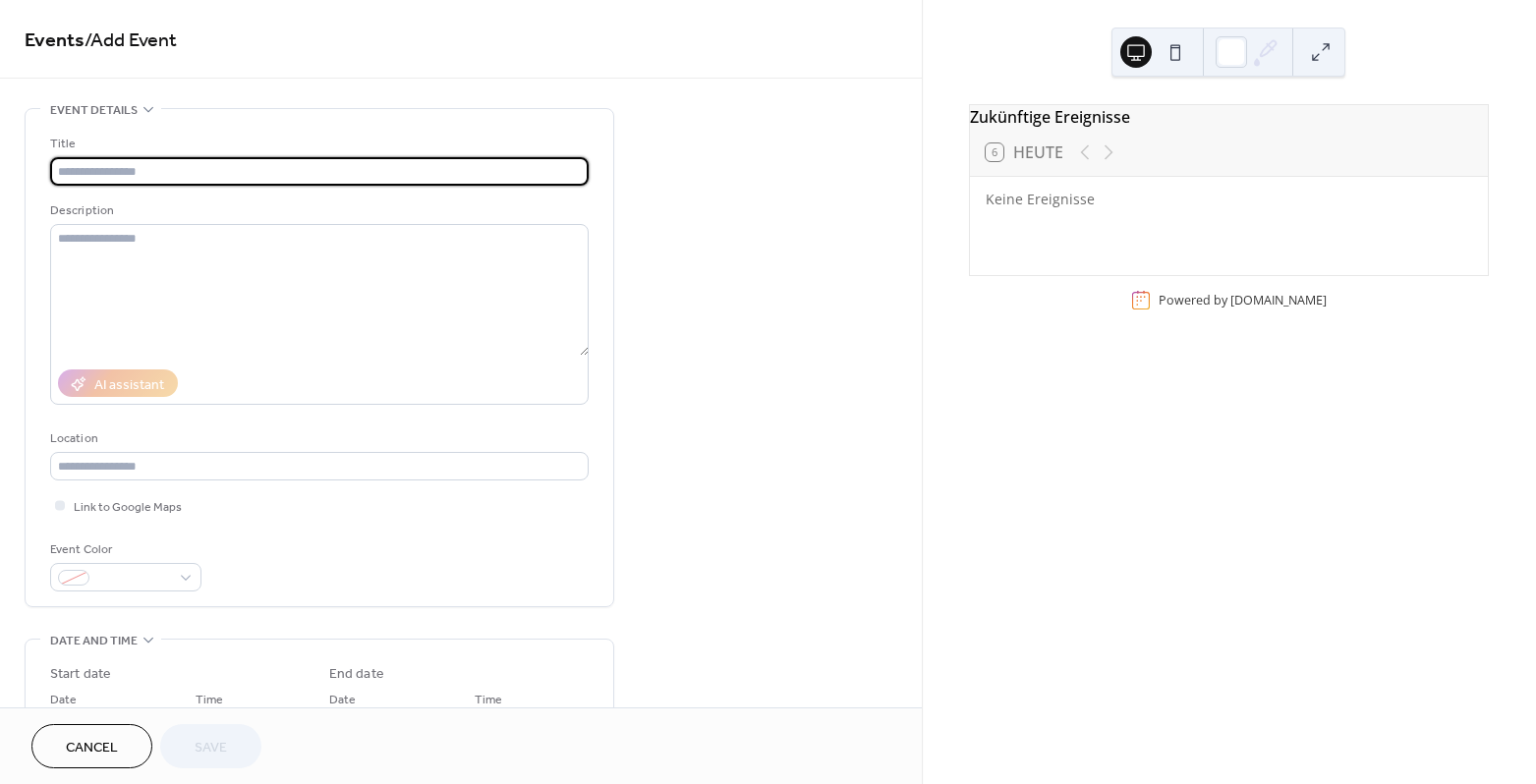 scroll, scrollTop: 0, scrollLeft: 0, axis: both 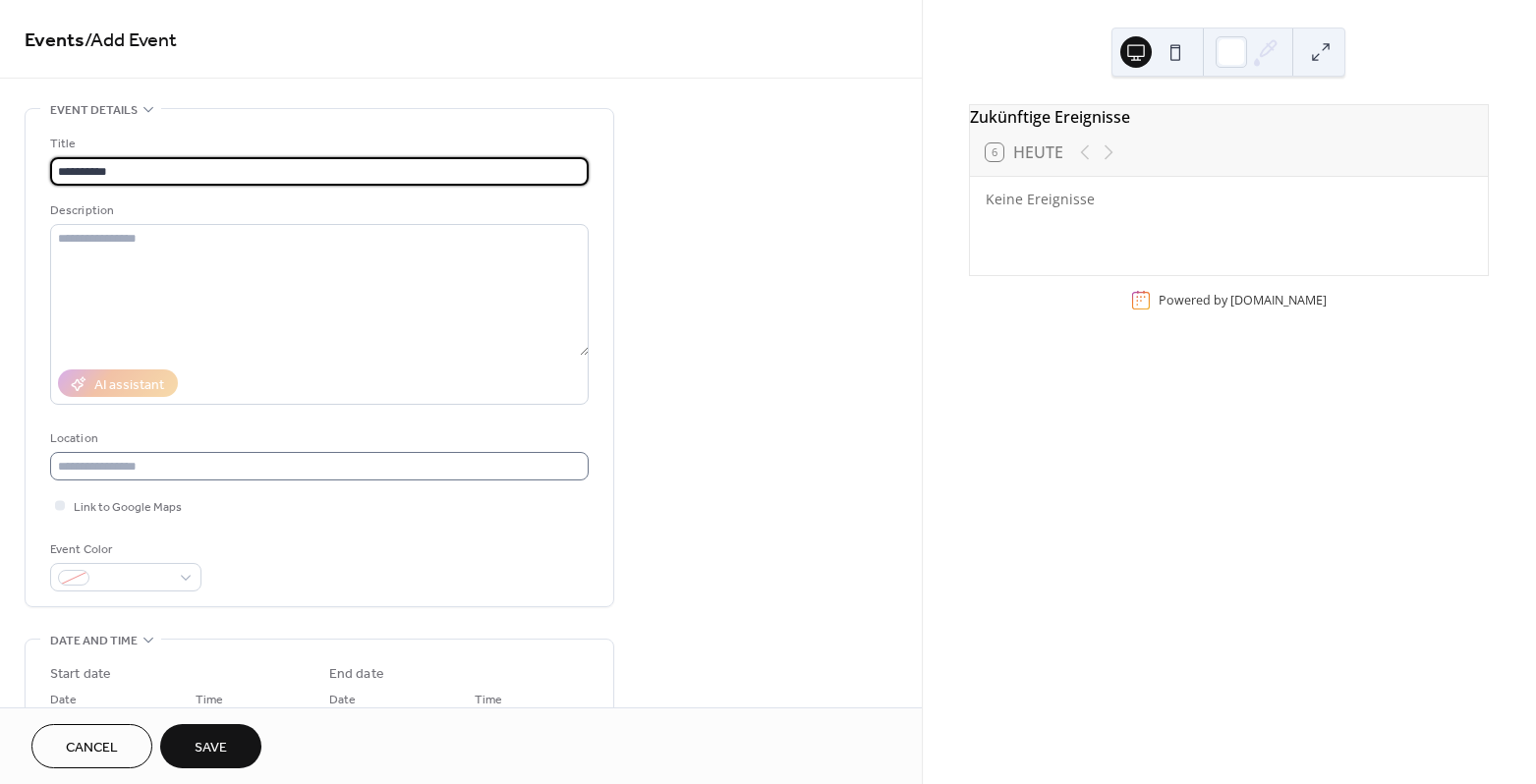 type on "**********" 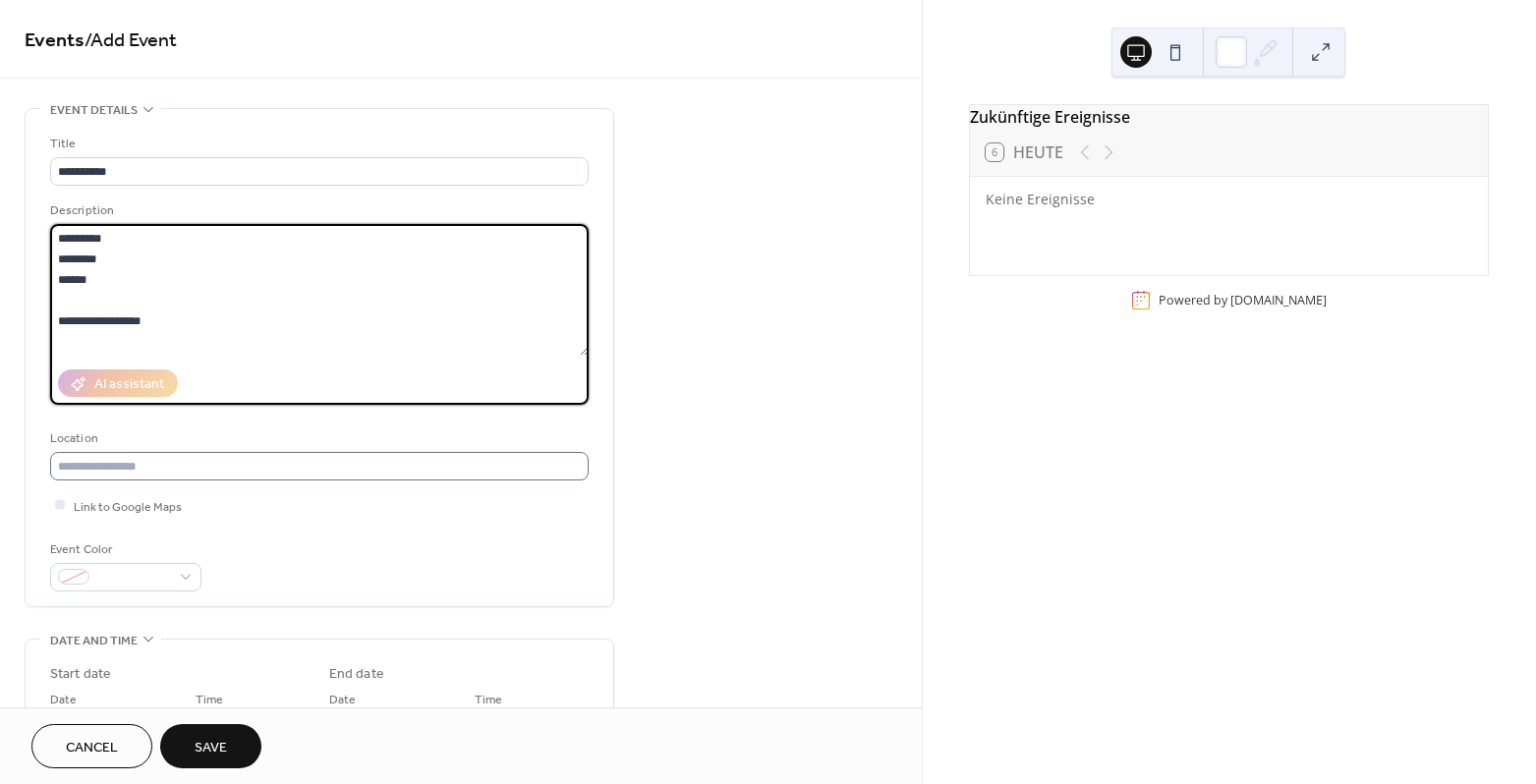 type on "**********" 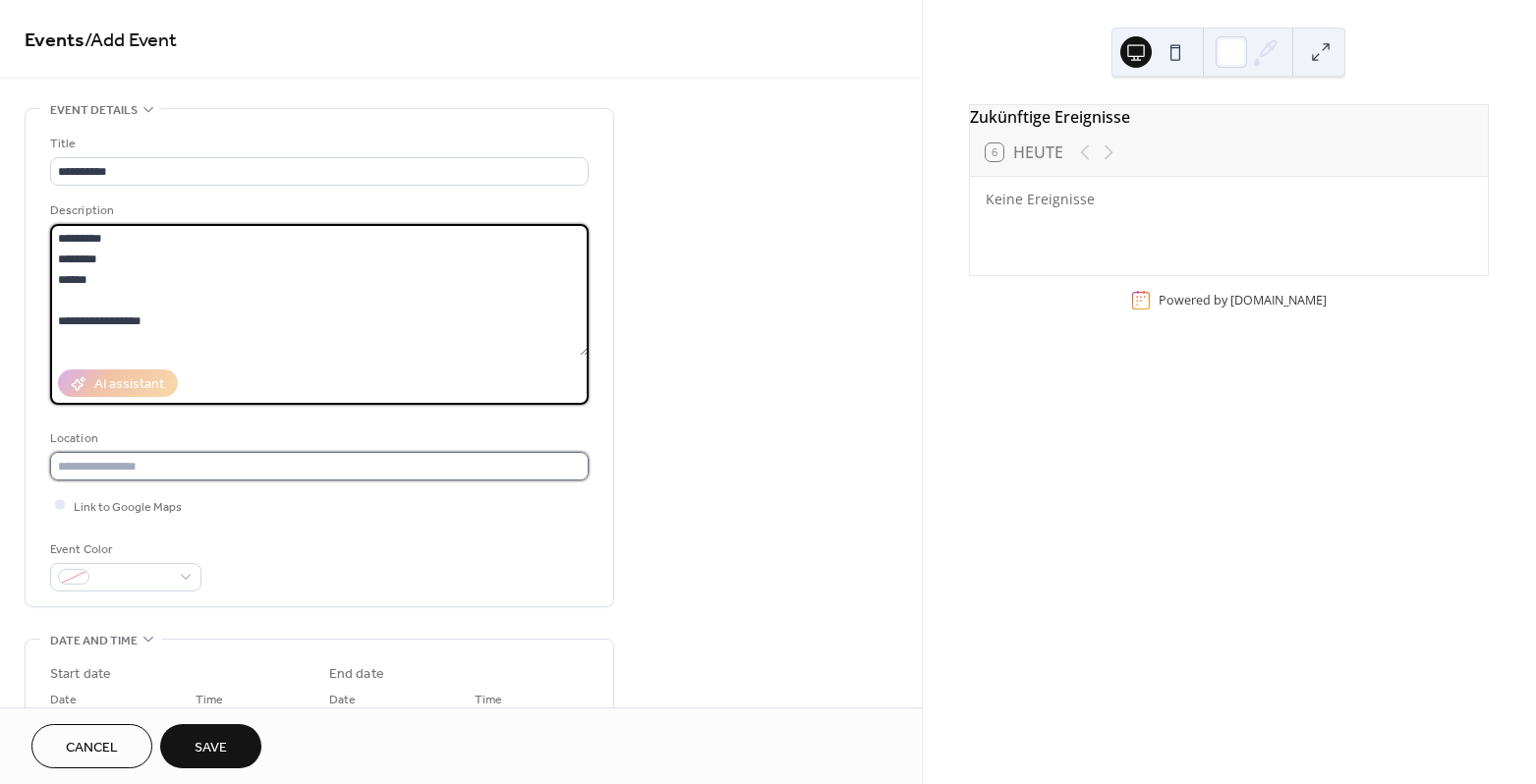 click at bounding box center (319, 466) 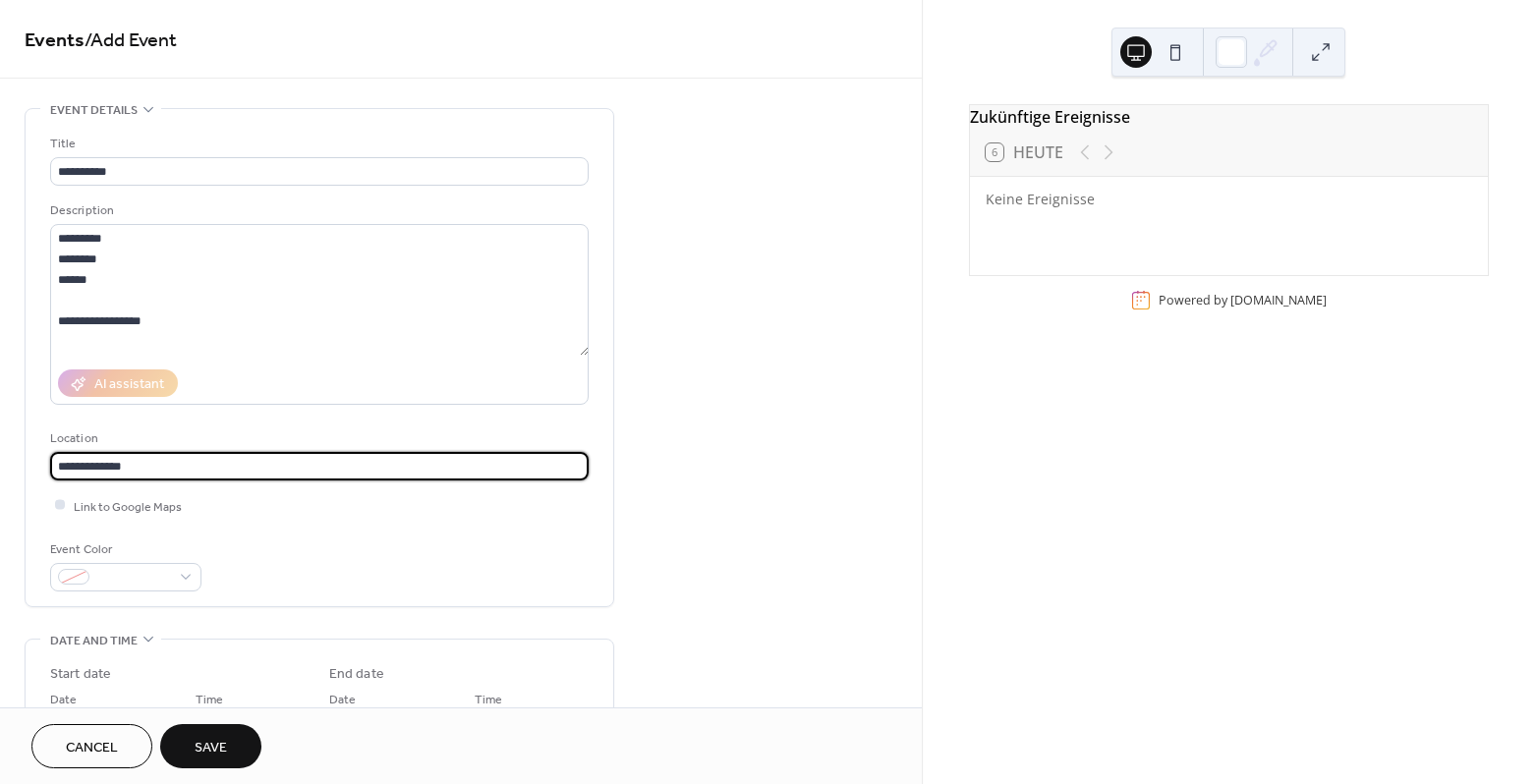 type on "**********" 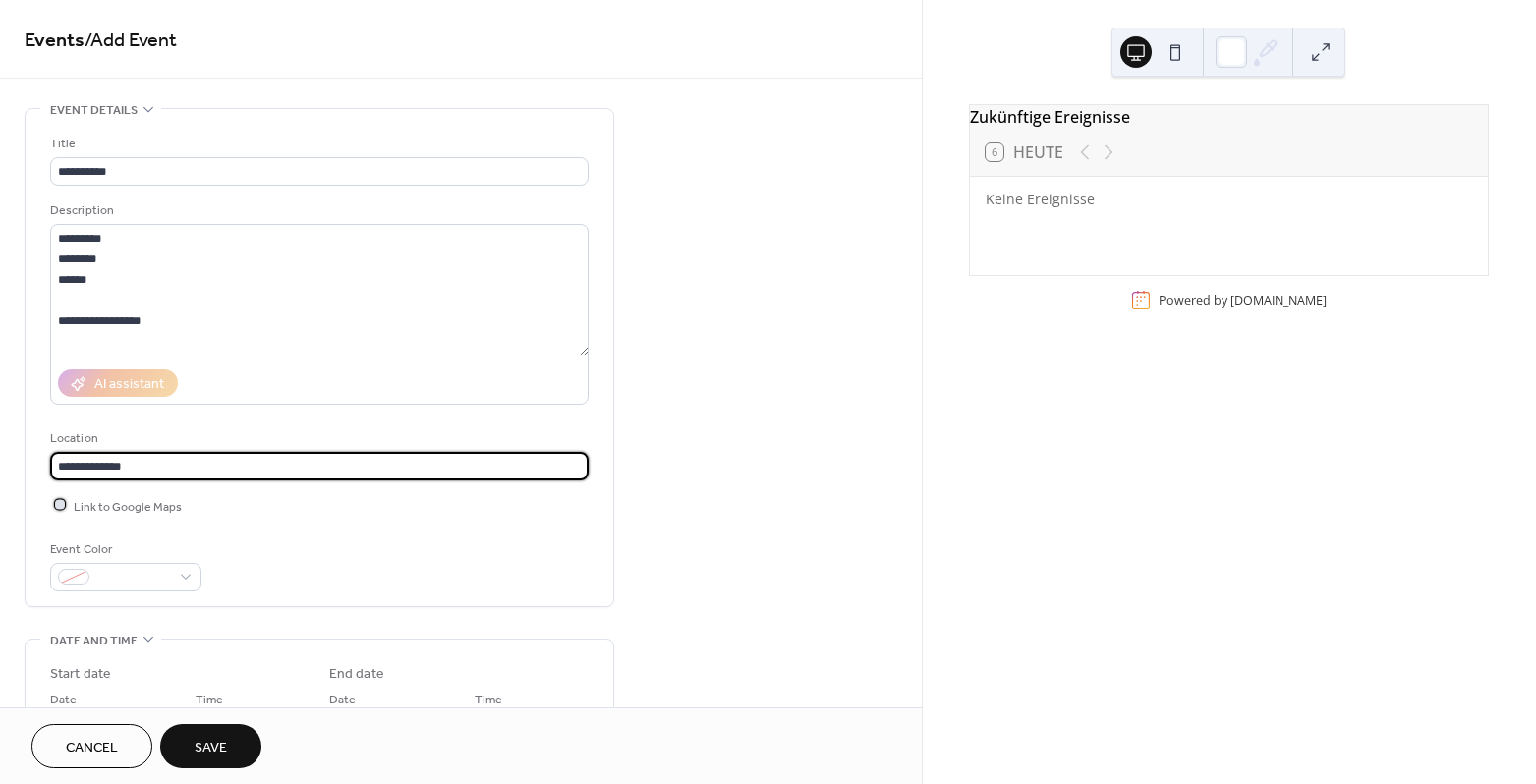 click on "Link to Google Maps" at bounding box center (128, 506) 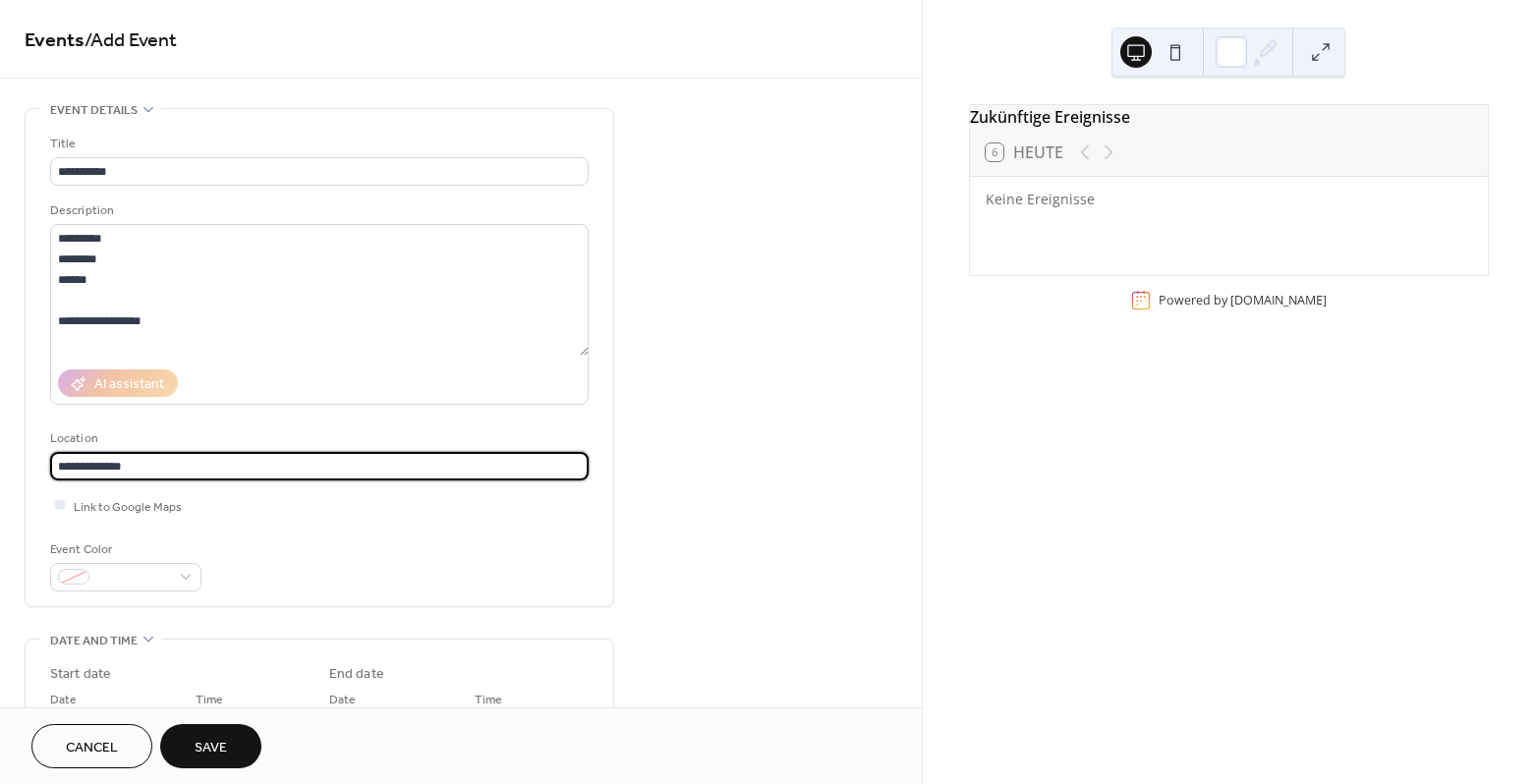 click on "**********" at bounding box center (319, 466) 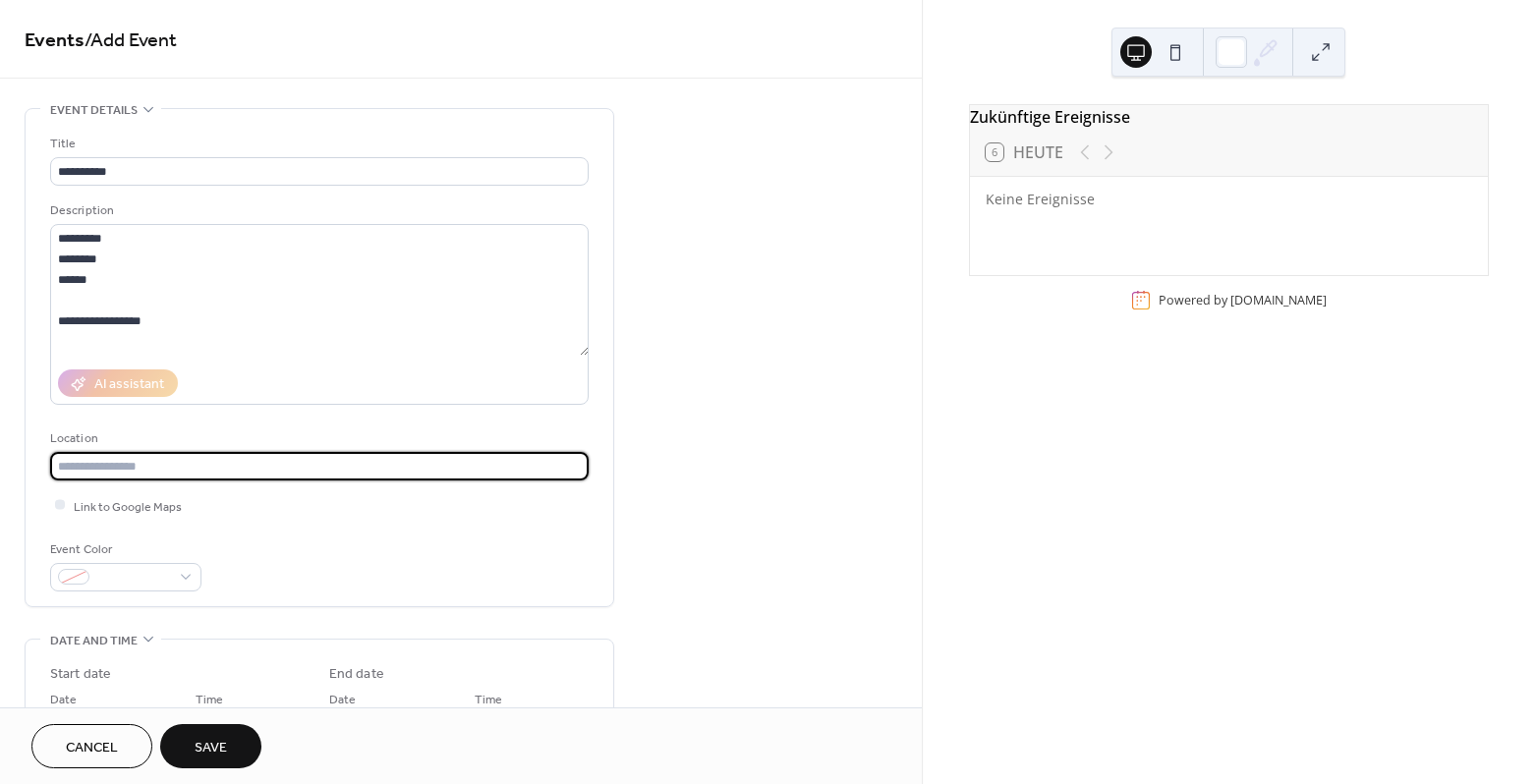 scroll, scrollTop: 0, scrollLeft: 0, axis: both 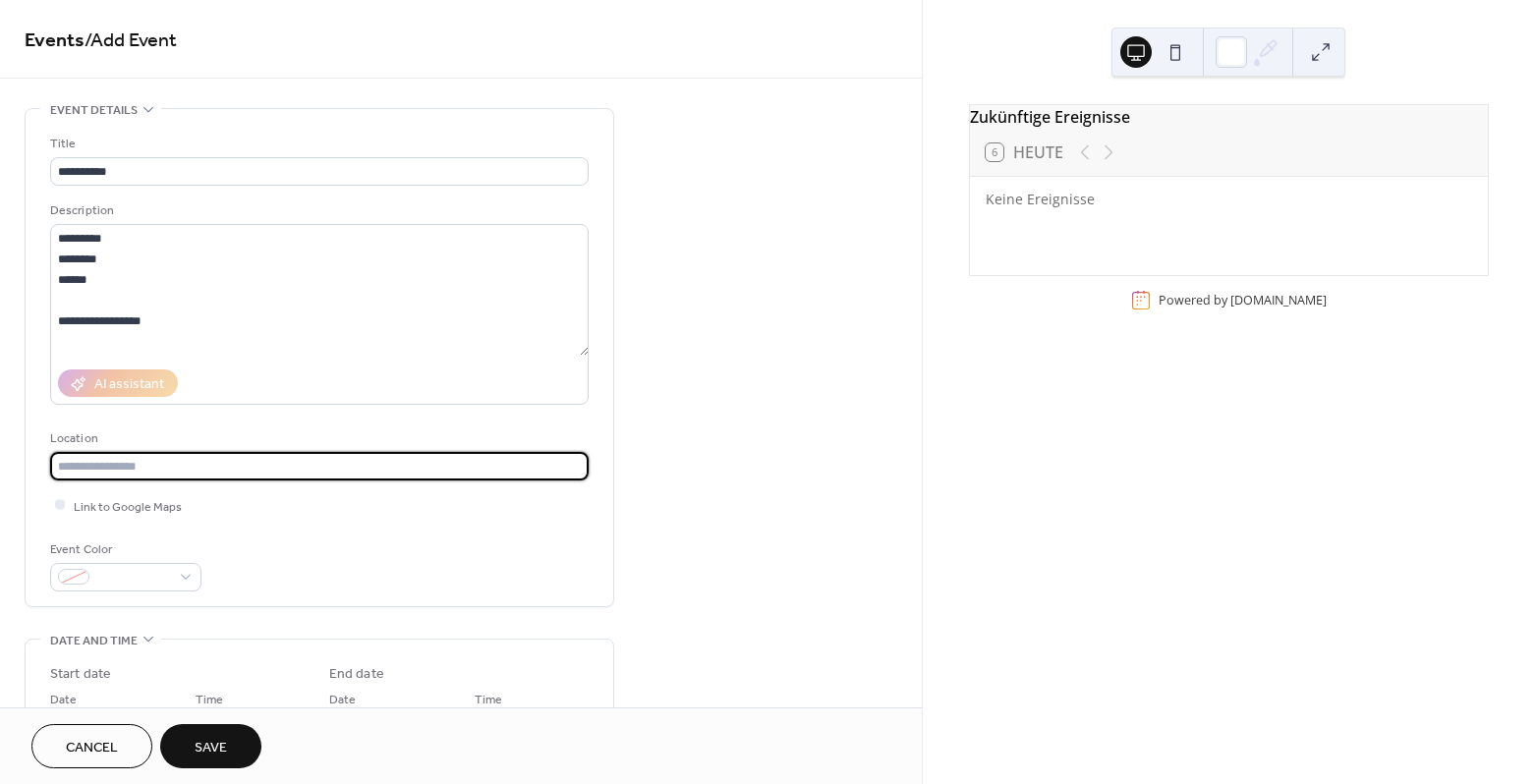 click at bounding box center [319, 466] 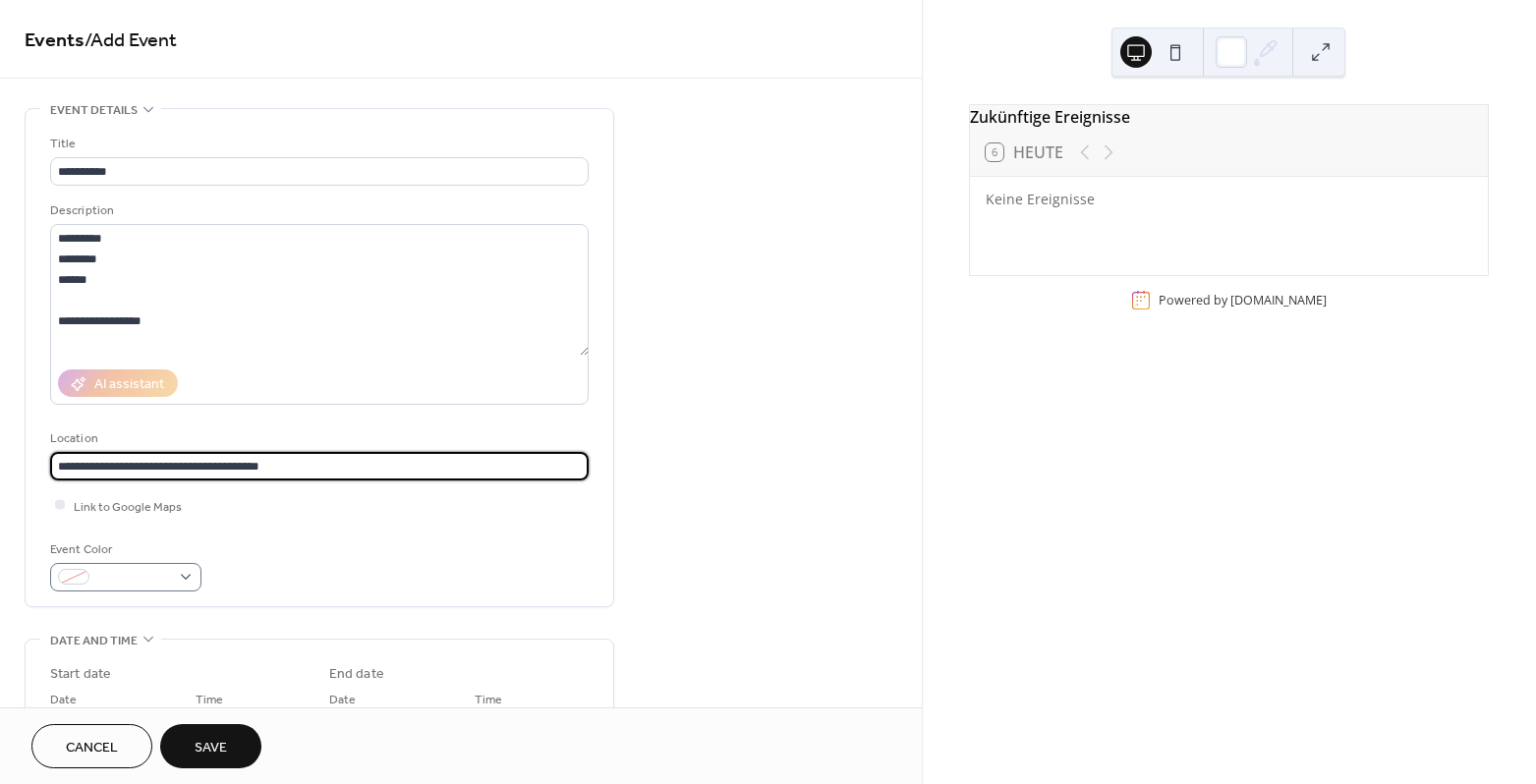 type on "**********" 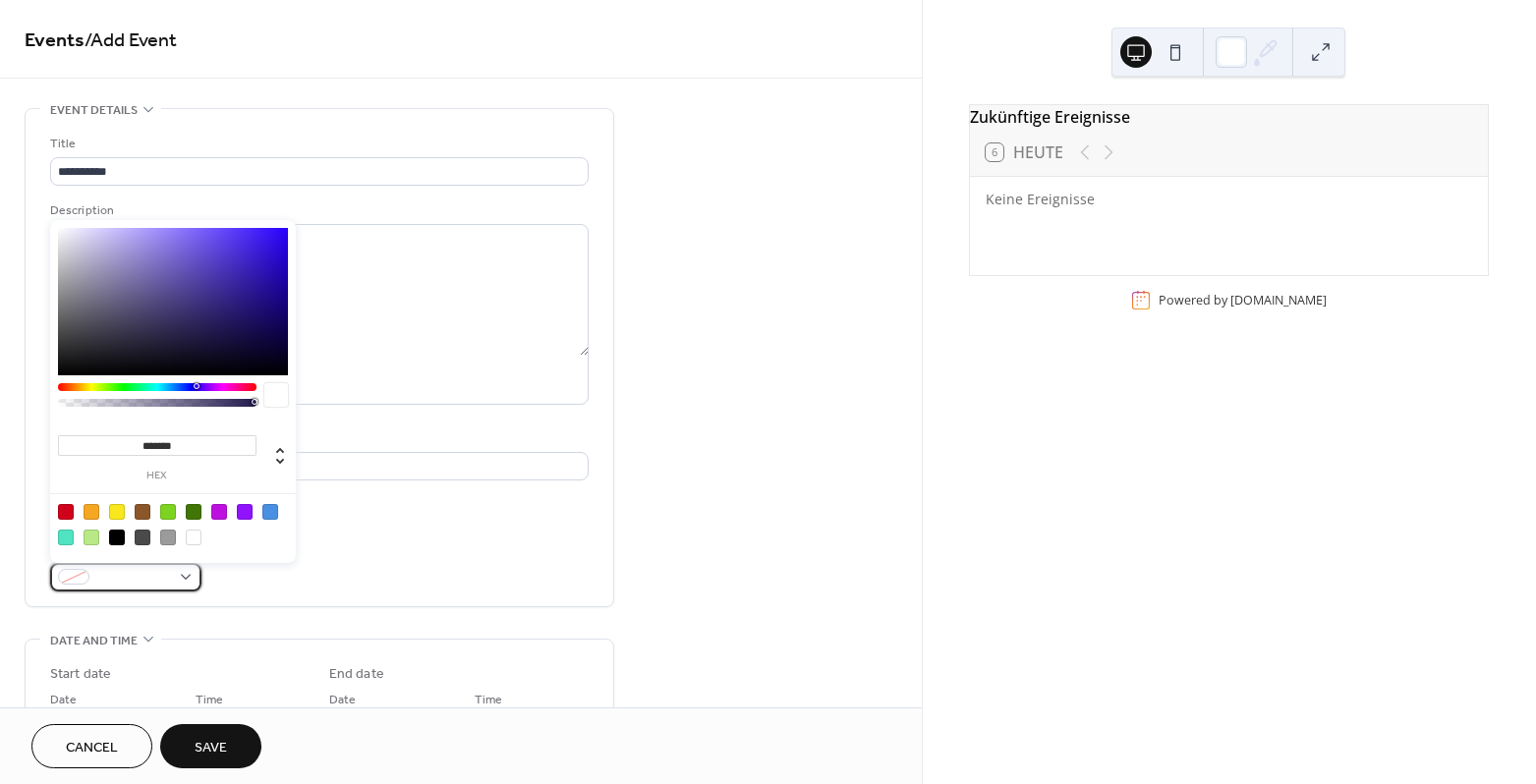 click at bounding box center [126, 577] 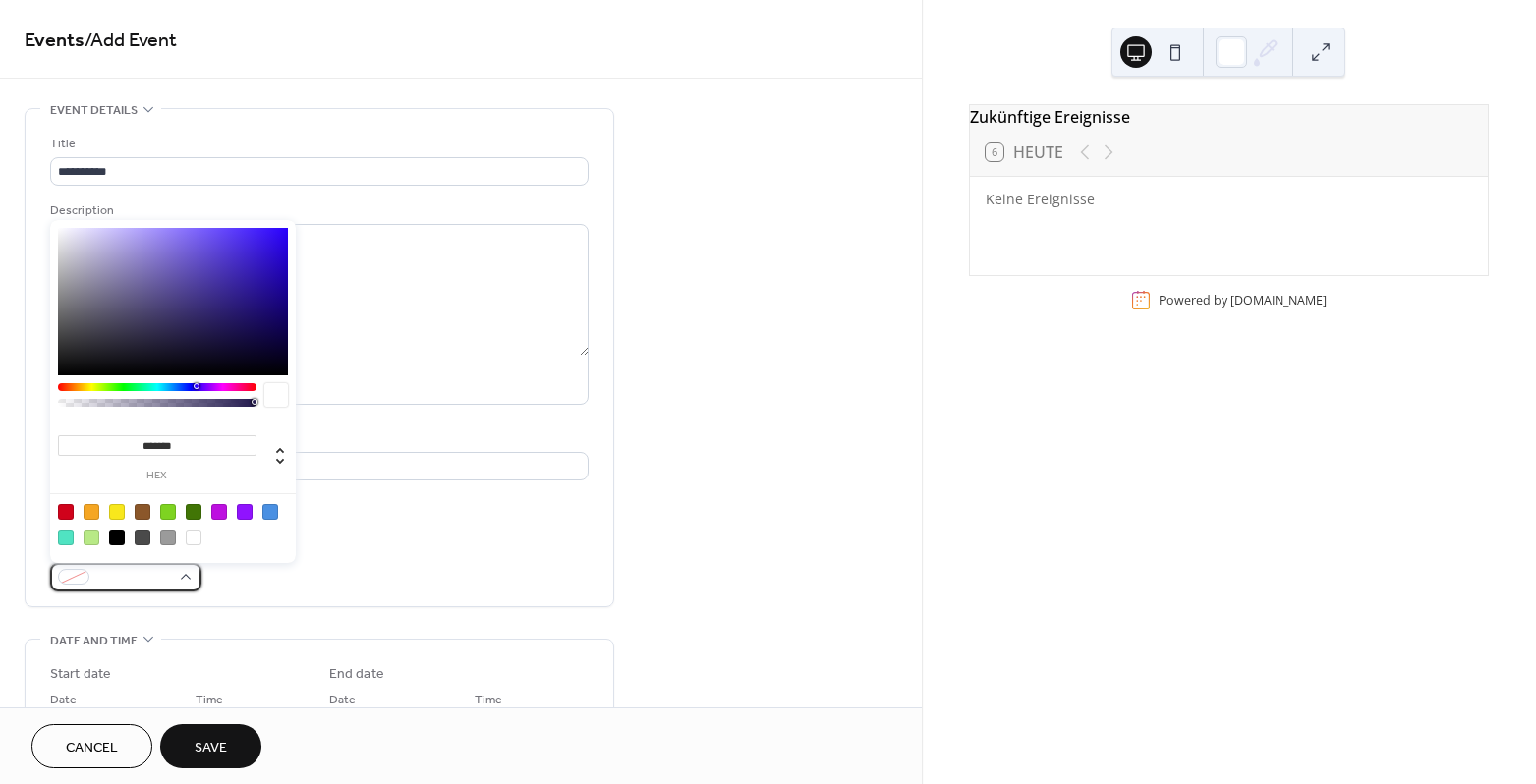 click at bounding box center (126, 577) 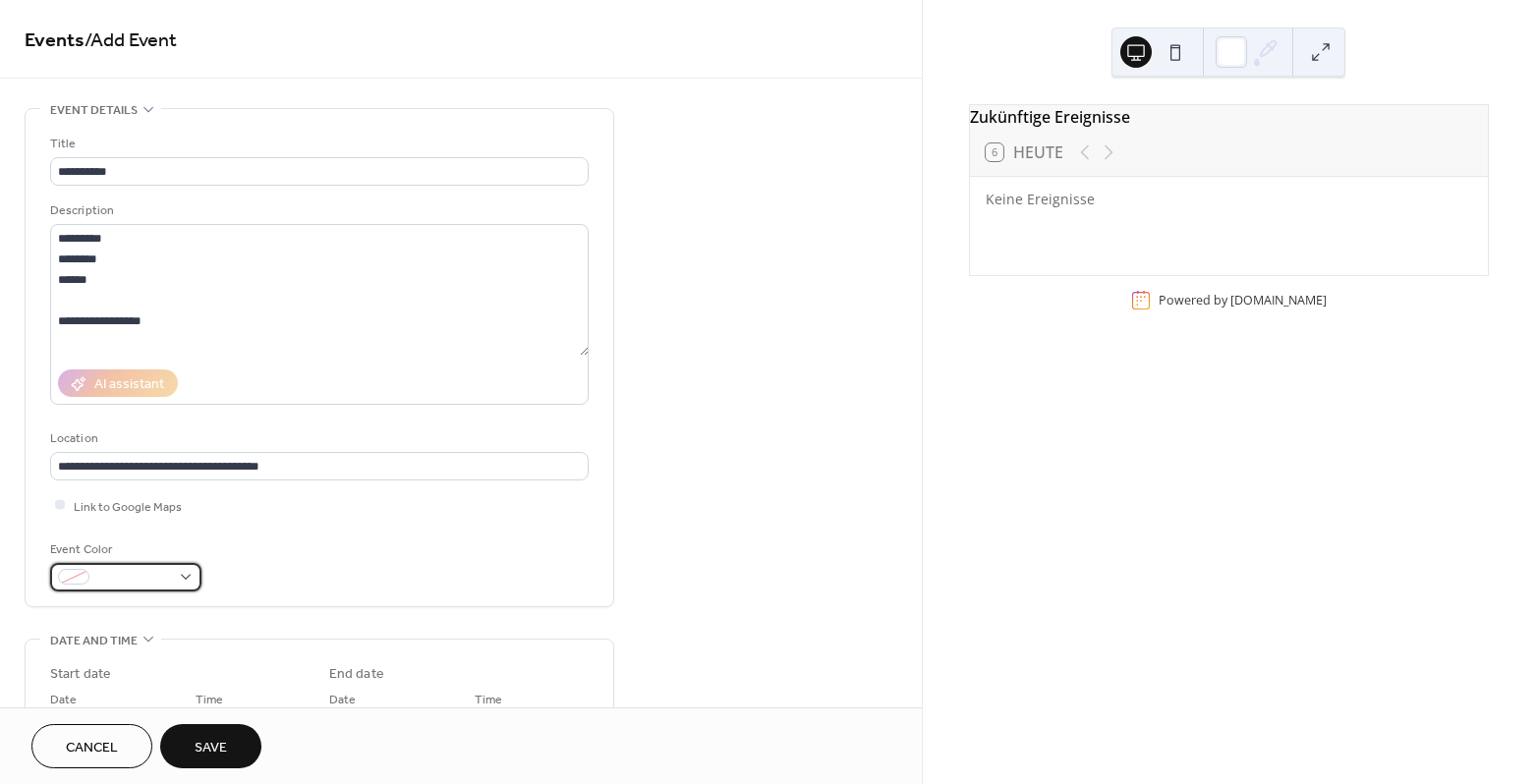 click at bounding box center (126, 577) 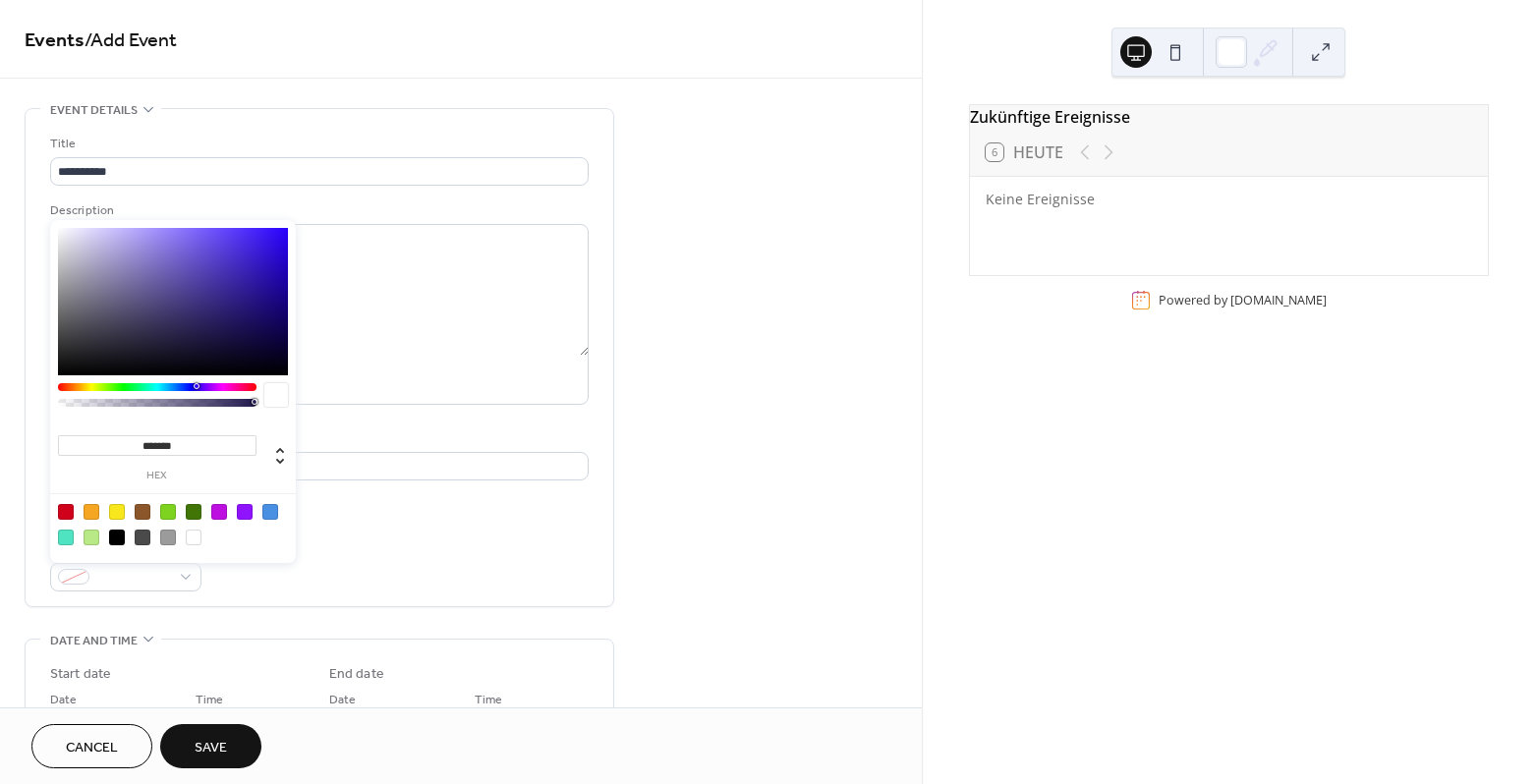 click on "Event Color" at bounding box center (319, 565) 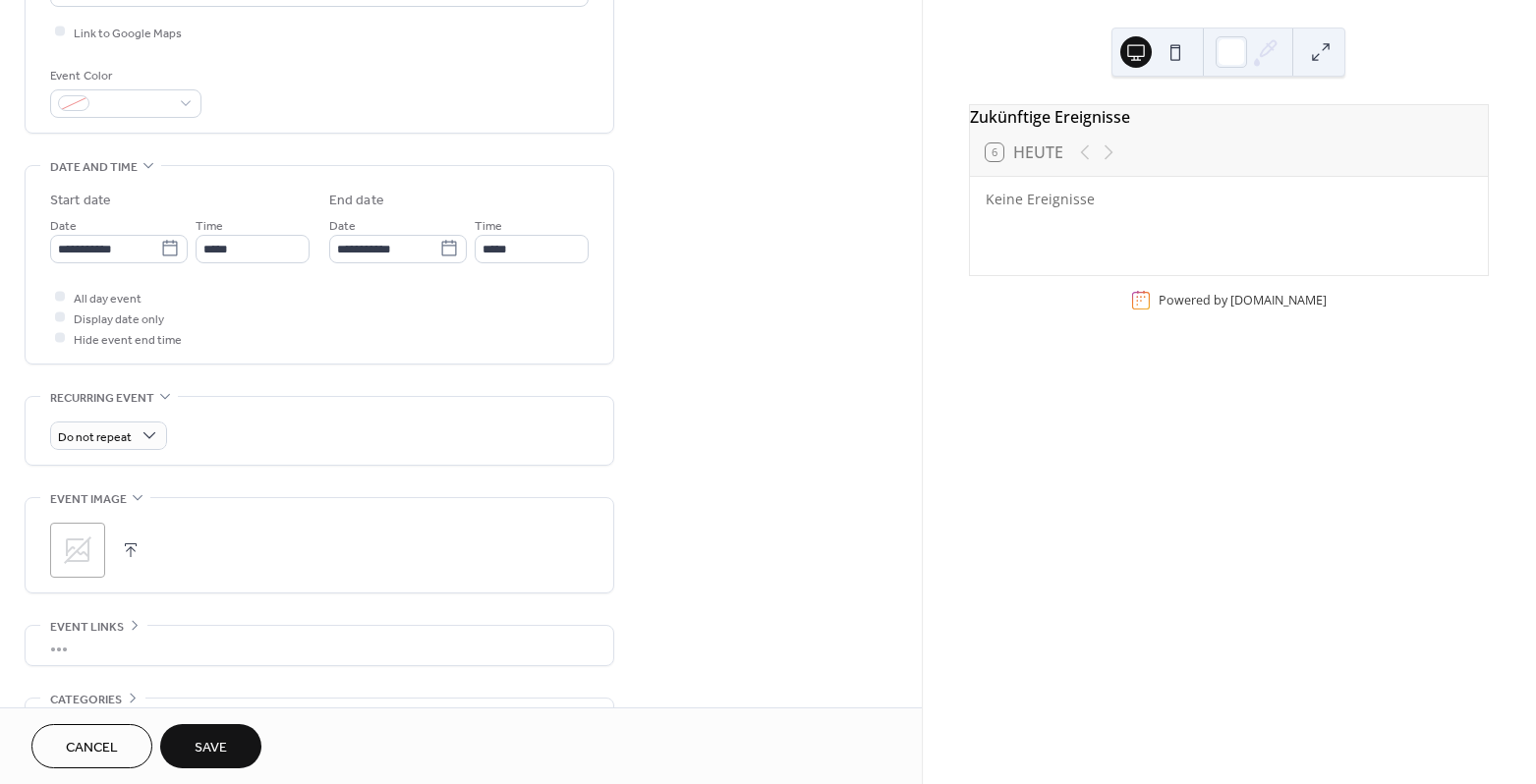 scroll, scrollTop: 469, scrollLeft: 0, axis: vertical 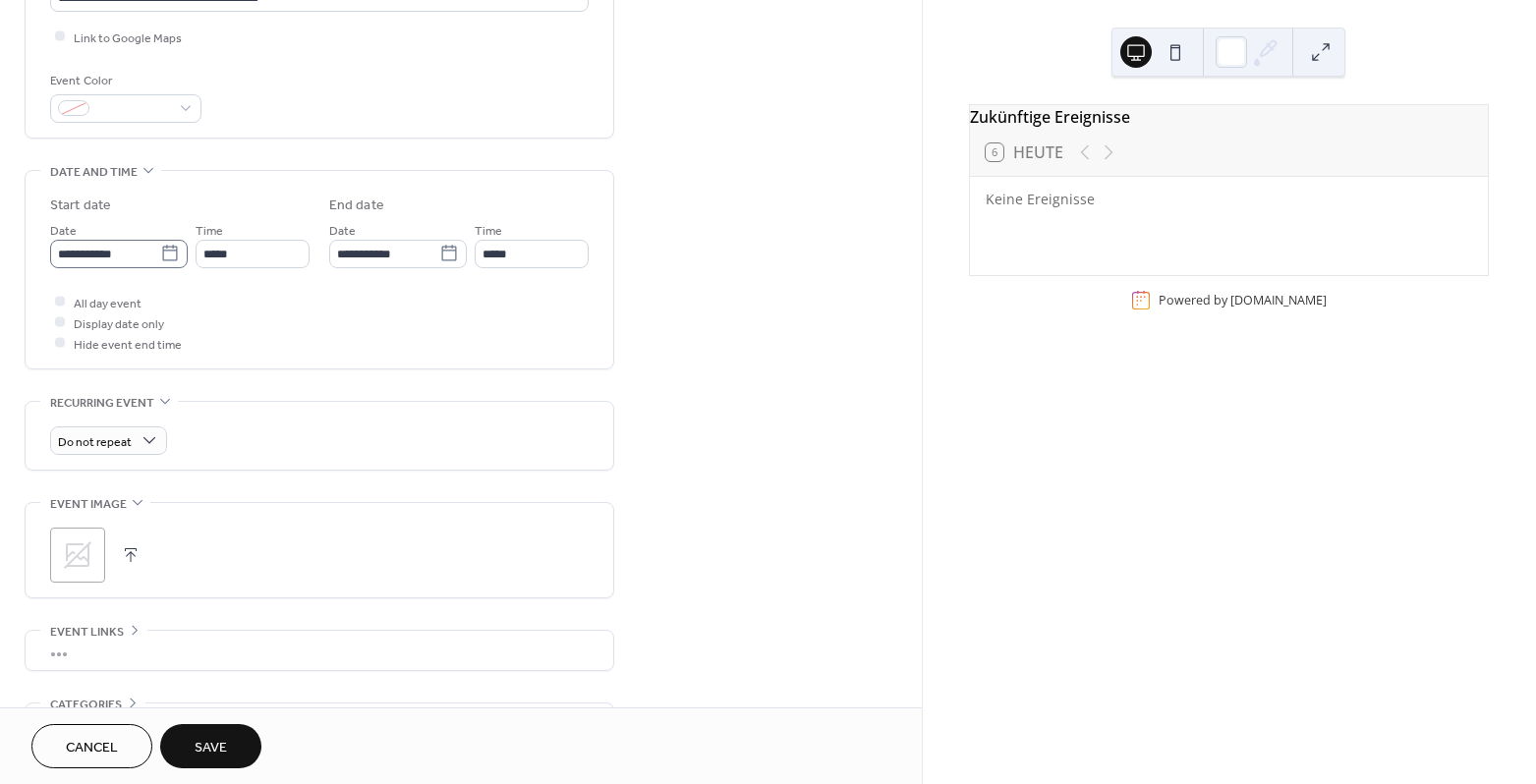 click 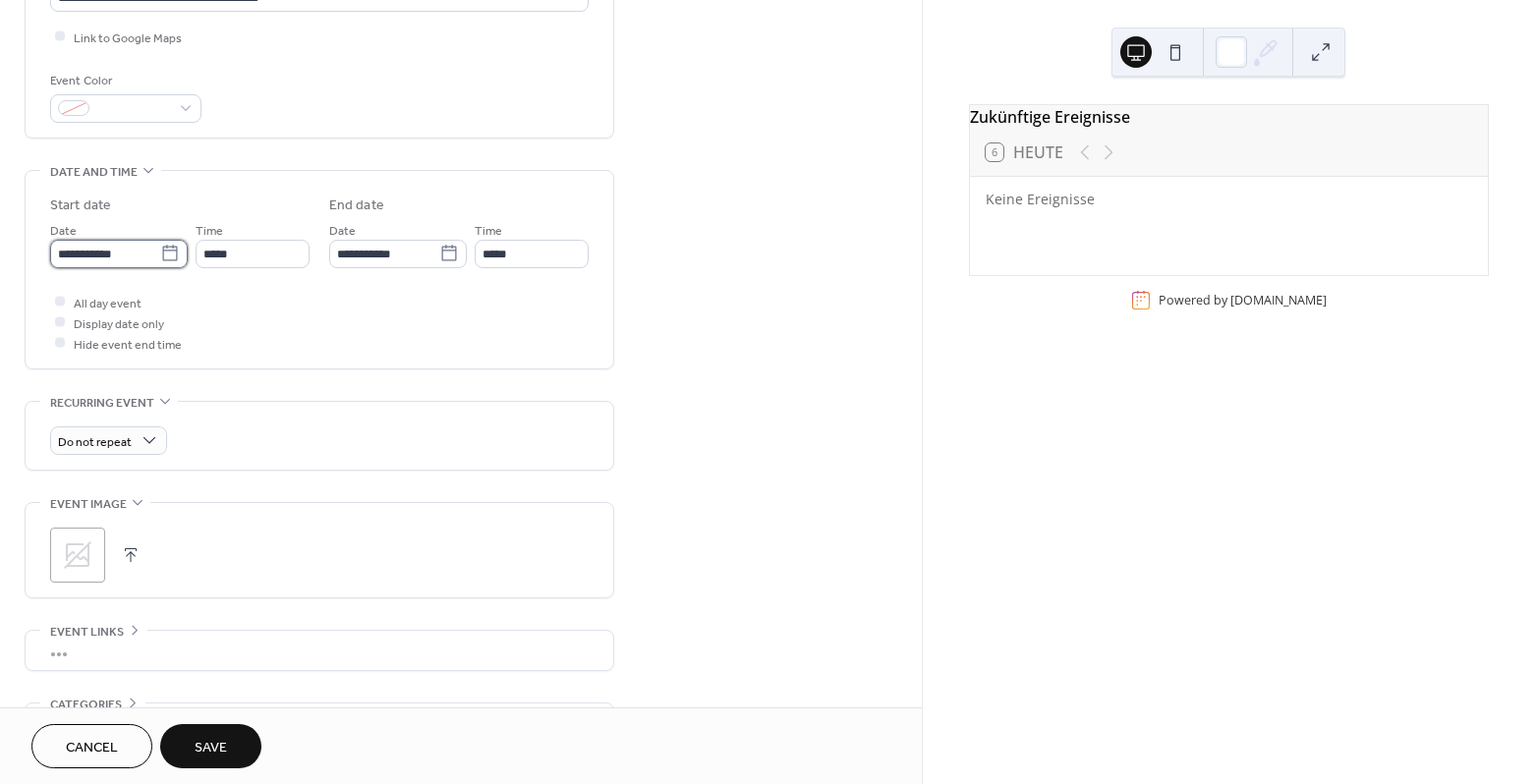 click on "**********" at bounding box center [105, 253] 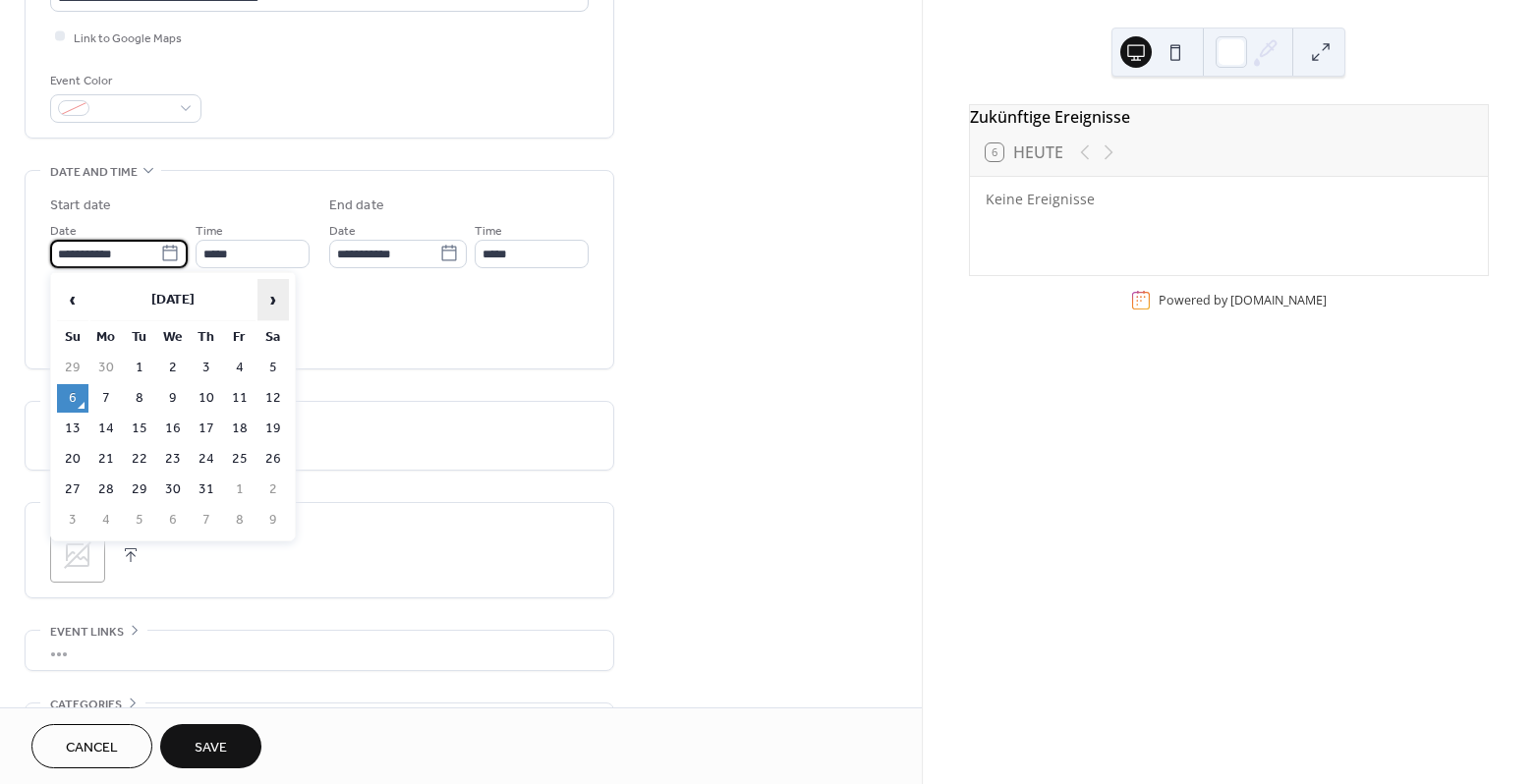 click on "›" at bounding box center [273, 300] 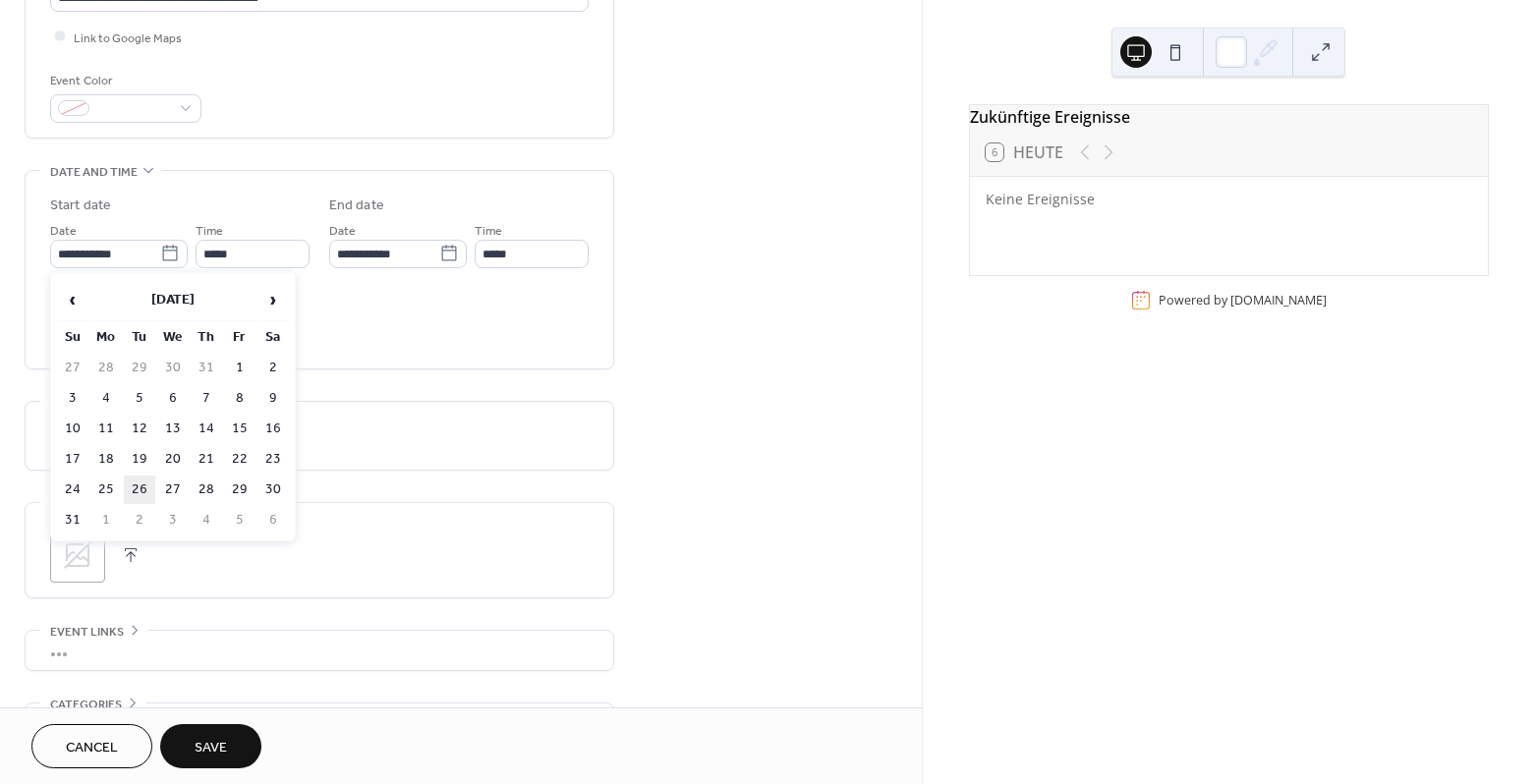 click on "26" at bounding box center (140, 489) 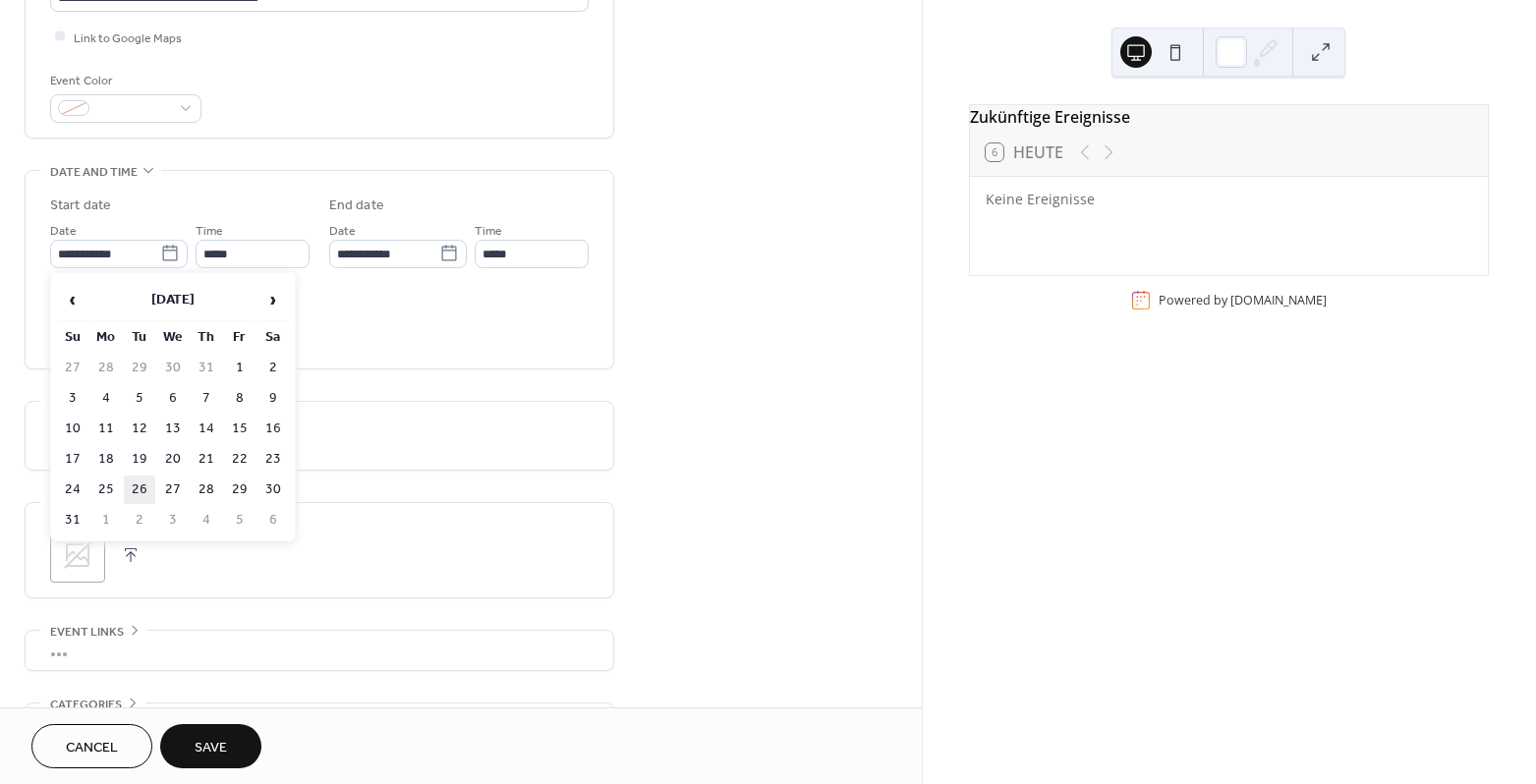 type on "**********" 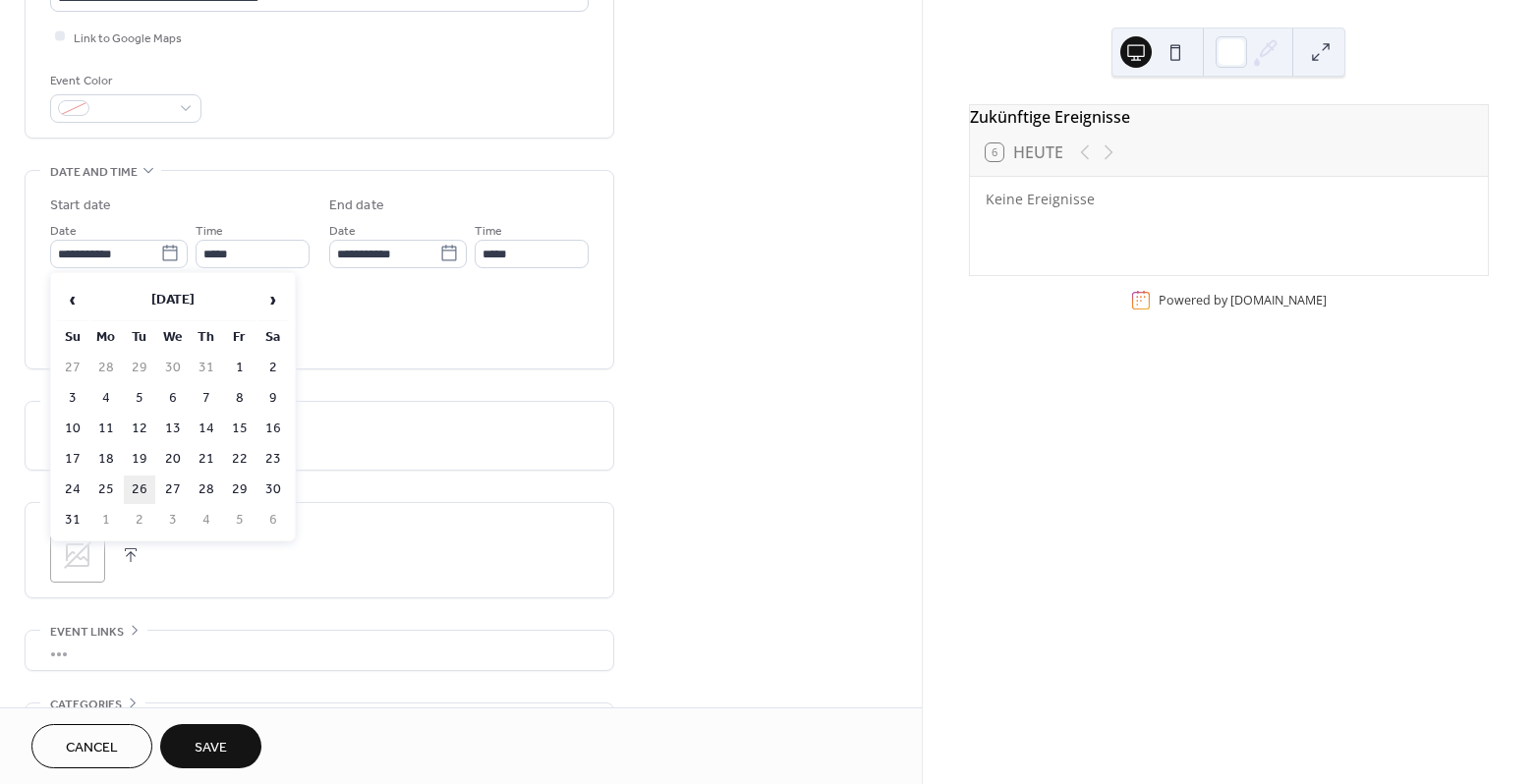 type on "**********" 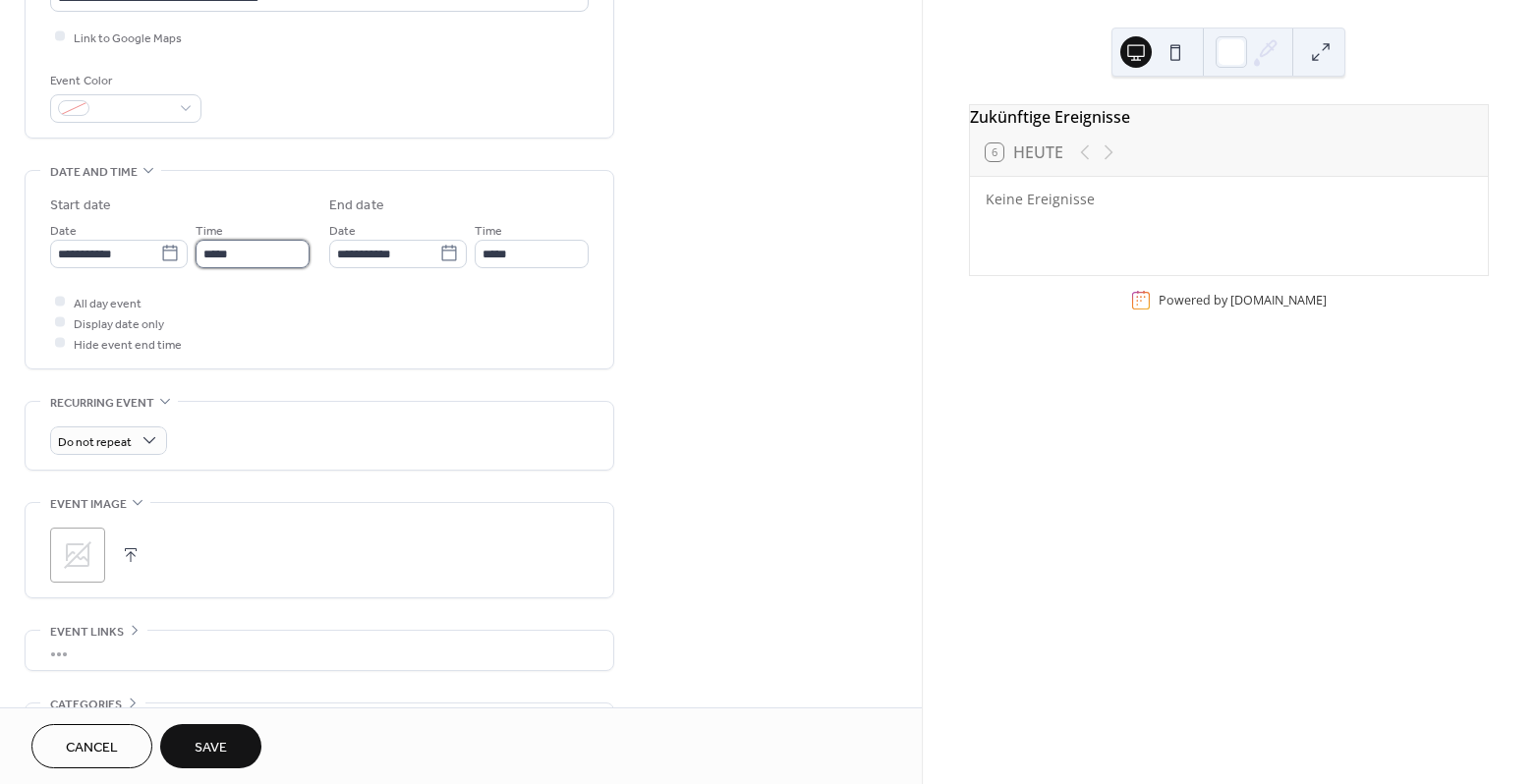 click on "*****" at bounding box center (253, 253) 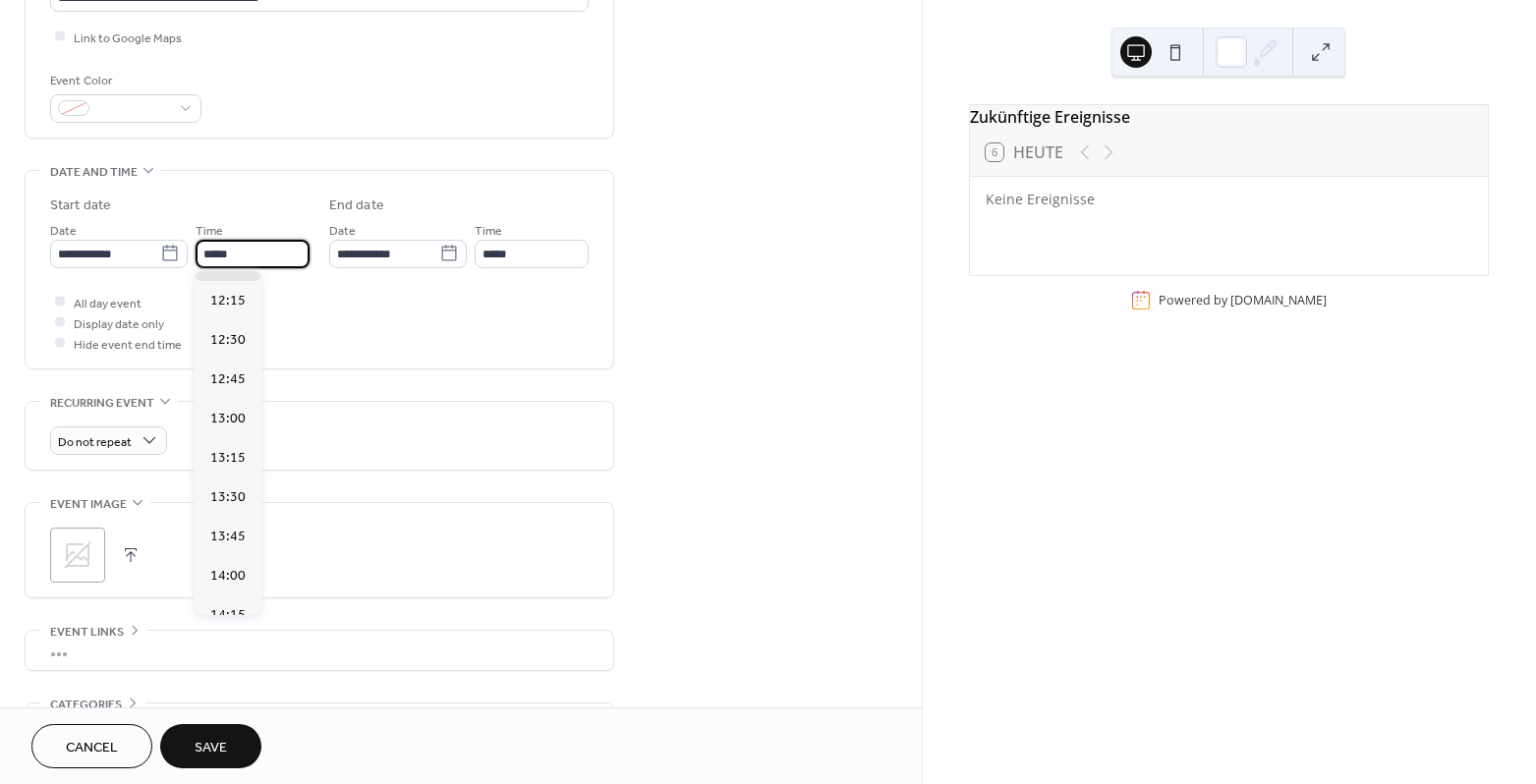 click on "*****" at bounding box center [253, 253] 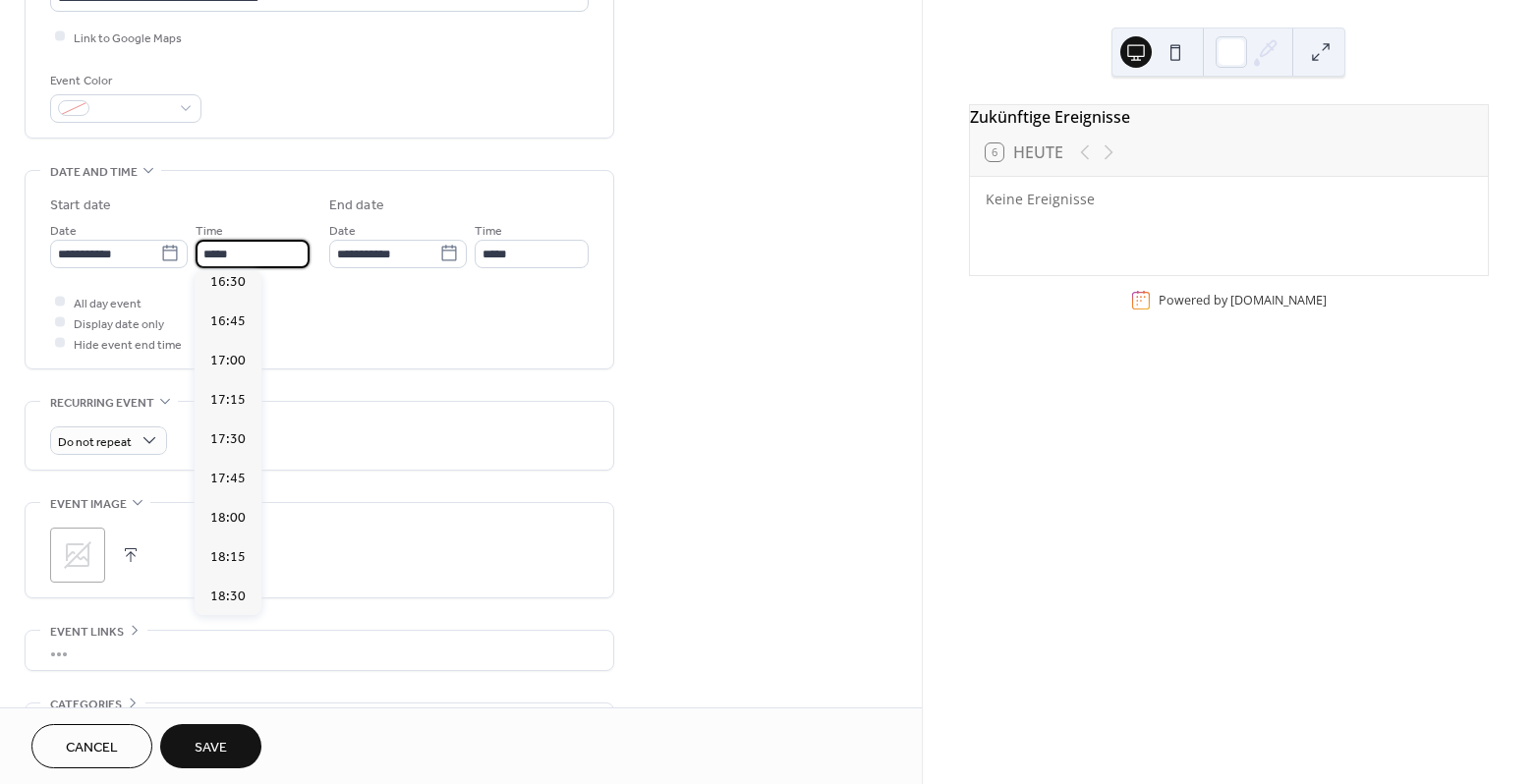 scroll, scrollTop: 2871, scrollLeft: 0, axis: vertical 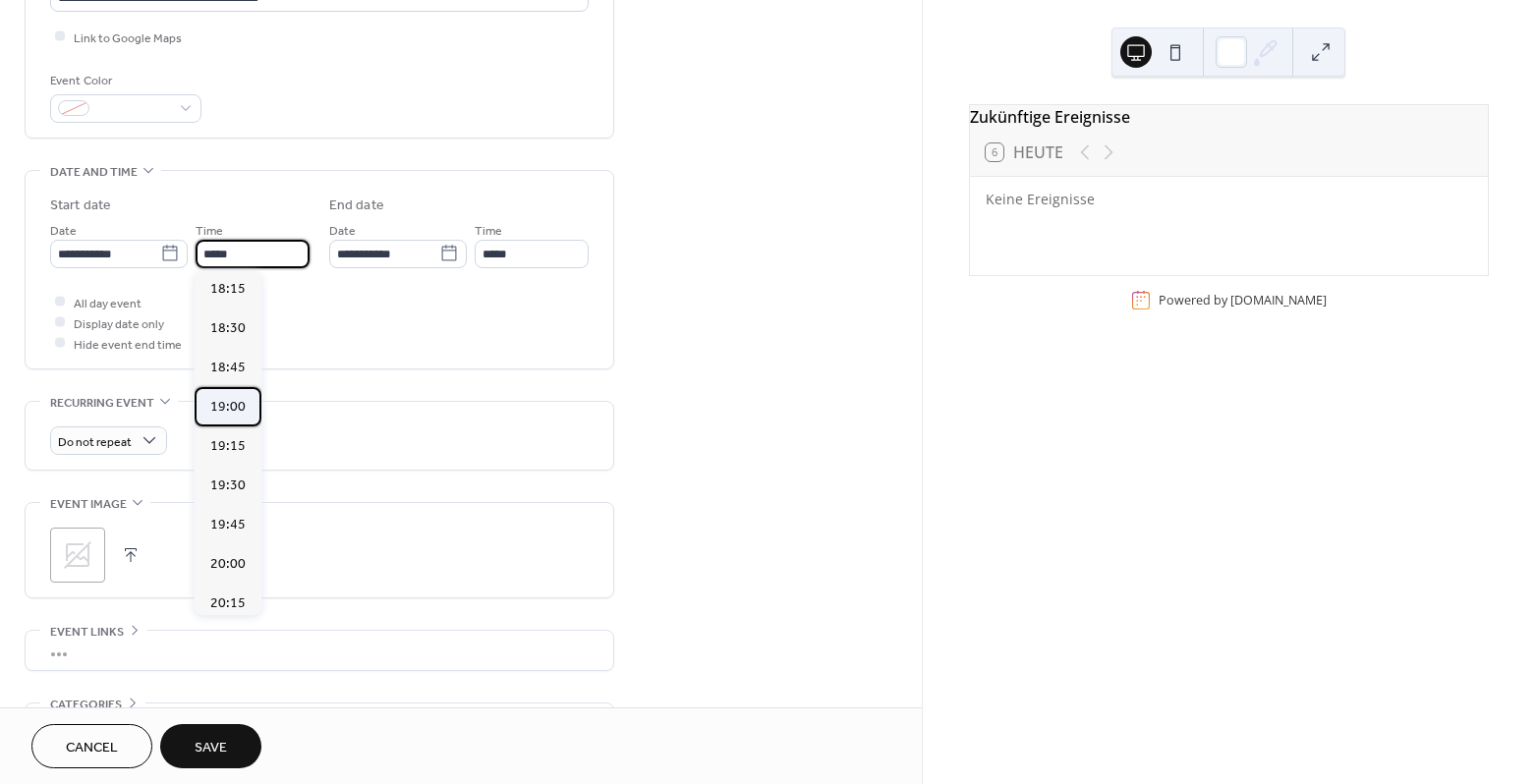 click on "19:00" at bounding box center [228, 407] 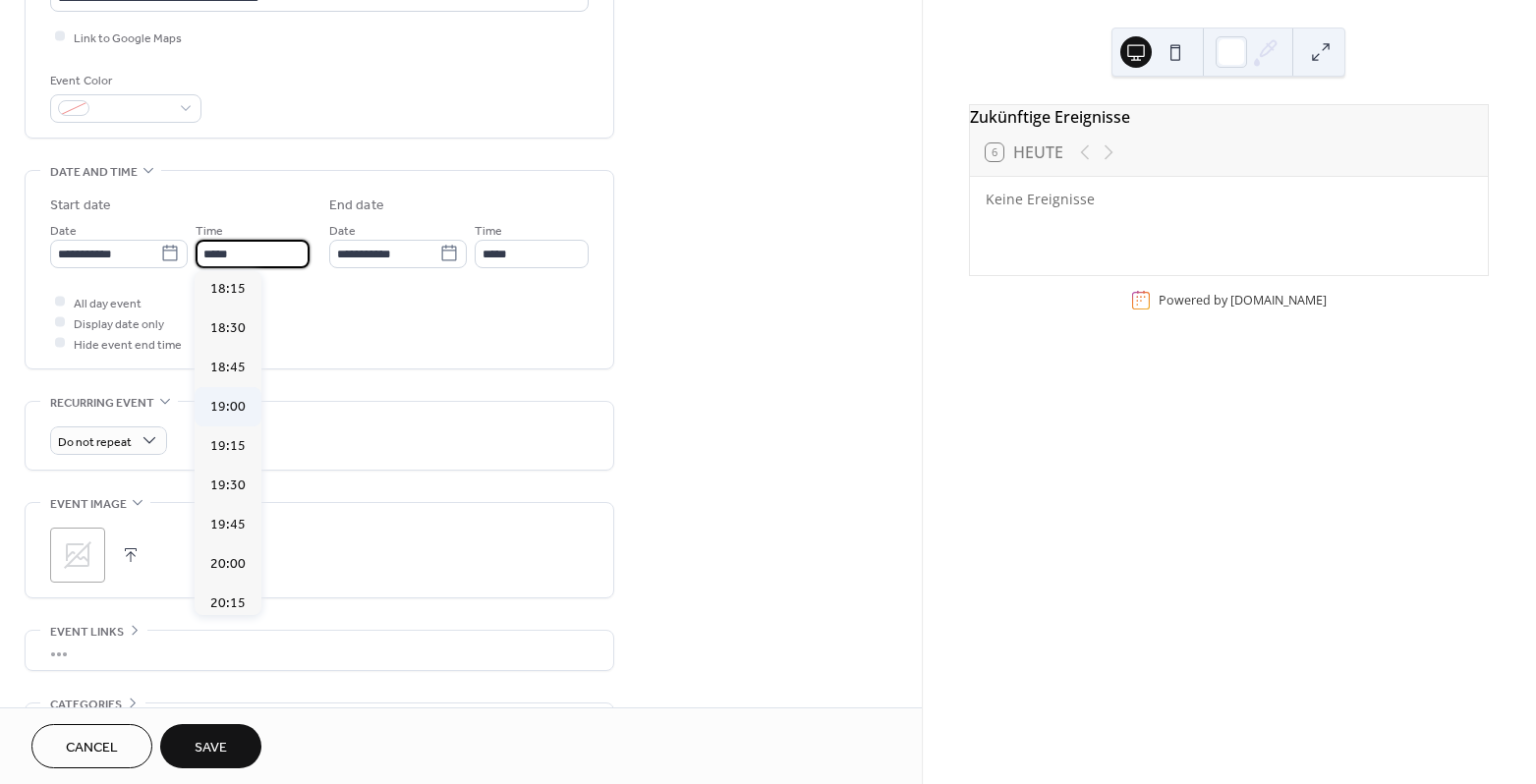 type on "*****" 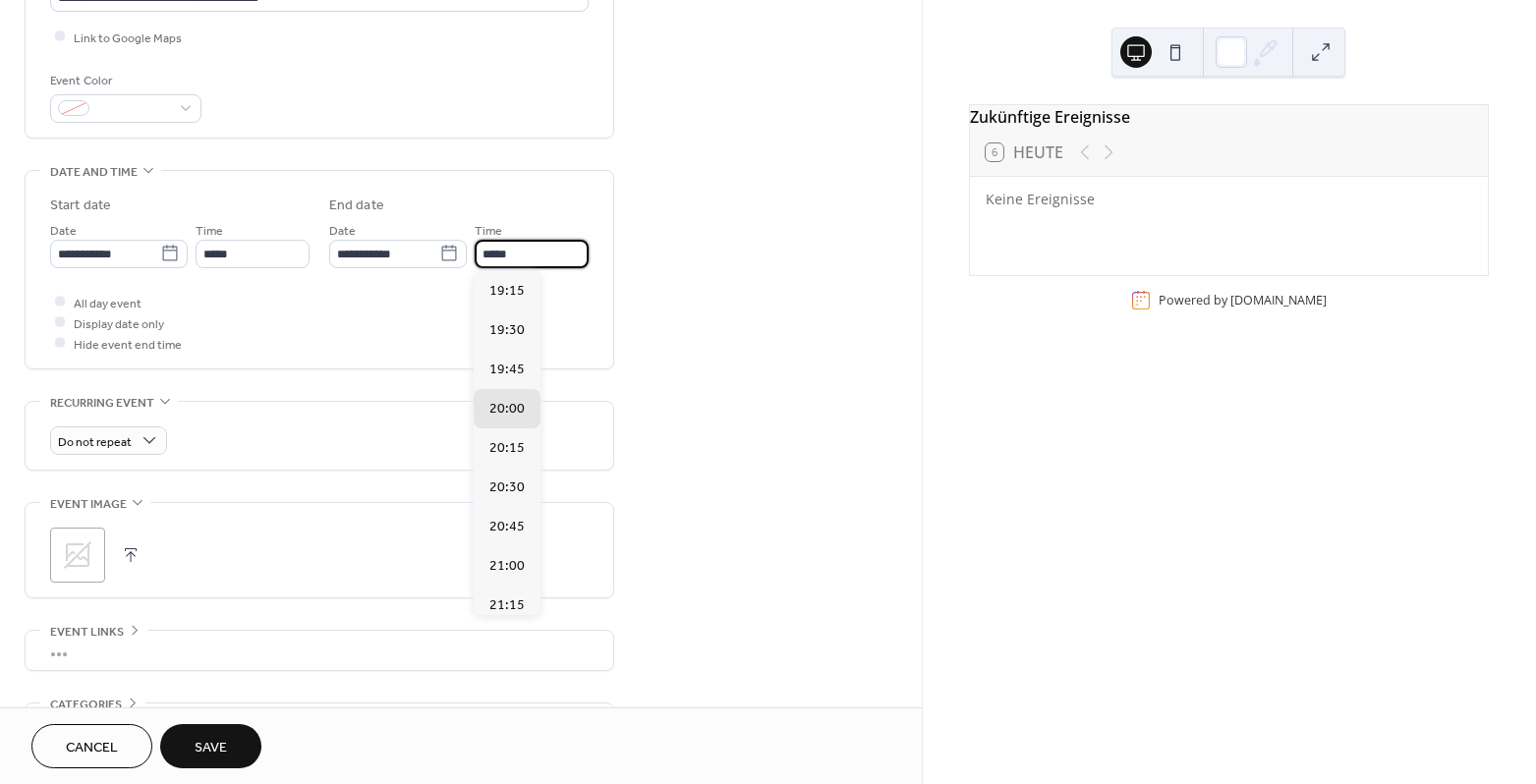 click on "*****" at bounding box center (532, 253) 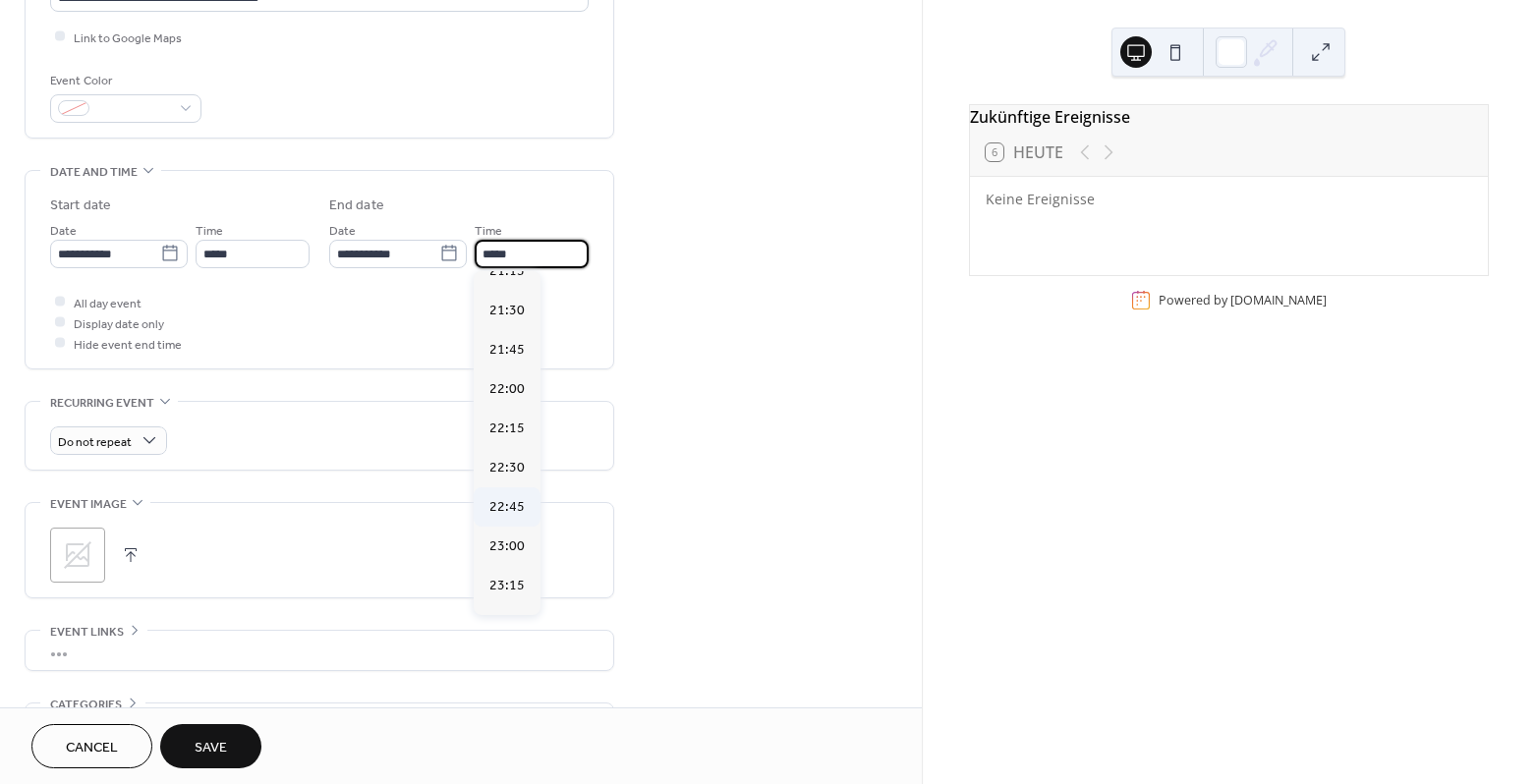 scroll, scrollTop: 335, scrollLeft: 0, axis: vertical 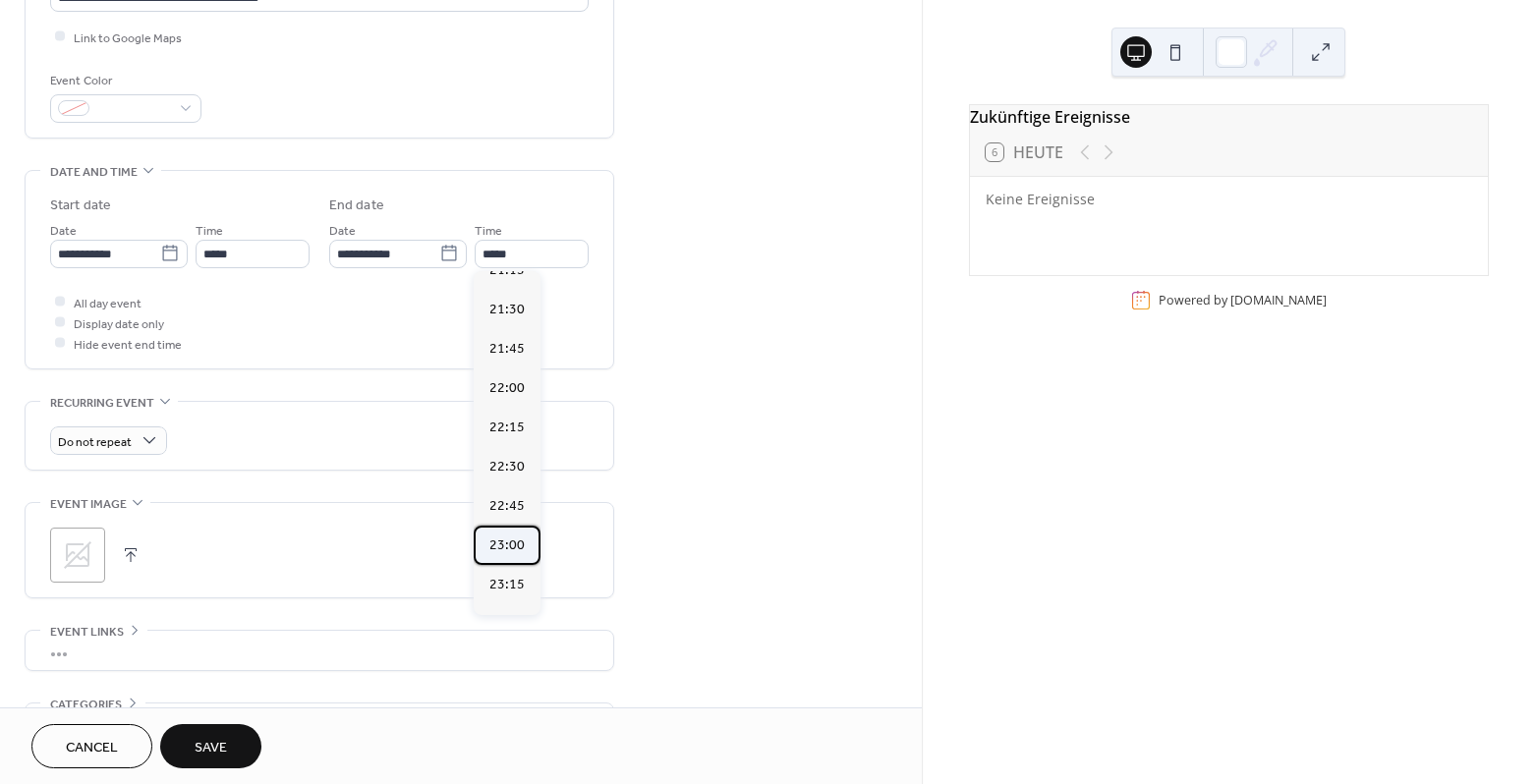 click on "23:00" at bounding box center [507, 545] 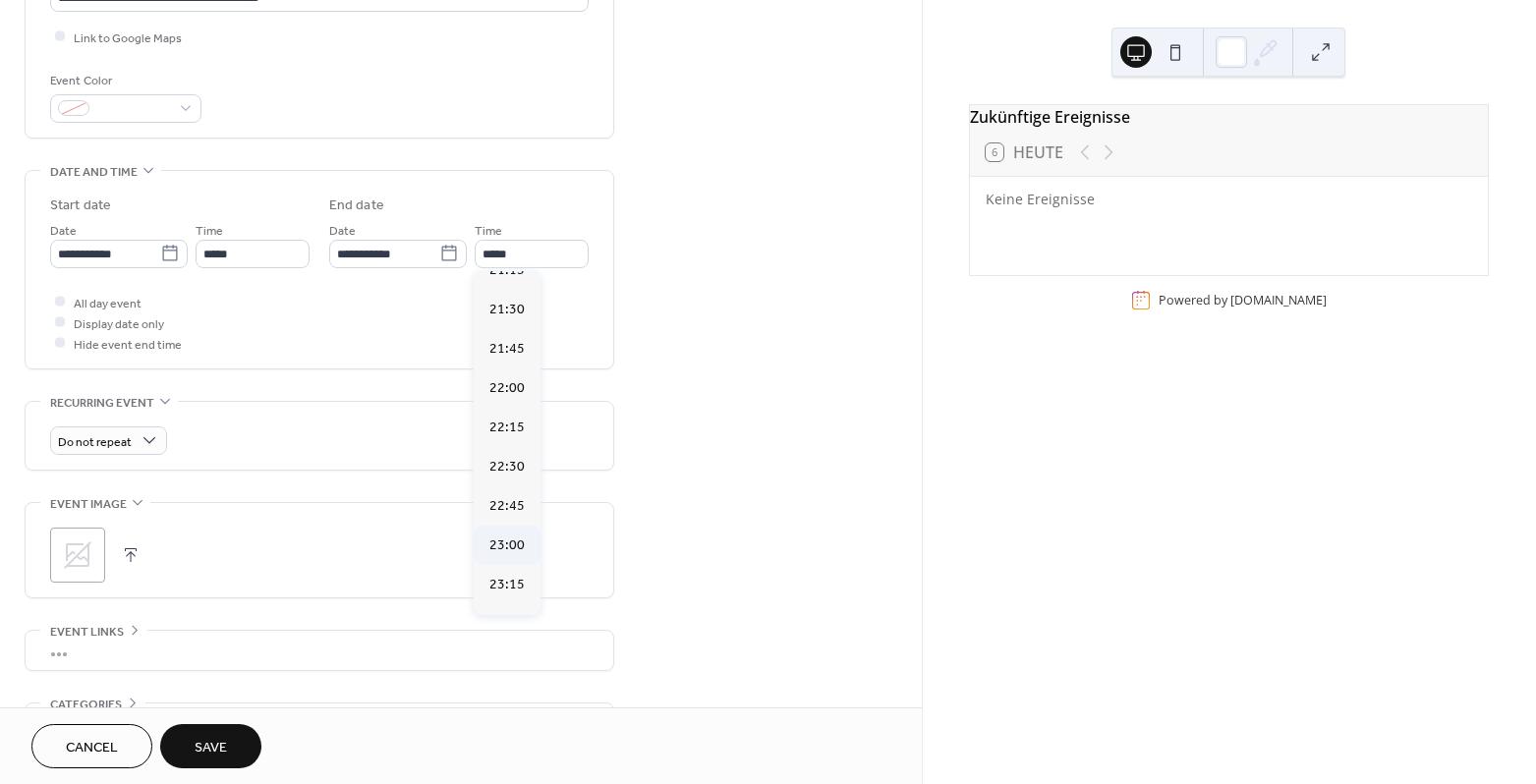 type on "*****" 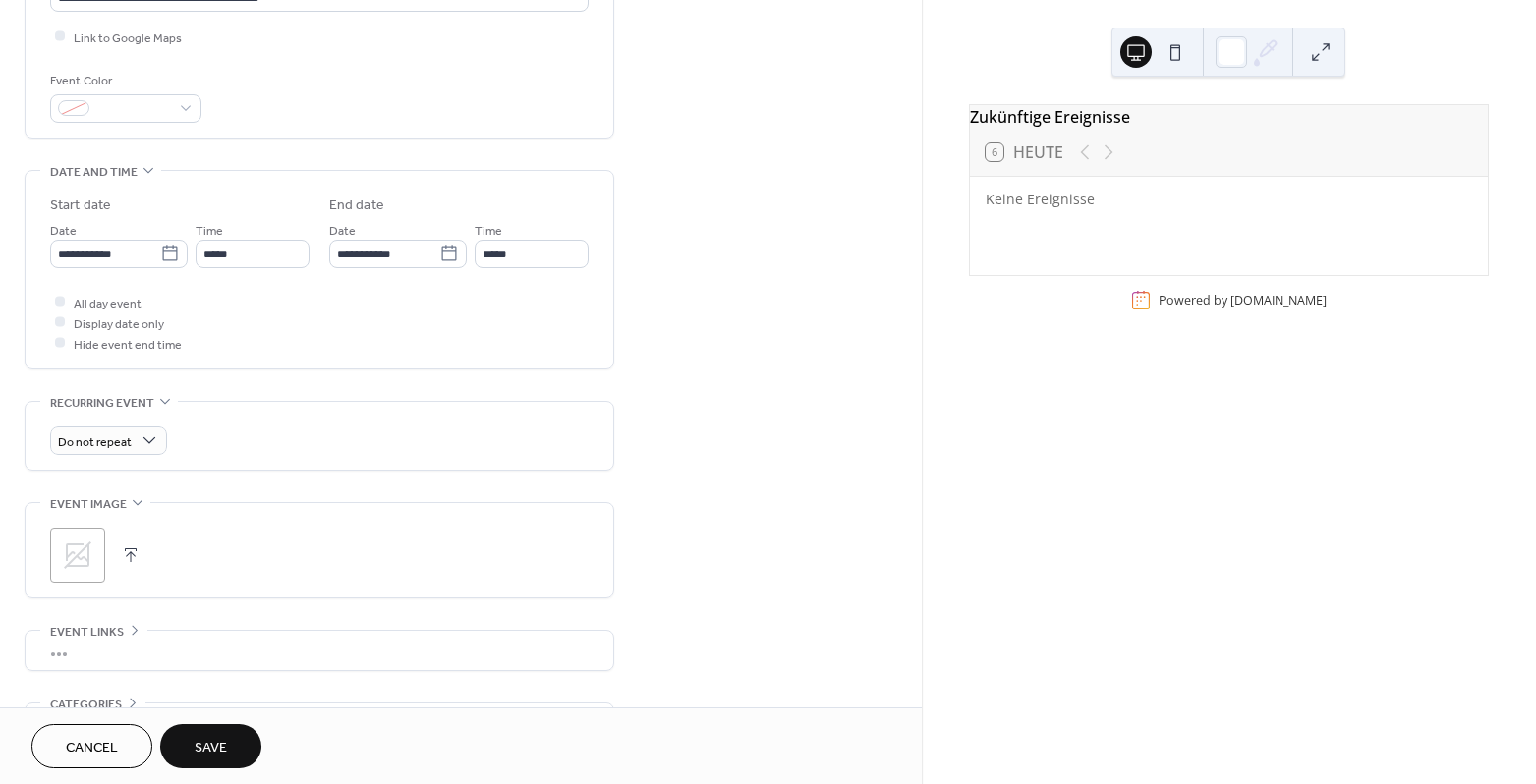 click on "All day event Display date only Hide event end time" at bounding box center [319, 322] 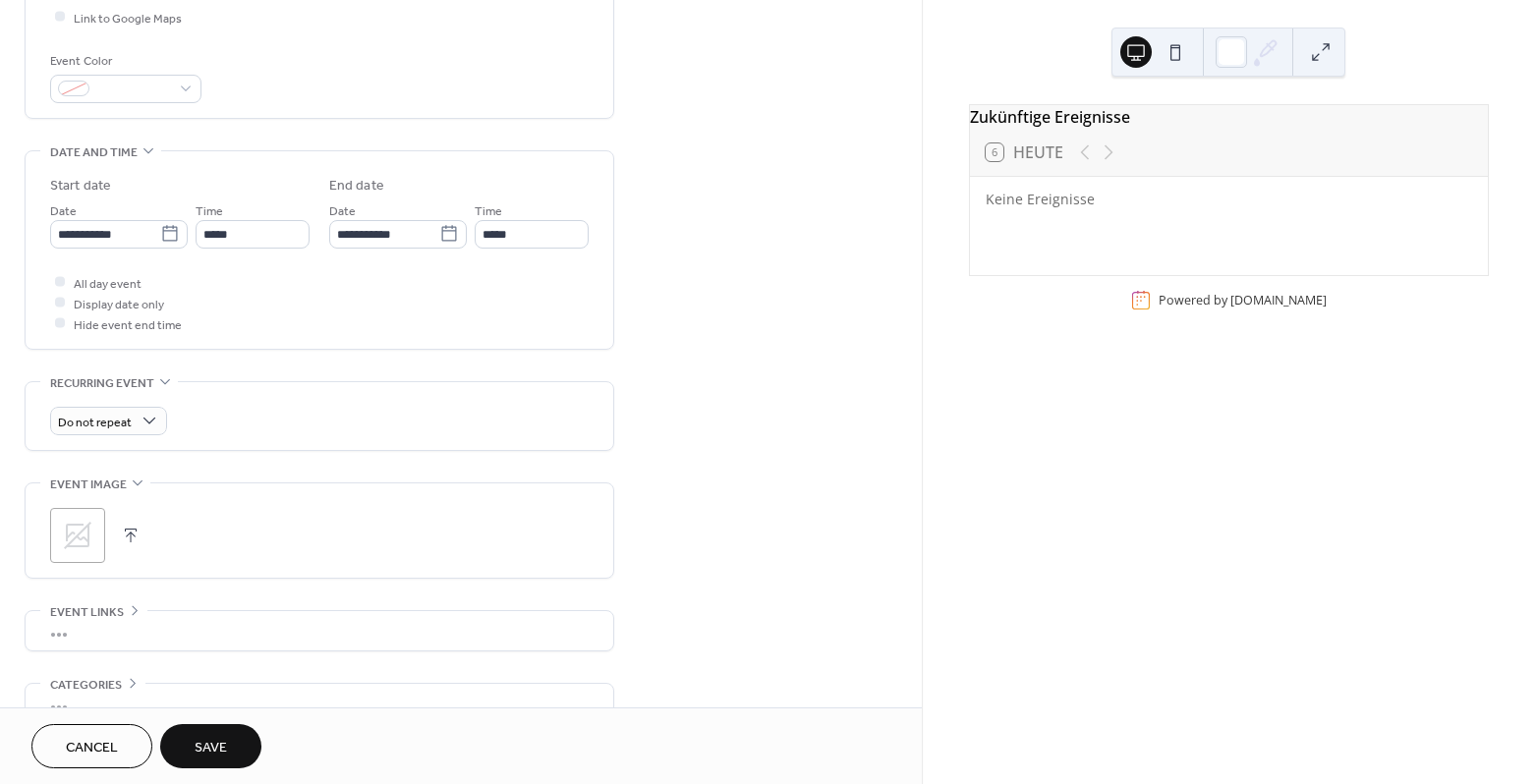 scroll, scrollTop: 520, scrollLeft: 0, axis: vertical 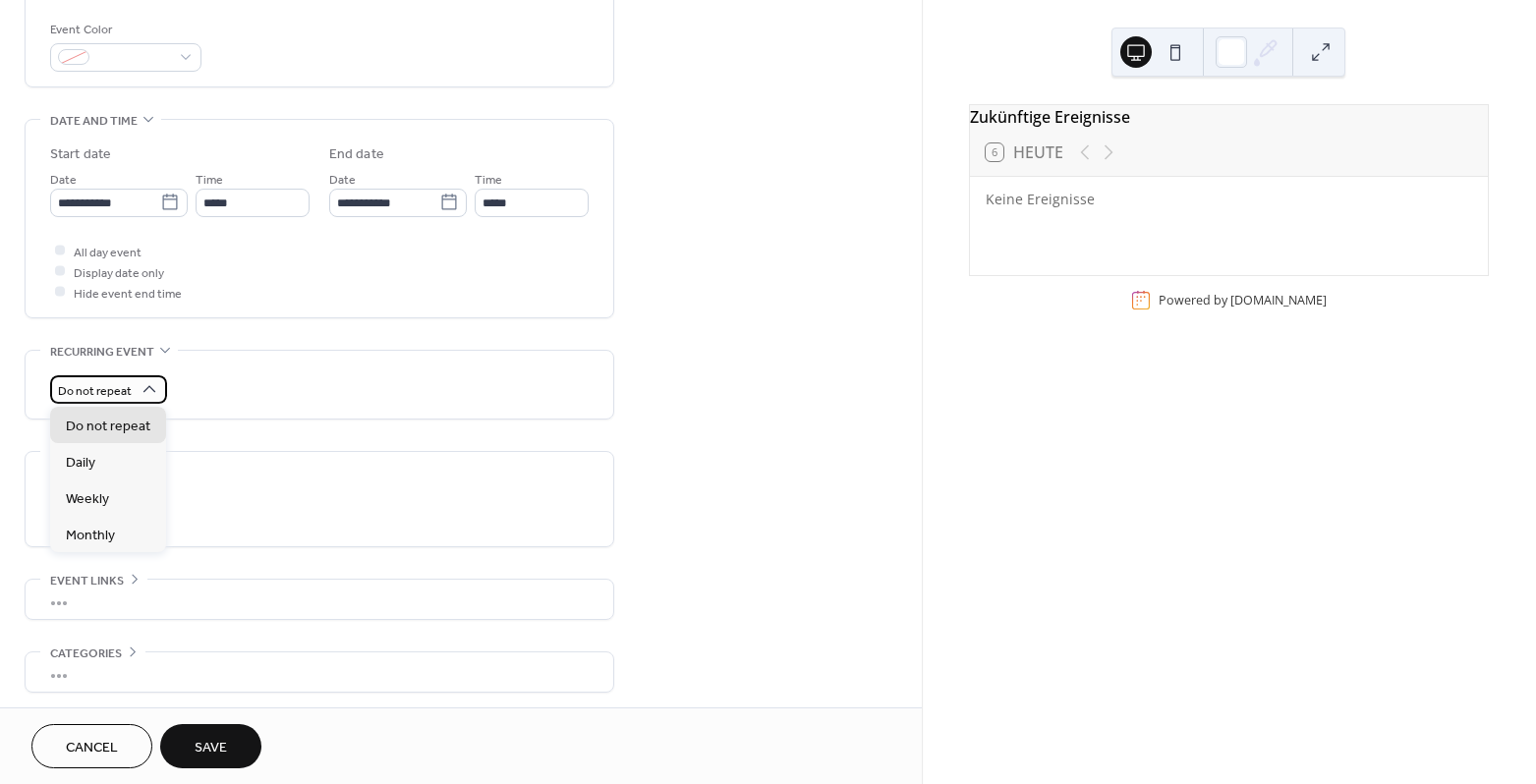click 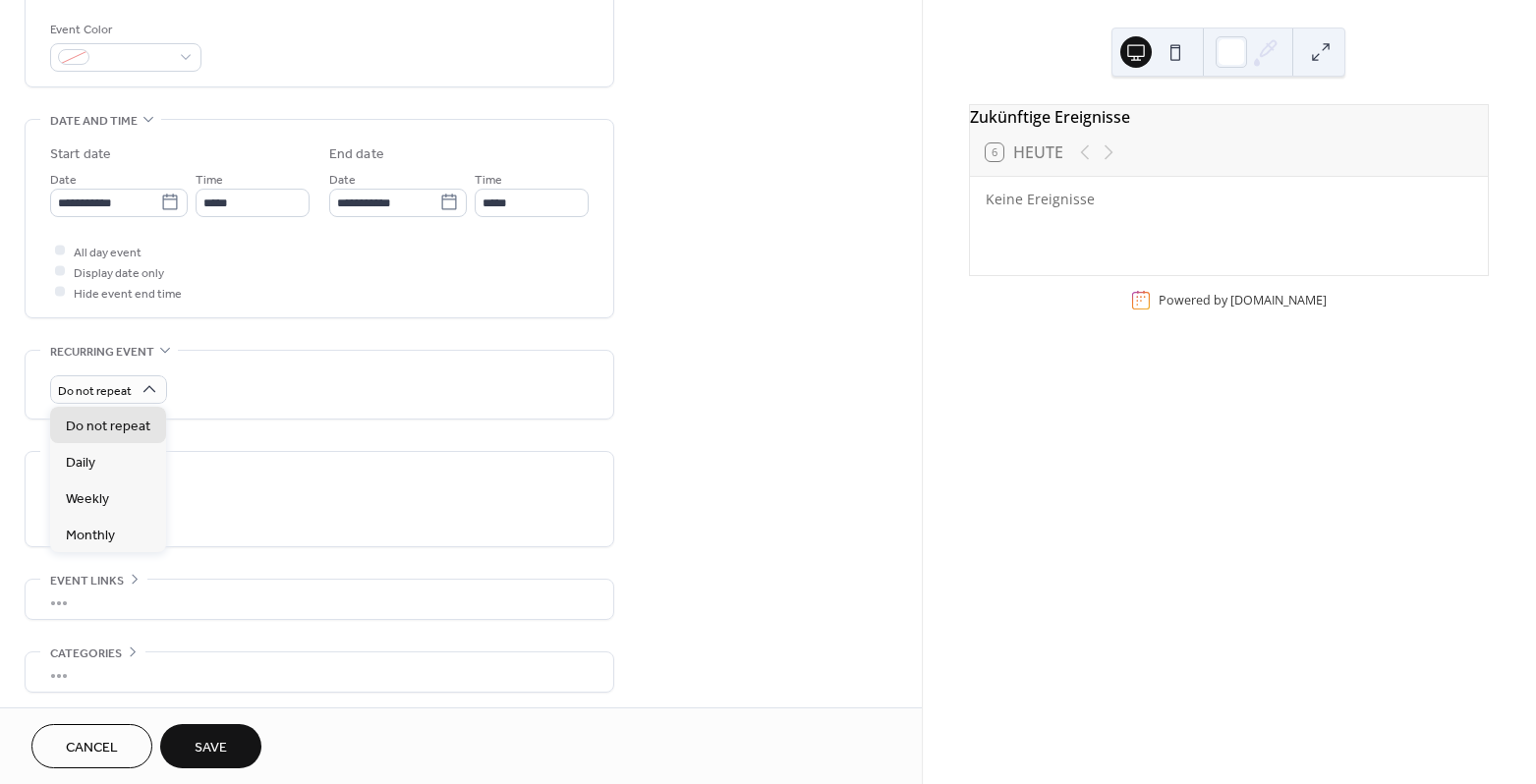 click on "Do not repeat" at bounding box center (319, 389) 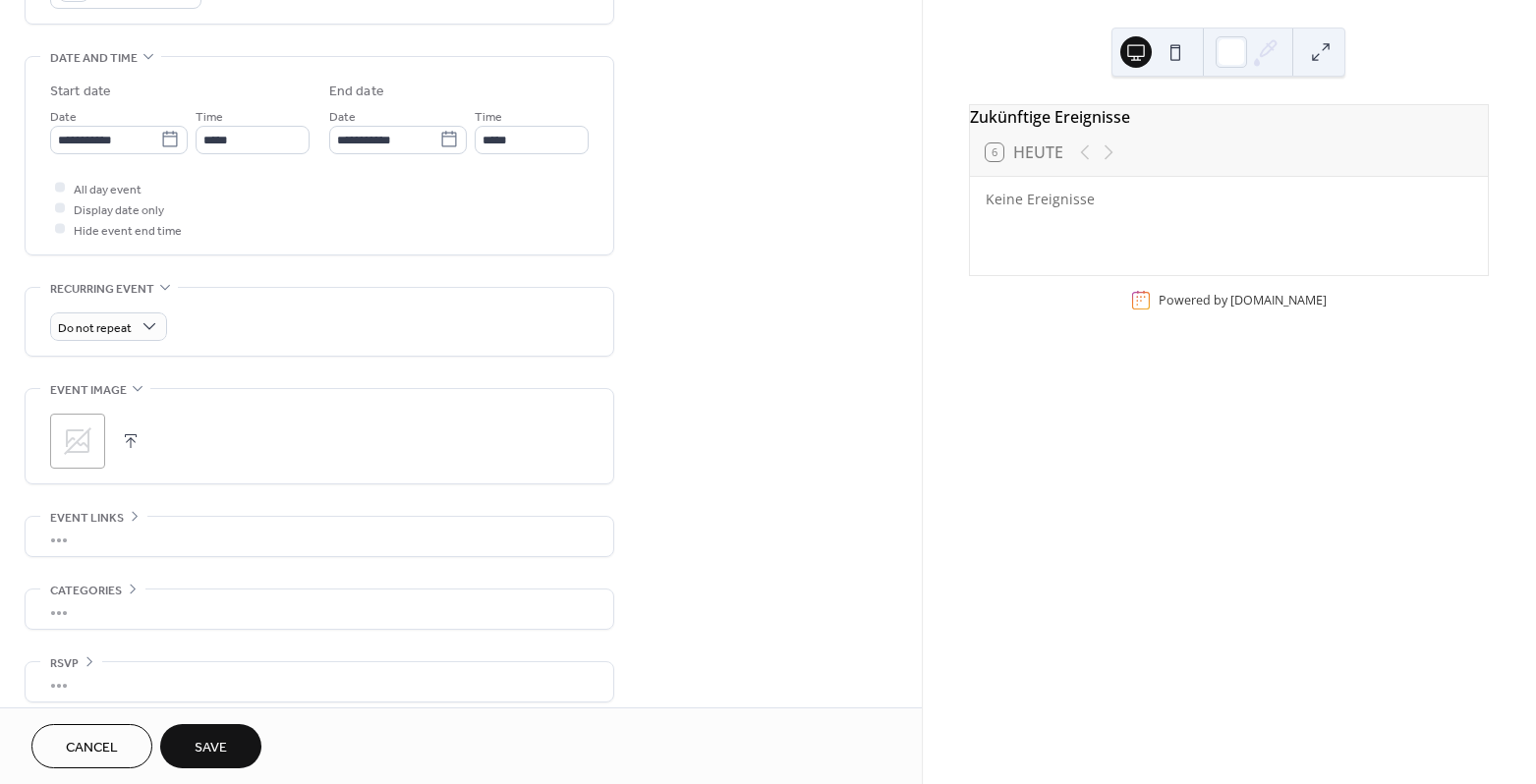 scroll, scrollTop: 595, scrollLeft: 0, axis: vertical 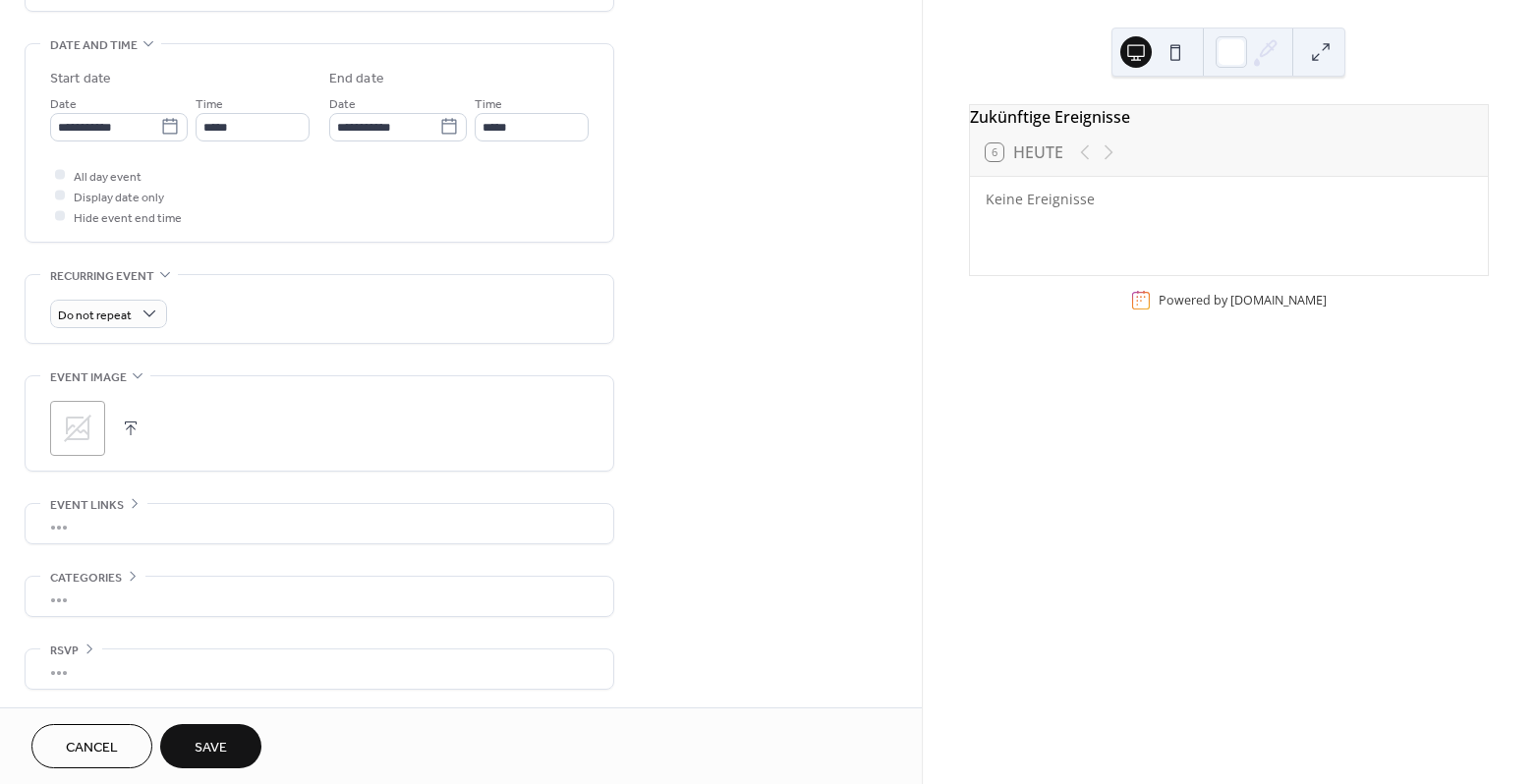 click at bounding box center (131, 428) 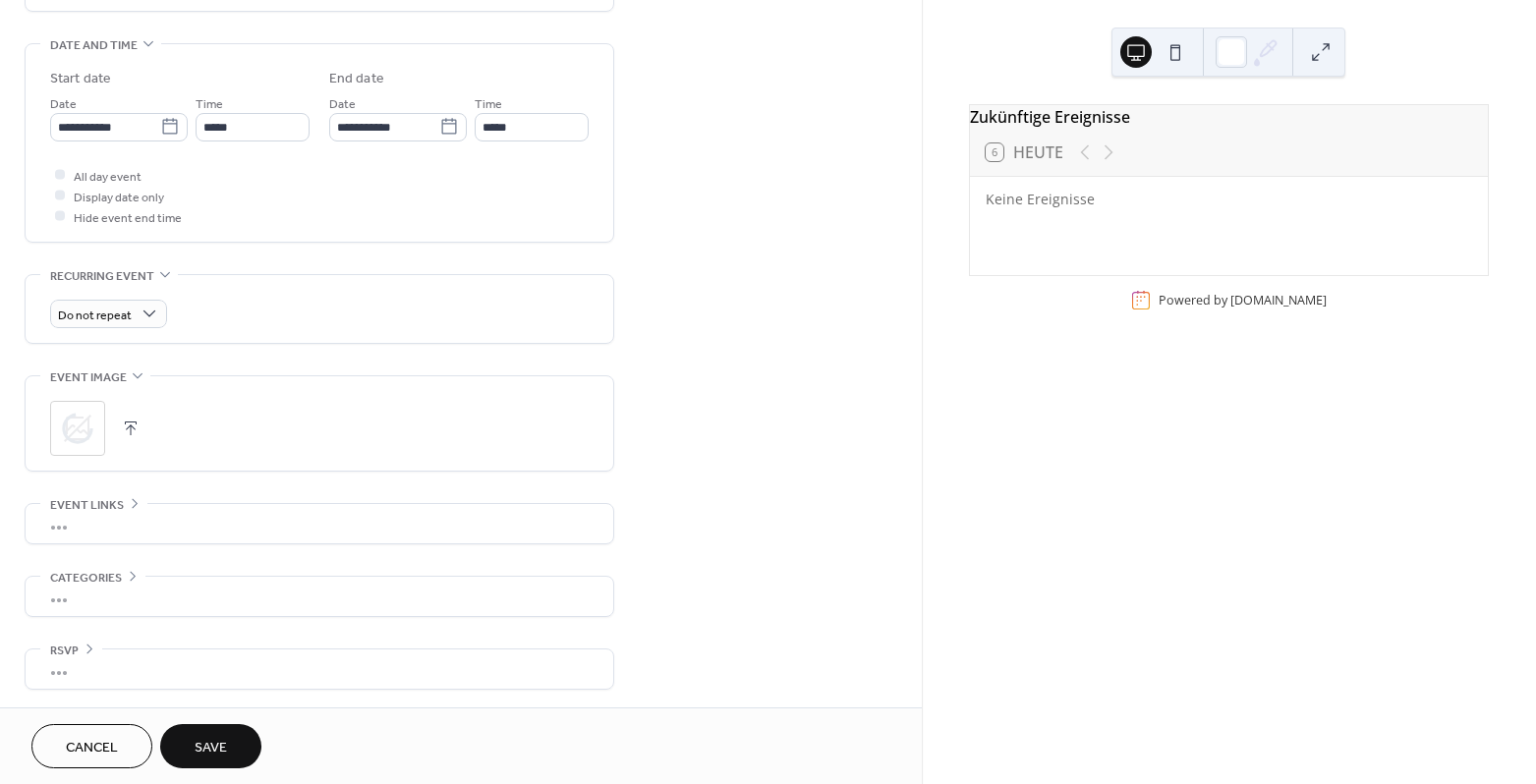 click on "•••" at bounding box center (319, 524) 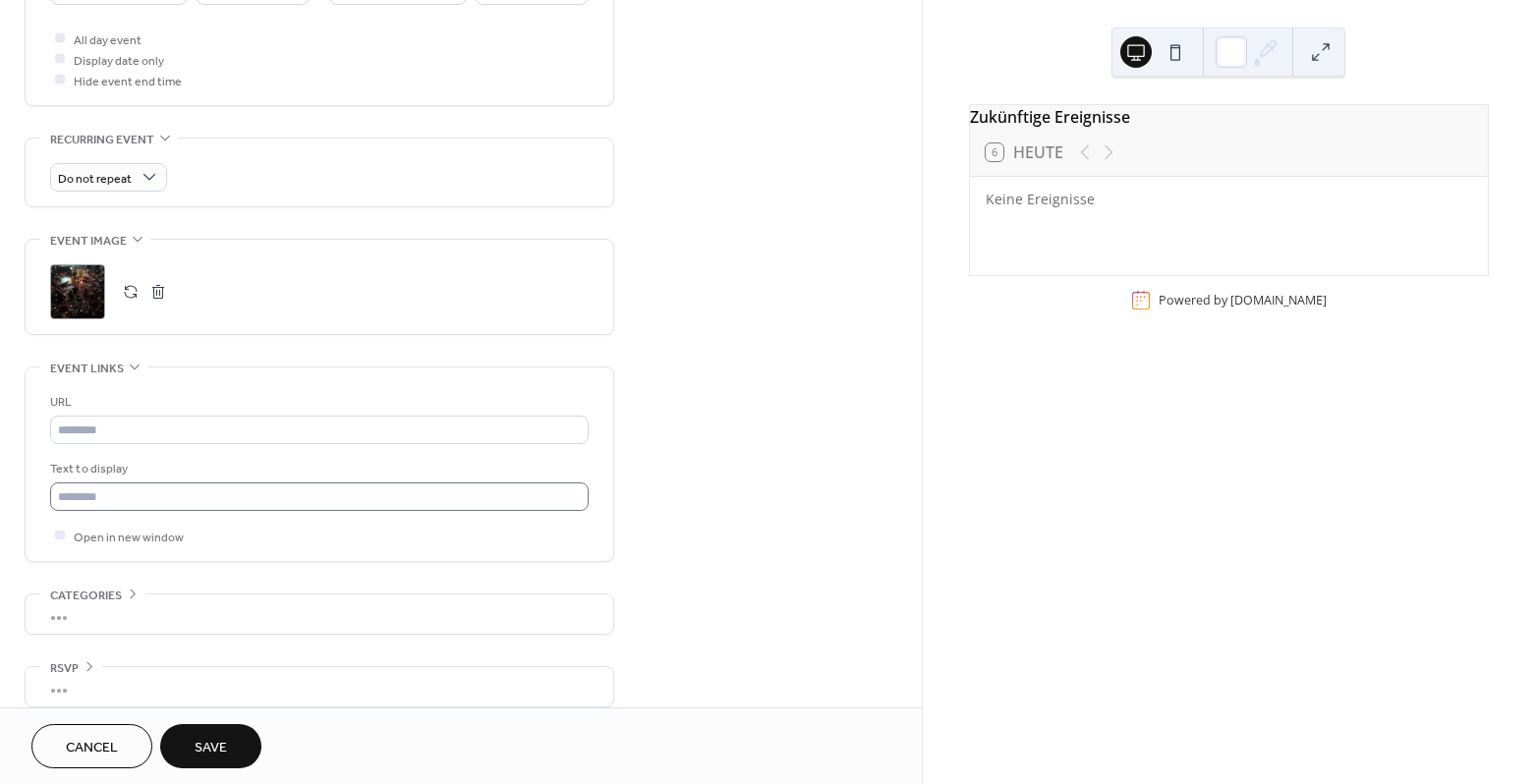 scroll, scrollTop: 743, scrollLeft: 0, axis: vertical 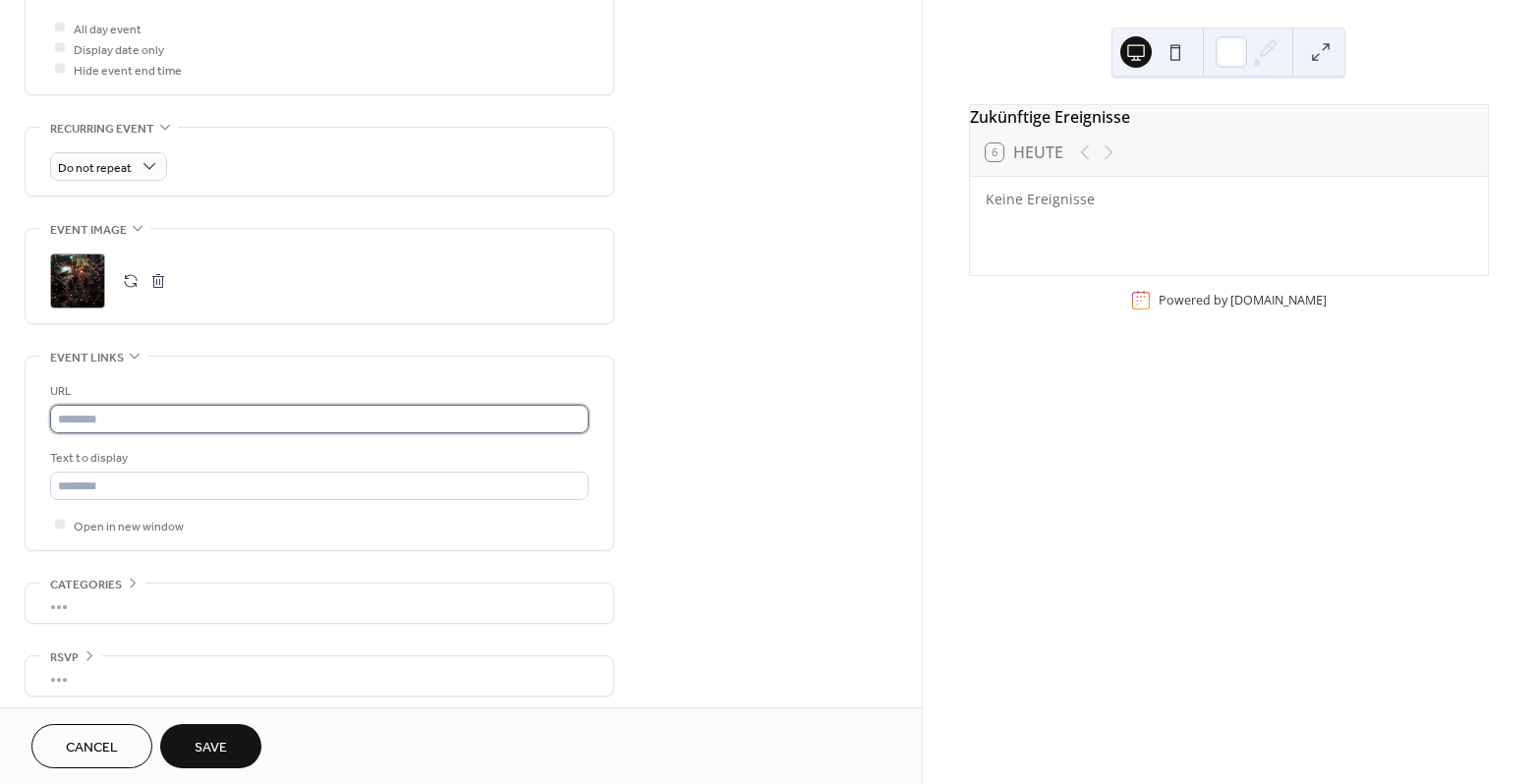 click at bounding box center [319, 419] 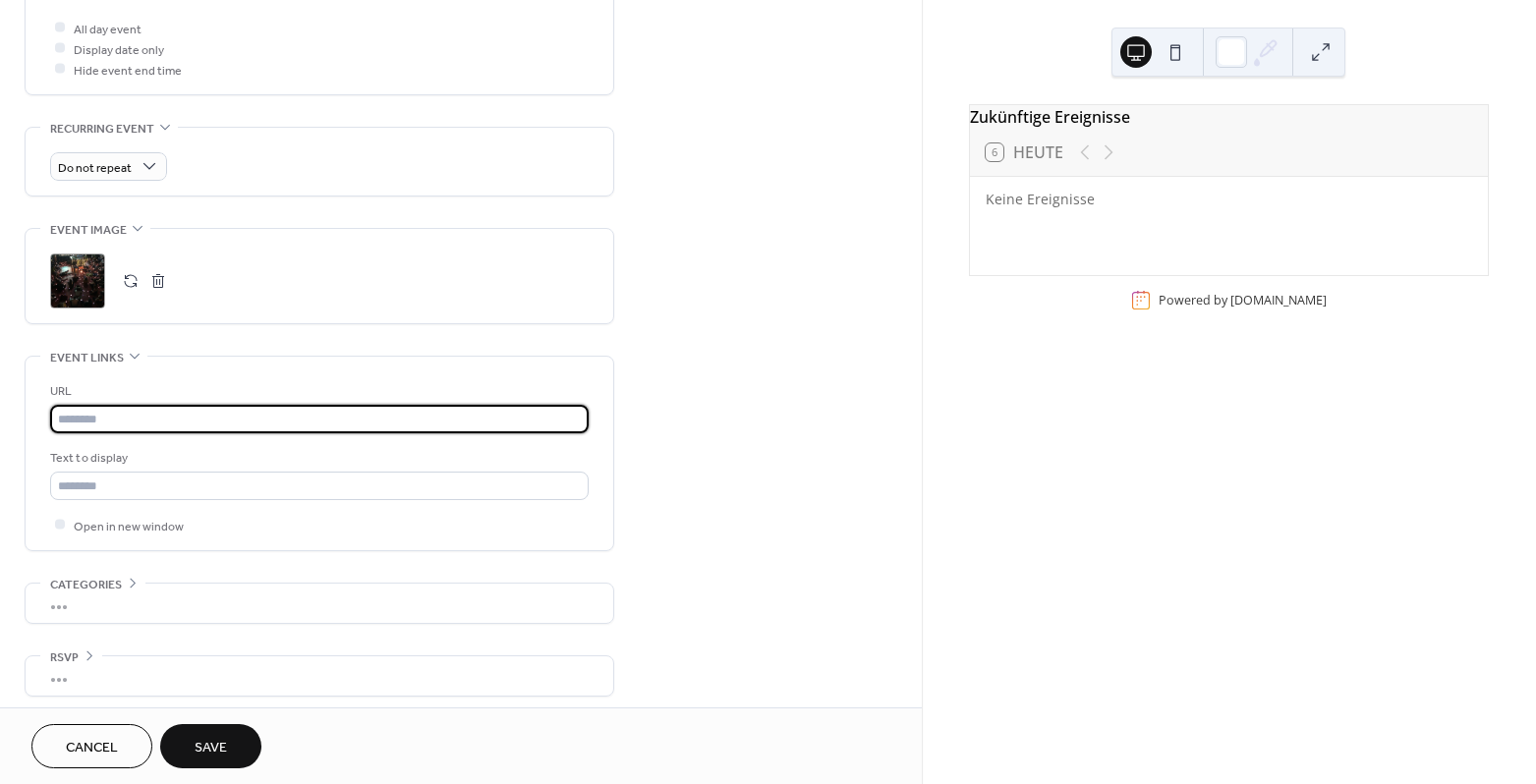 click at bounding box center [319, 419] 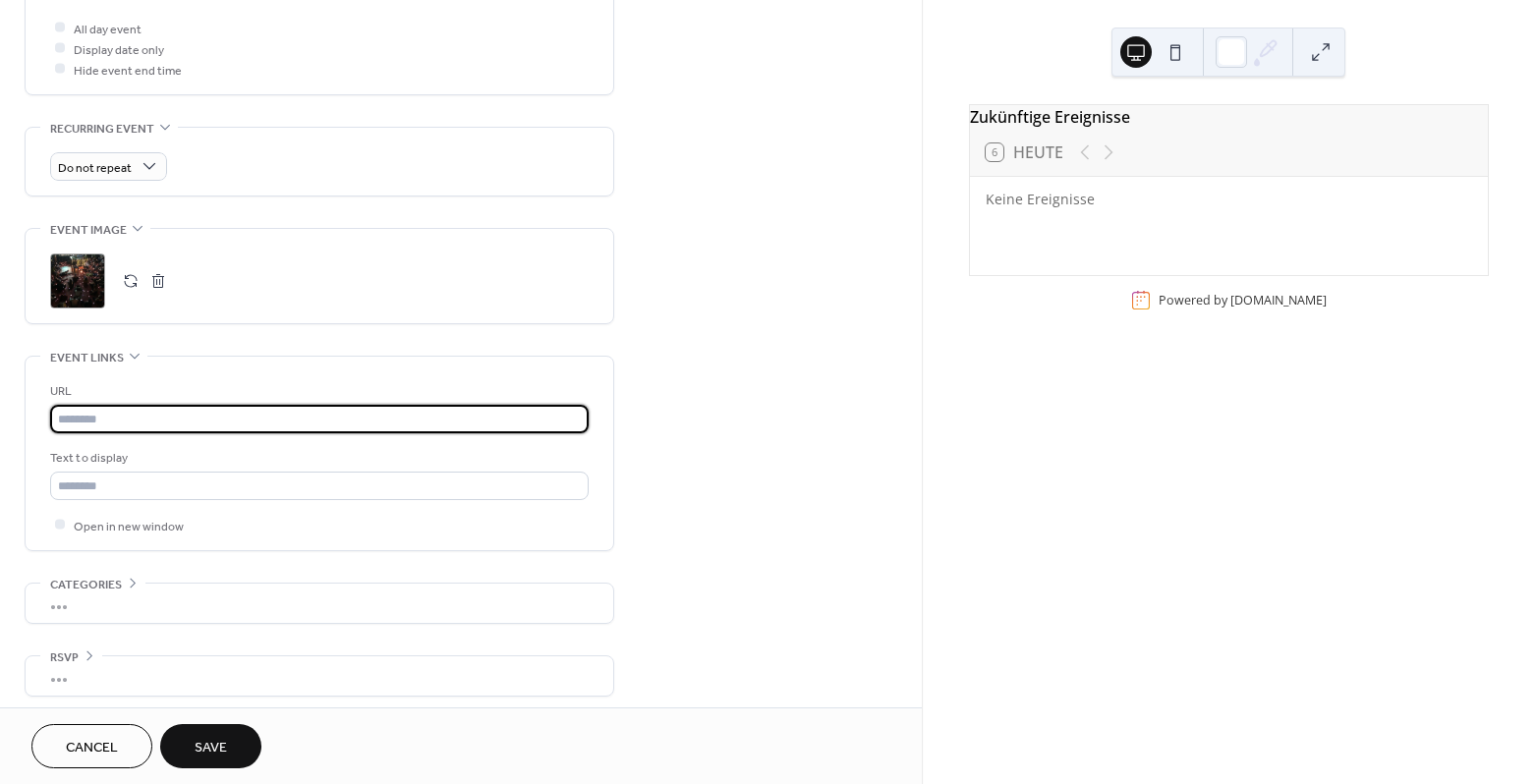 paste on "**********" 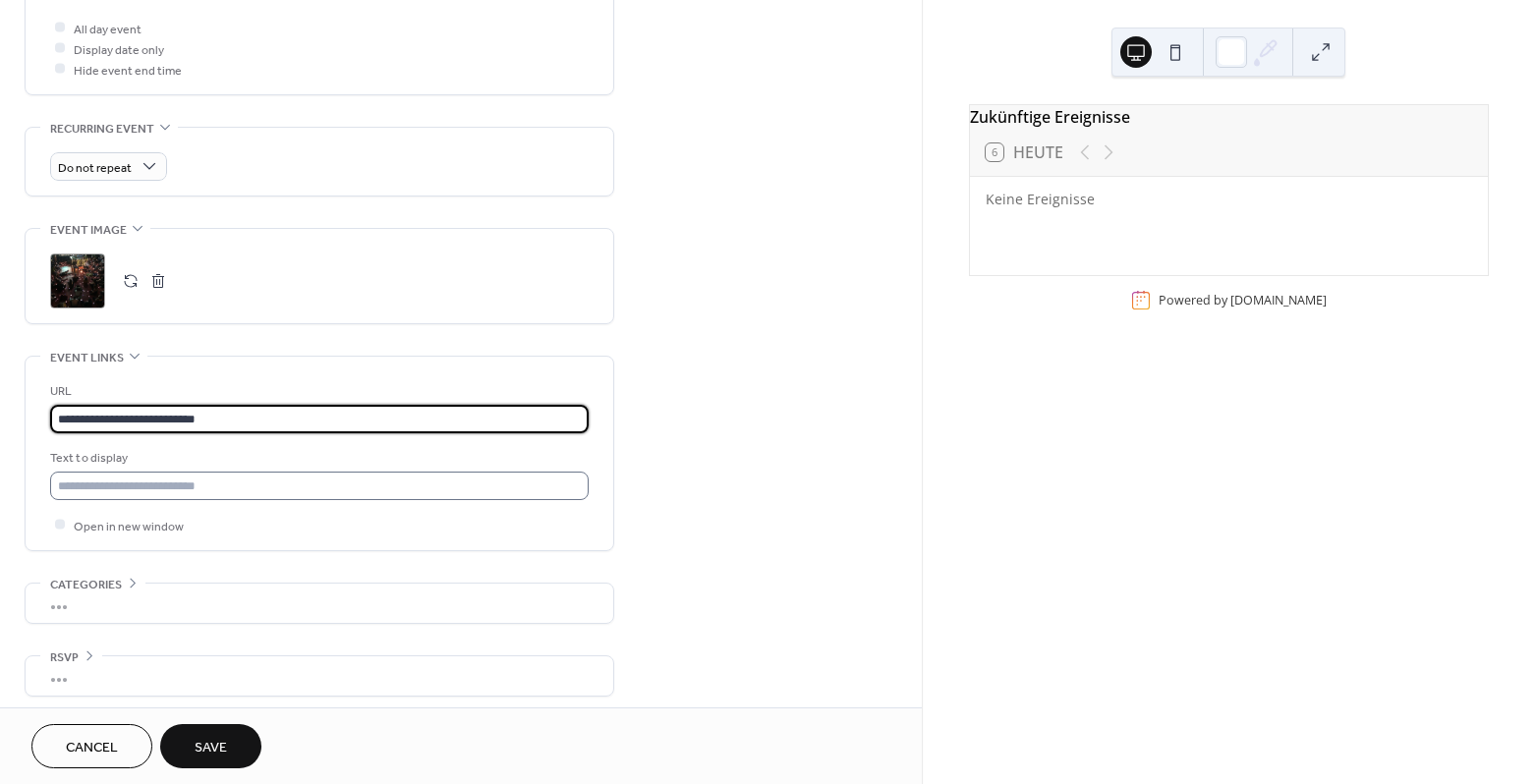 type on "**********" 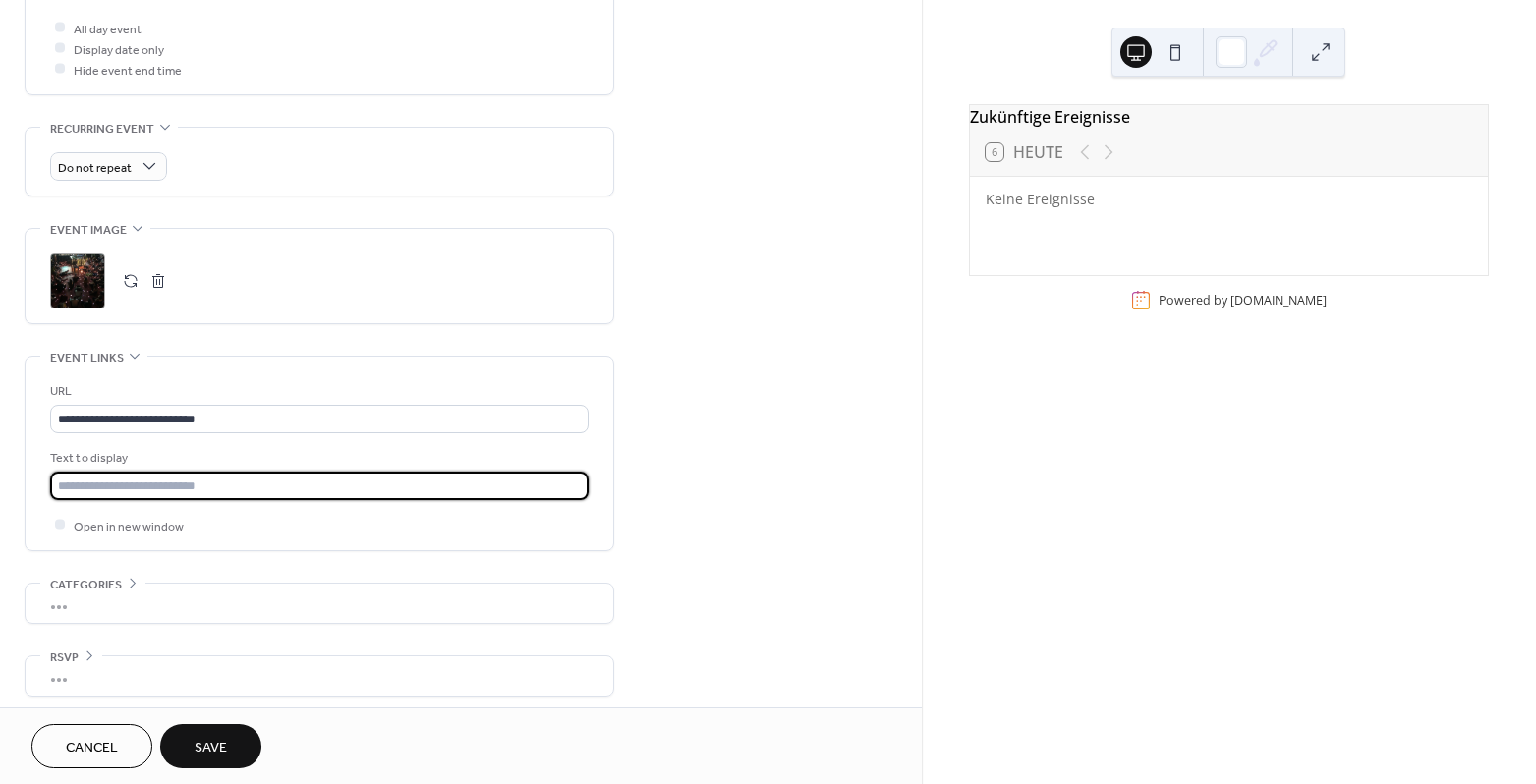 click at bounding box center [319, 485] 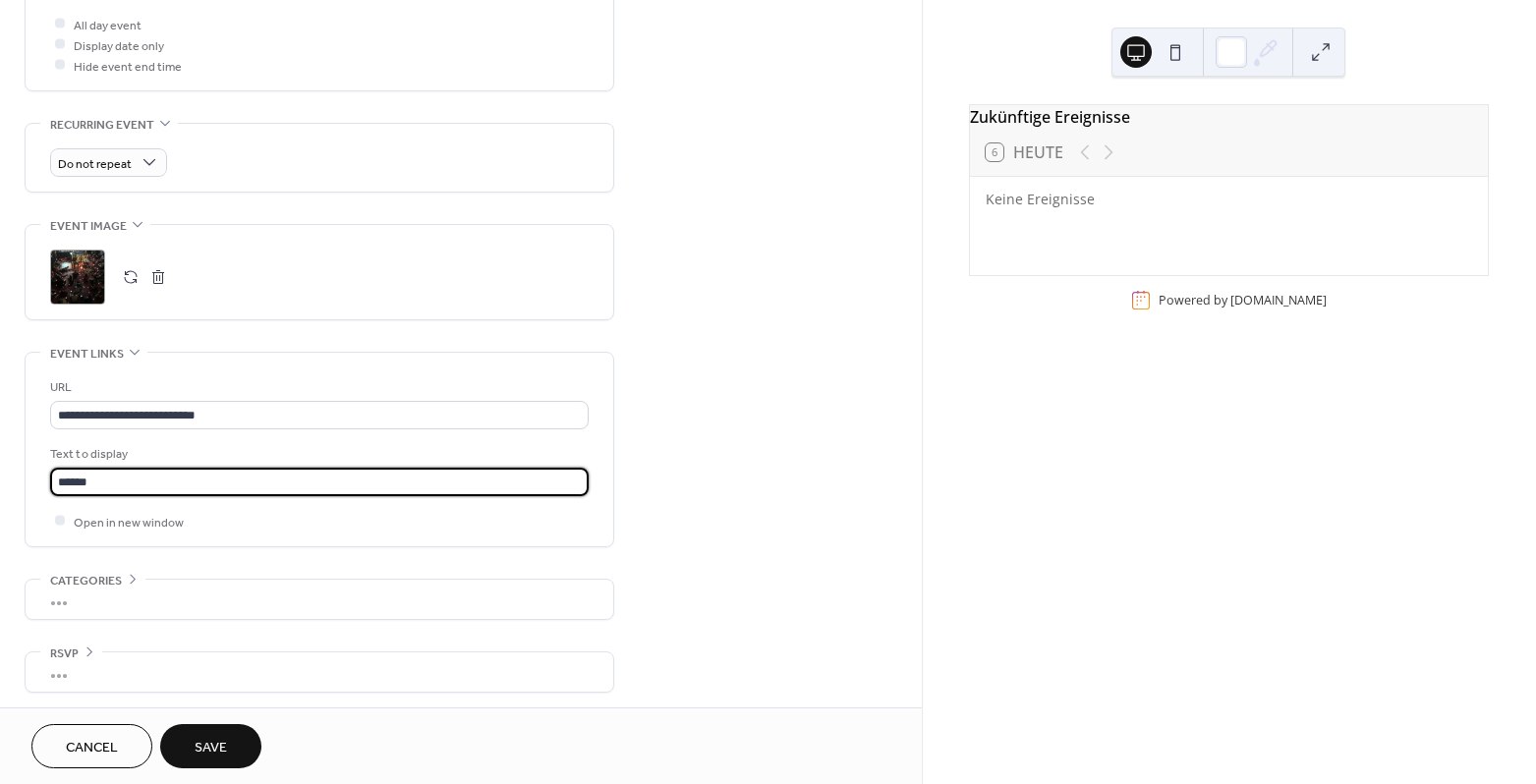 scroll, scrollTop: 750, scrollLeft: 0, axis: vertical 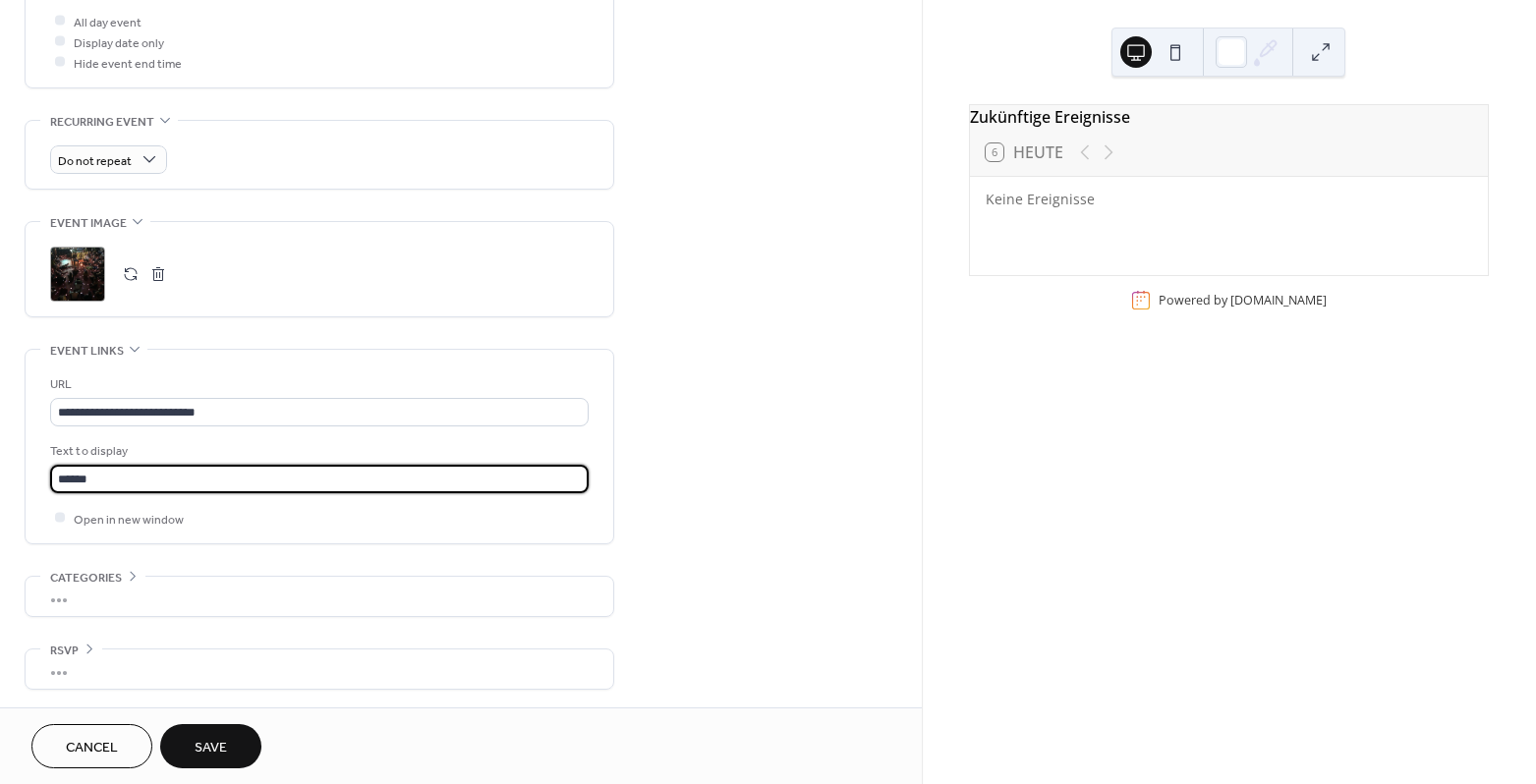 type on "******" 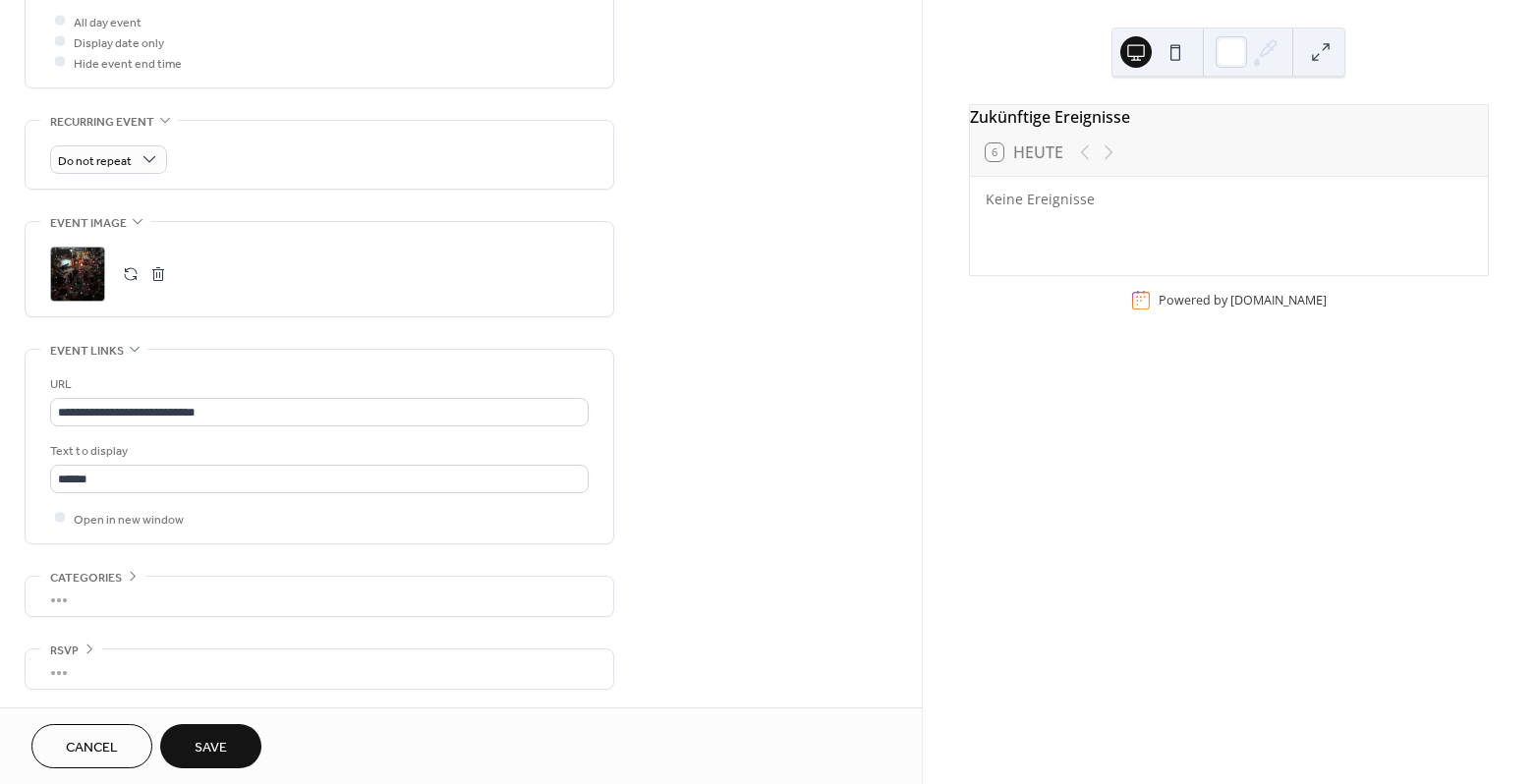 click on "•••" at bounding box center (319, 596) 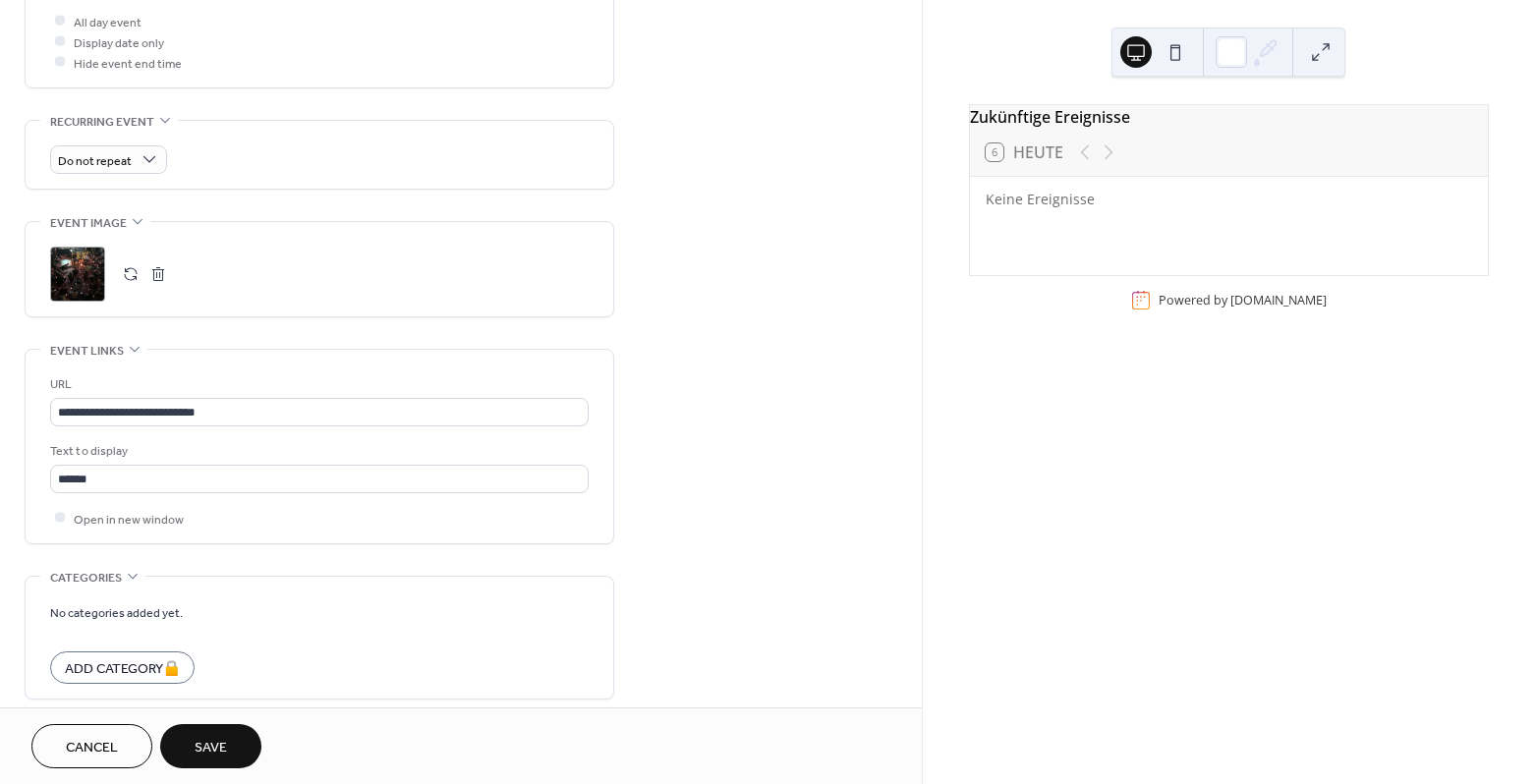 click on "Categories" at bounding box center [85, 578] 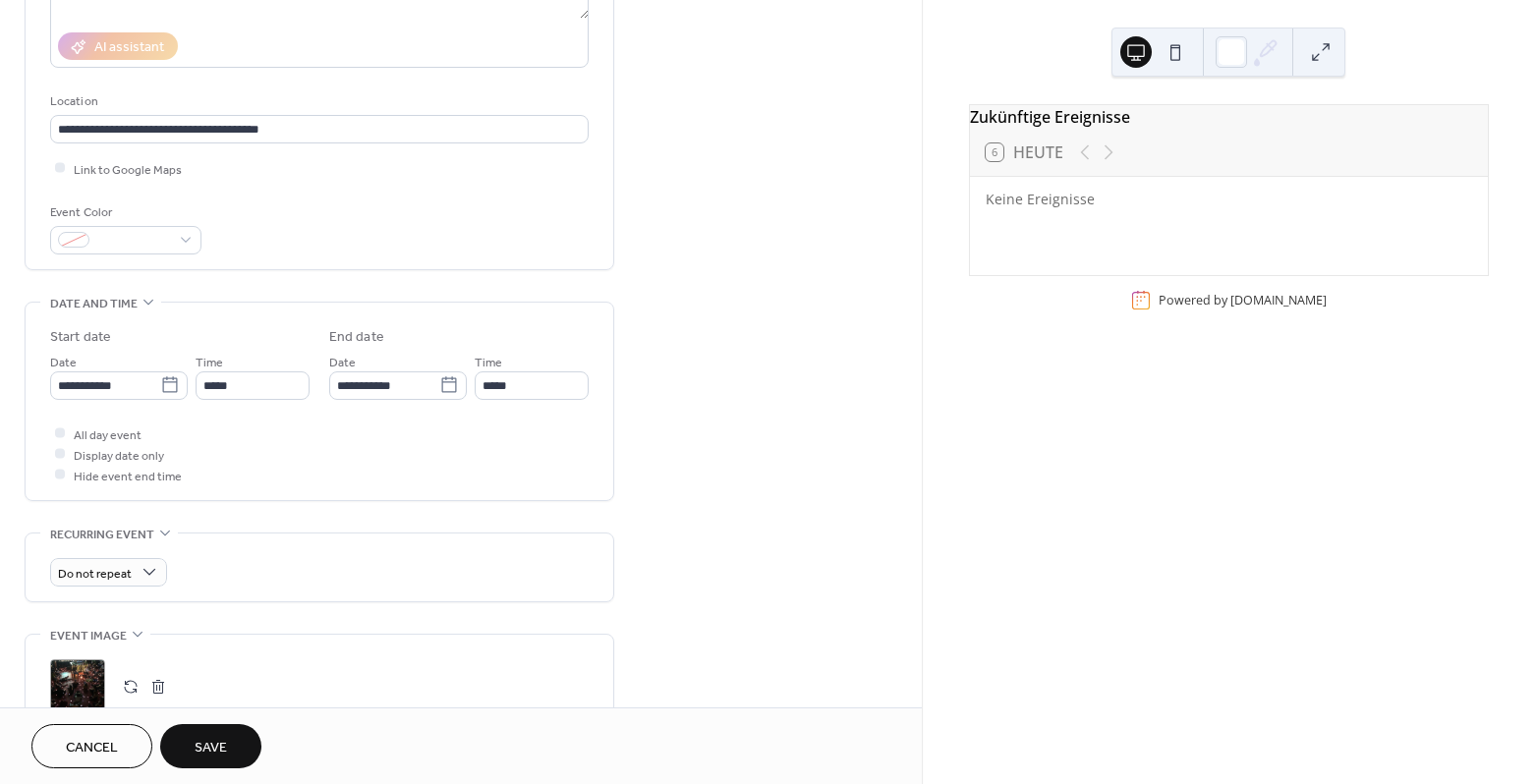 scroll, scrollTop: 0, scrollLeft: 0, axis: both 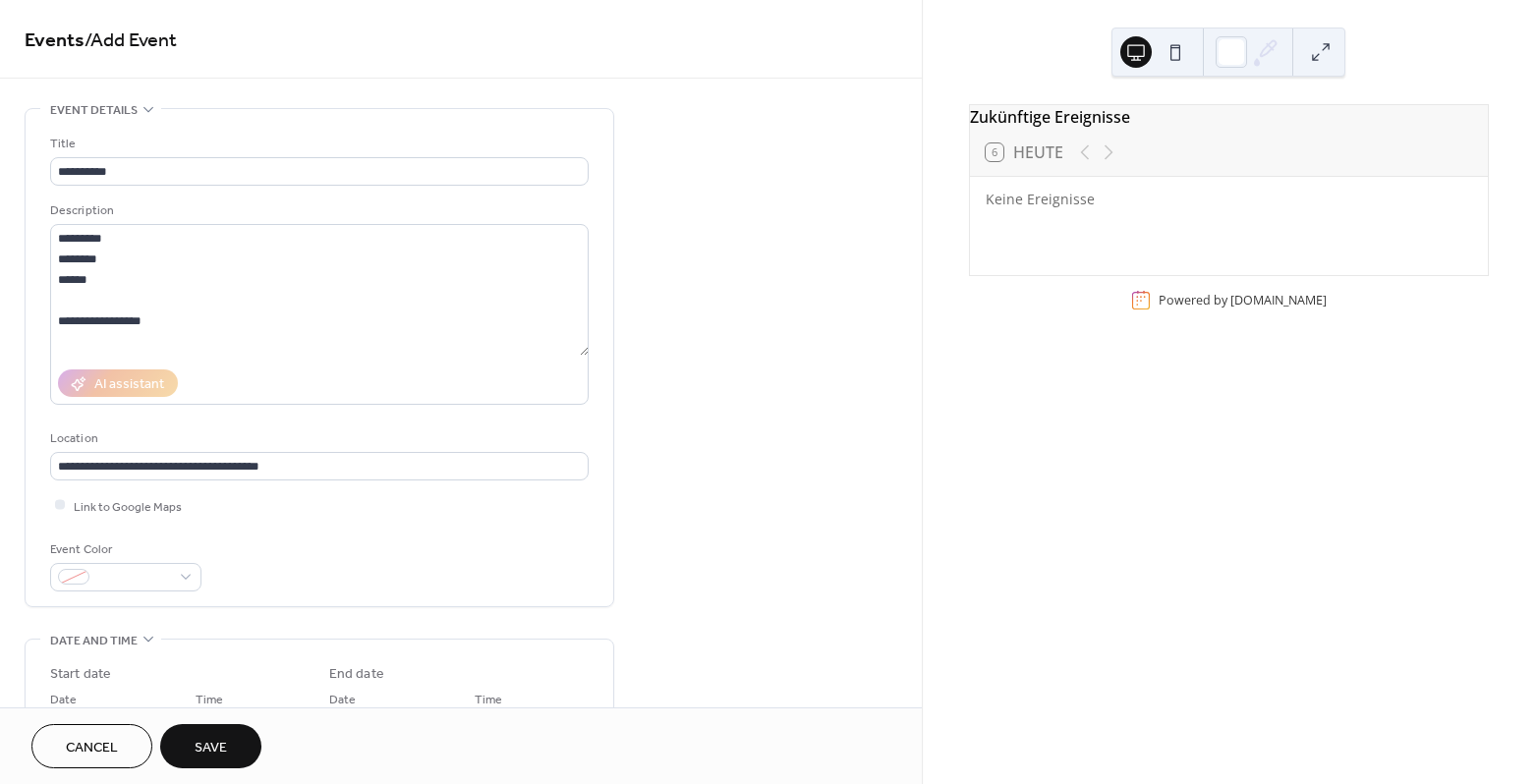 click at bounding box center [1175, 52] 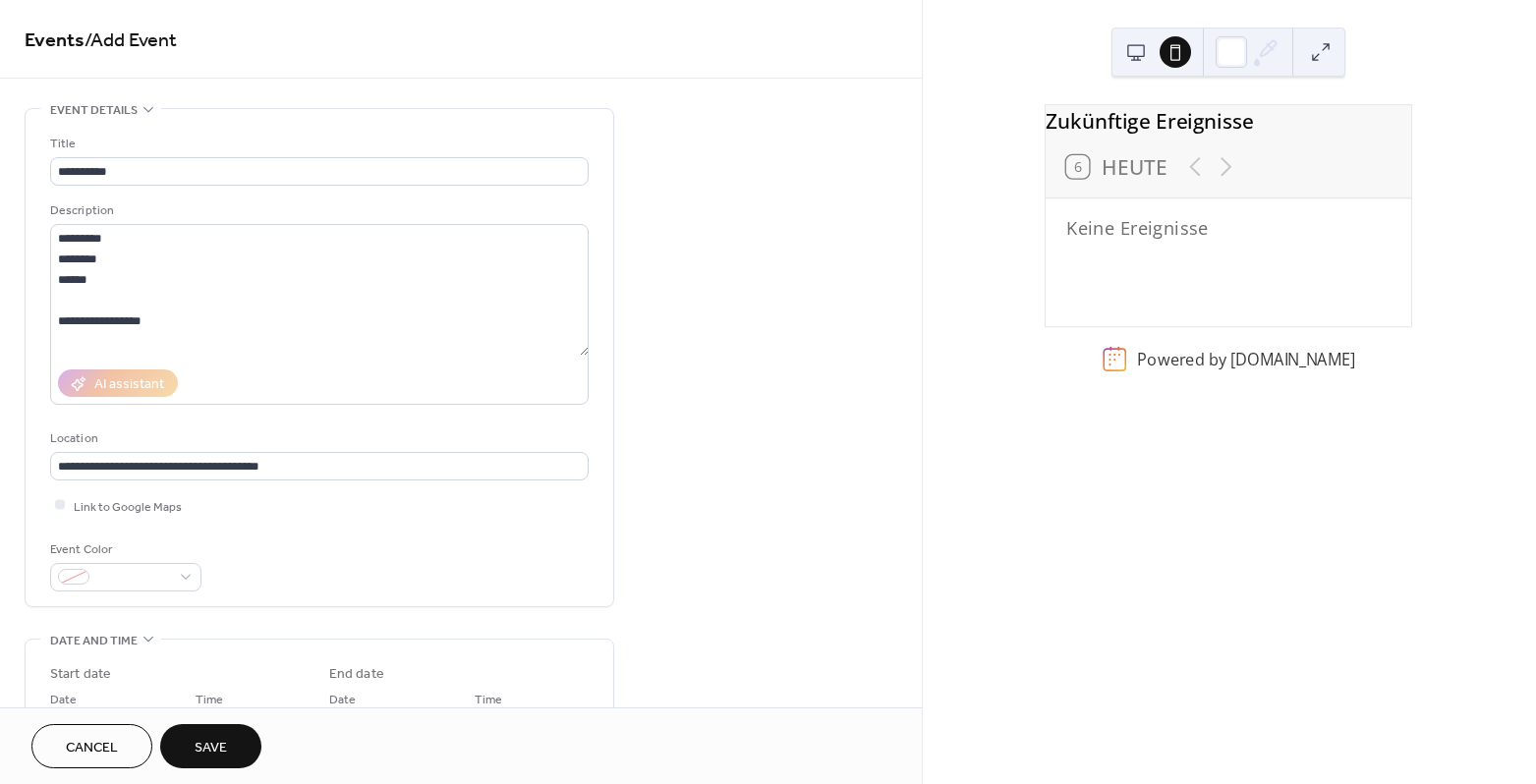 click at bounding box center (1136, 52) 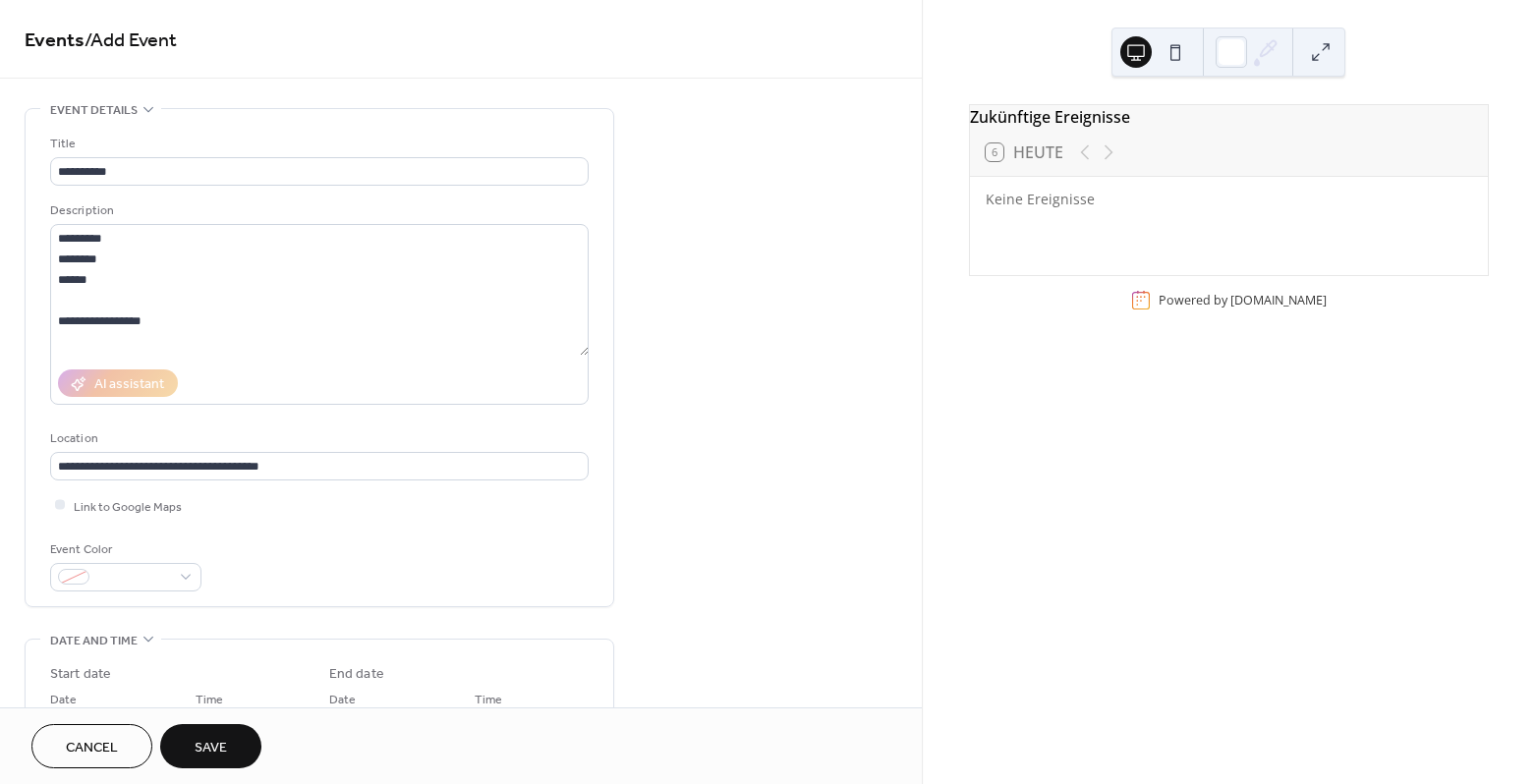 click on "Save" at bounding box center [210, 748] 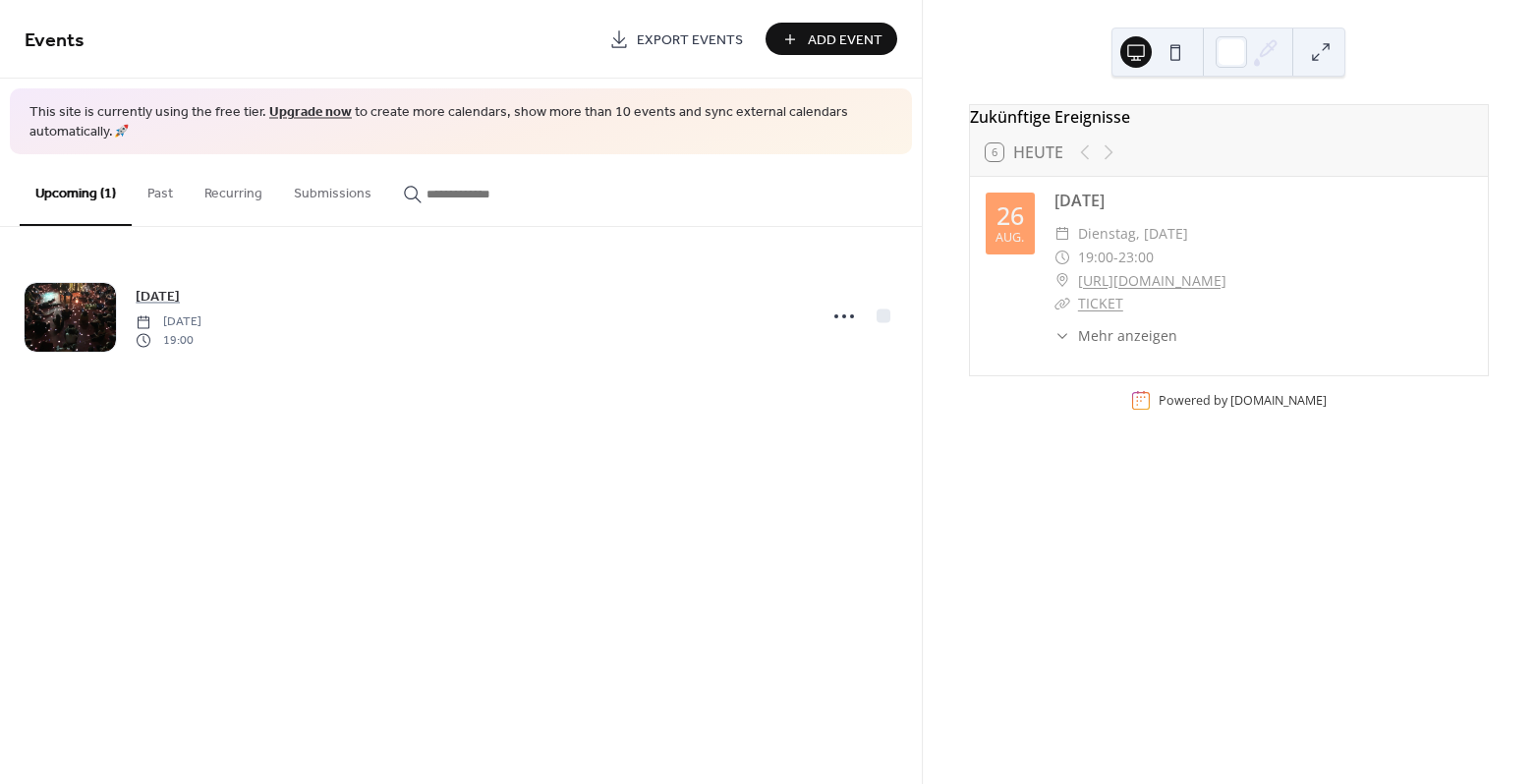 click at bounding box center [1175, 52] 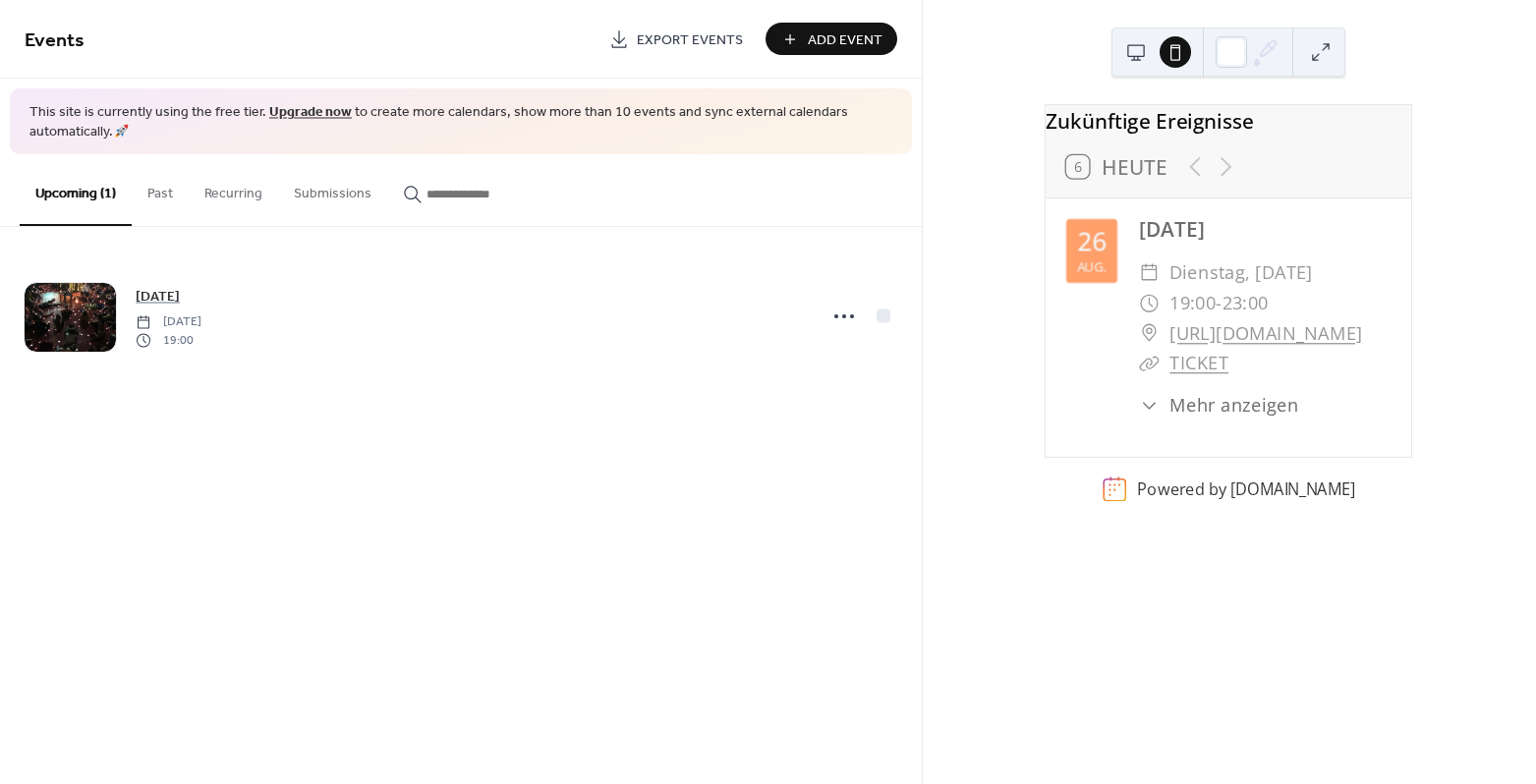 click at bounding box center (1136, 52) 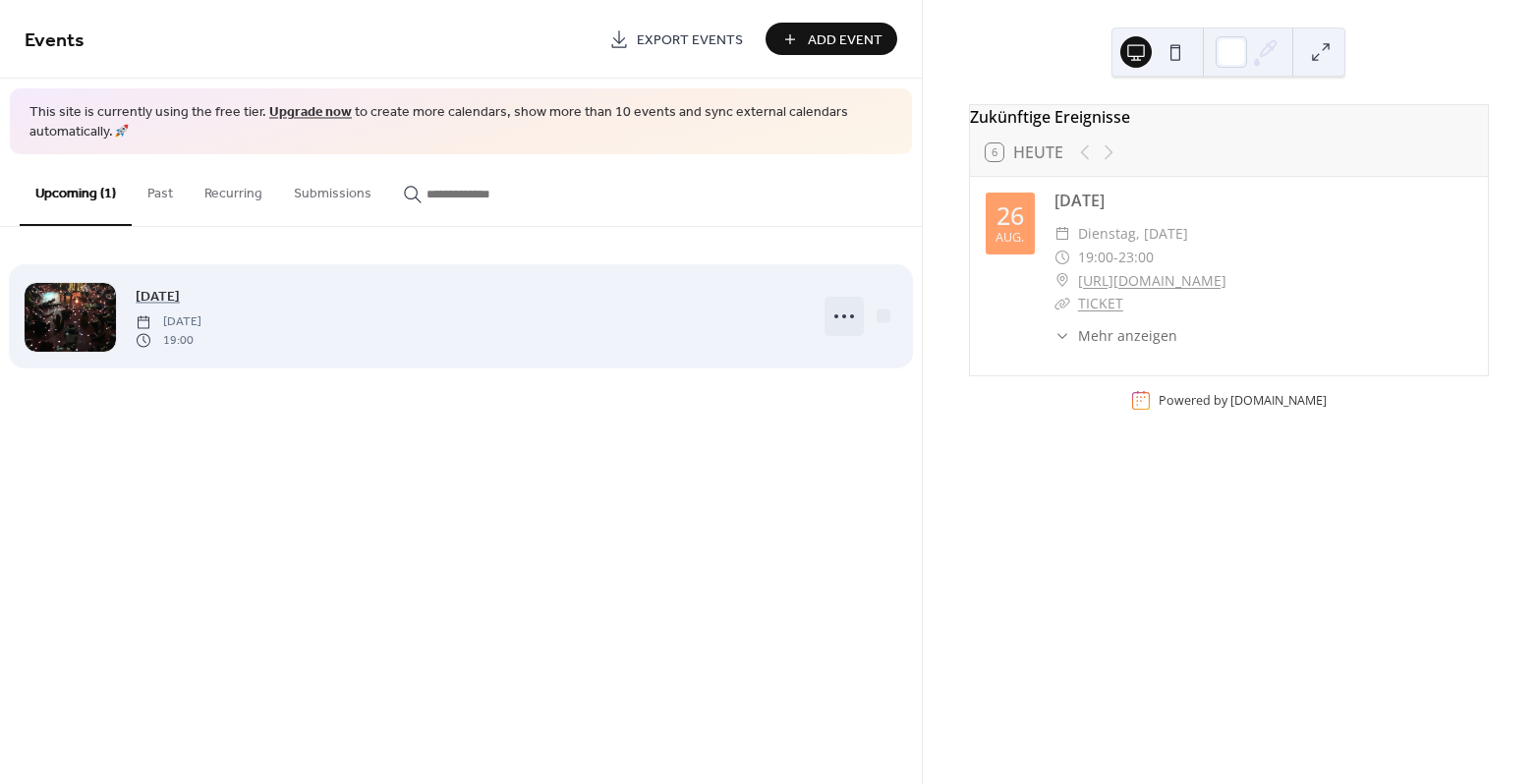 click 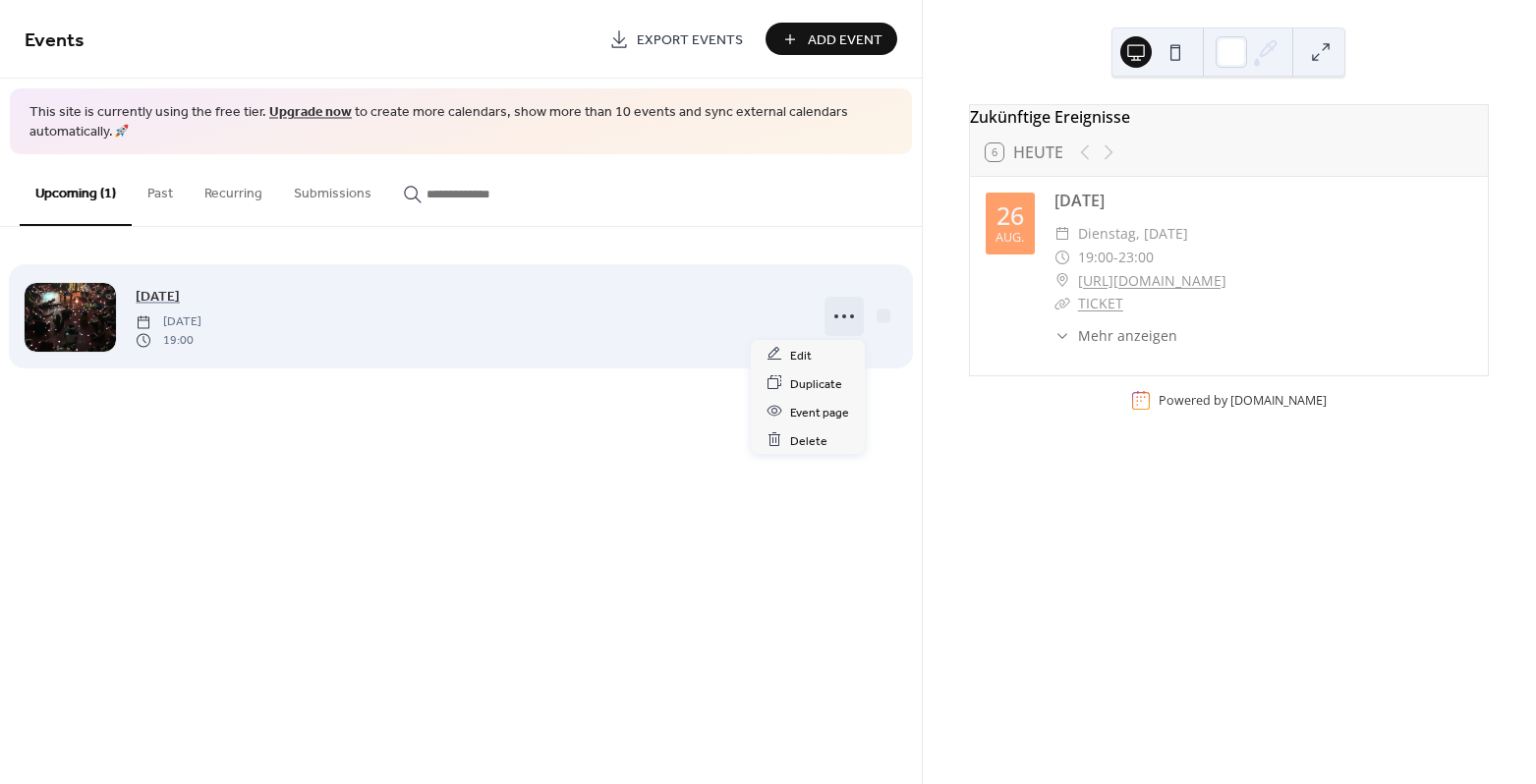 click 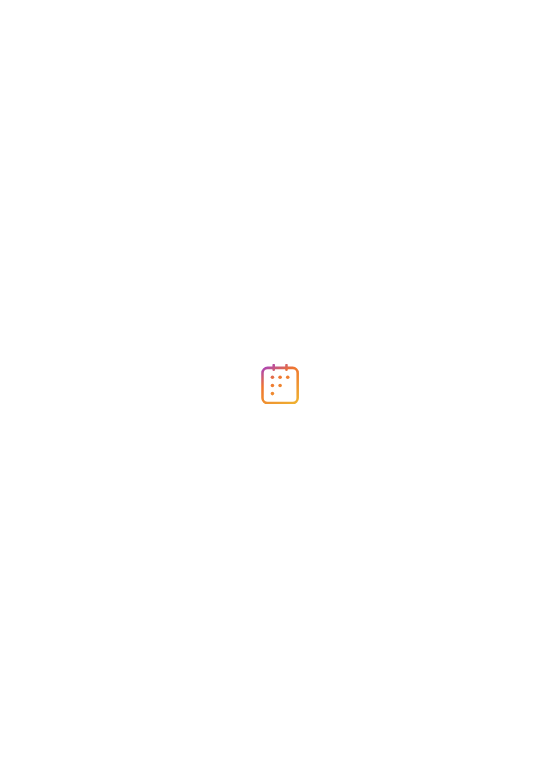 scroll, scrollTop: 0, scrollLeft: 0, axis: both 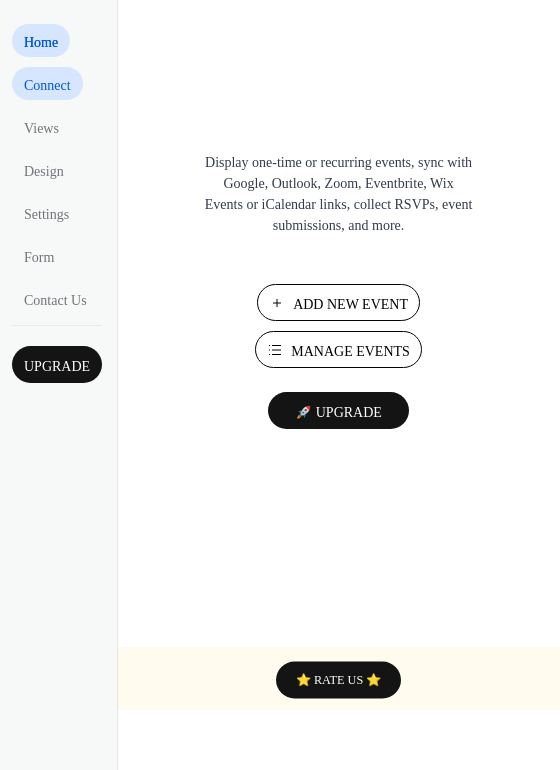 click on "Connect" at bounding box center [47, 85] 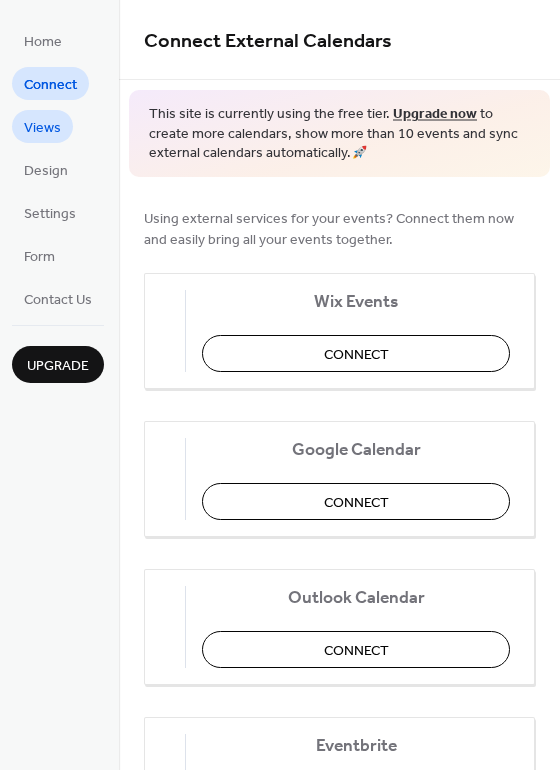 click on "Views" at bounding box center (42, 128) 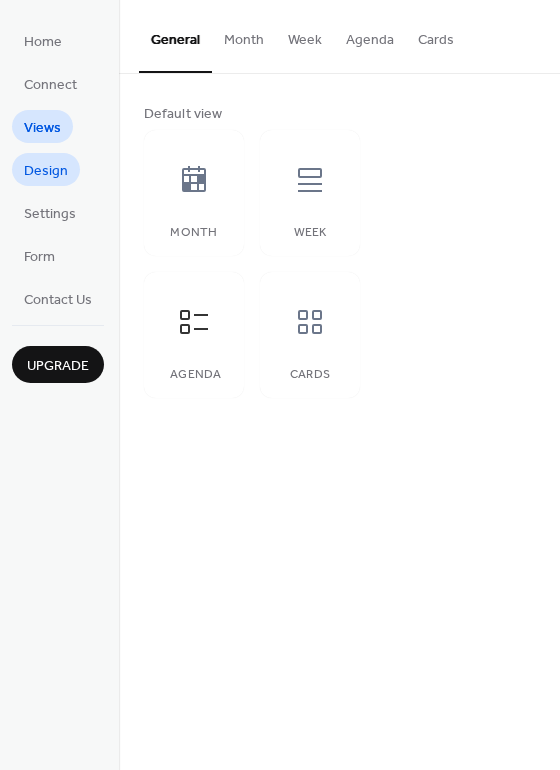 click on "Design" at bounding box center [46, 171] 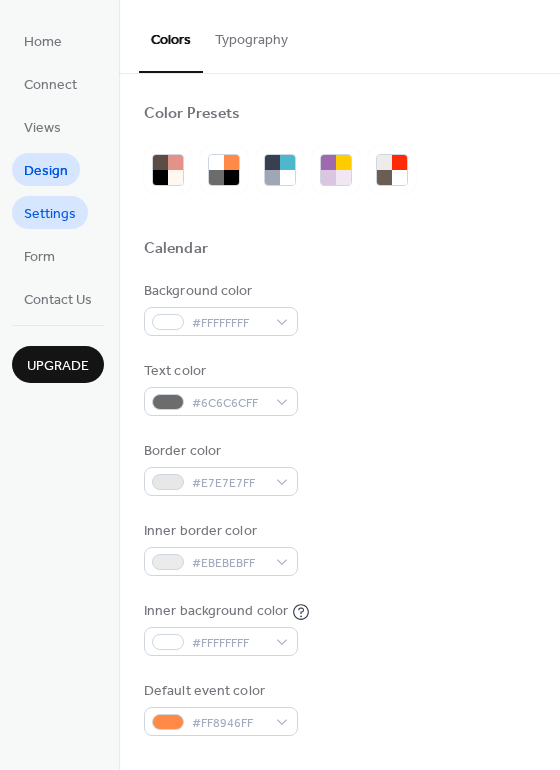 click on "Settings" at bounding box center (50, 214) 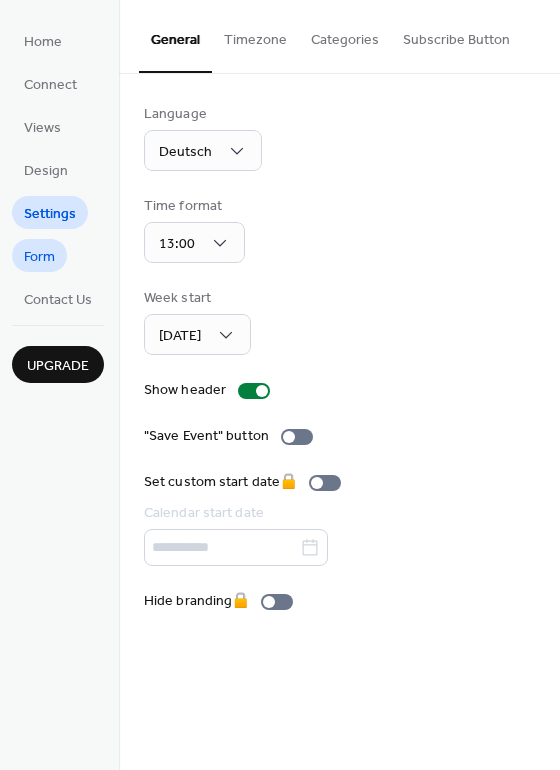 click on "Form" at bounding box center (39, 257) 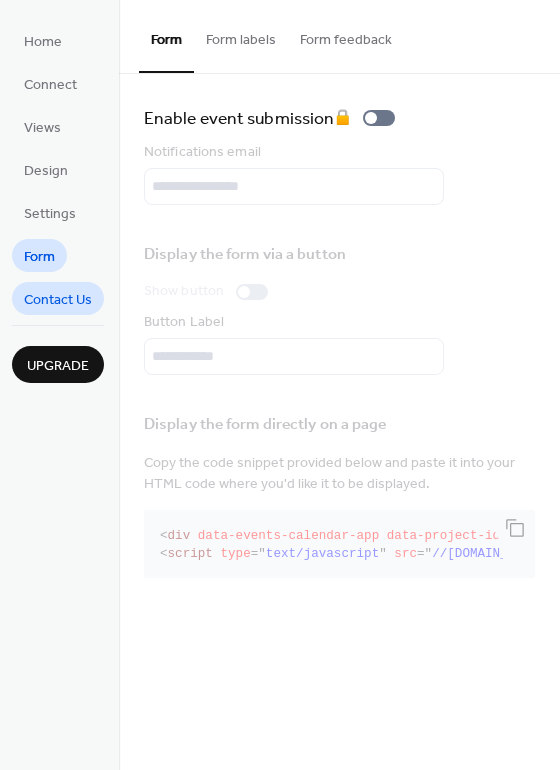 click on "Contact Us" at bounding box center [58, 300] 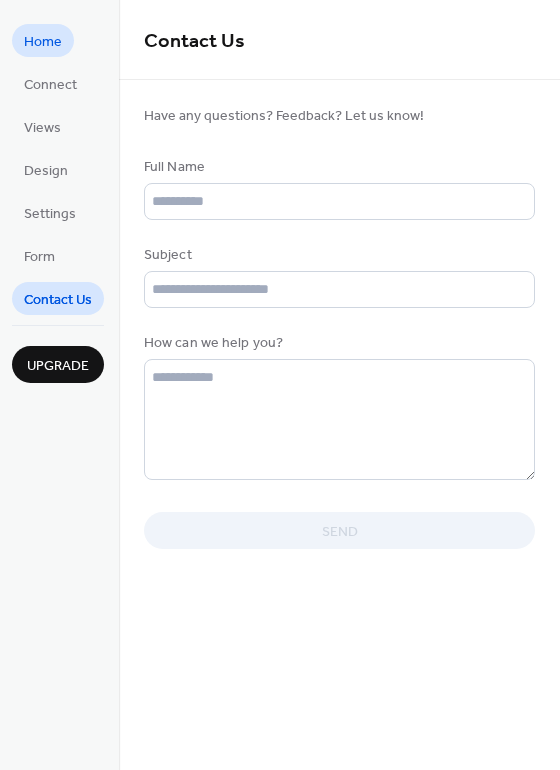 click on "Home" at bounding box center (43, 42) 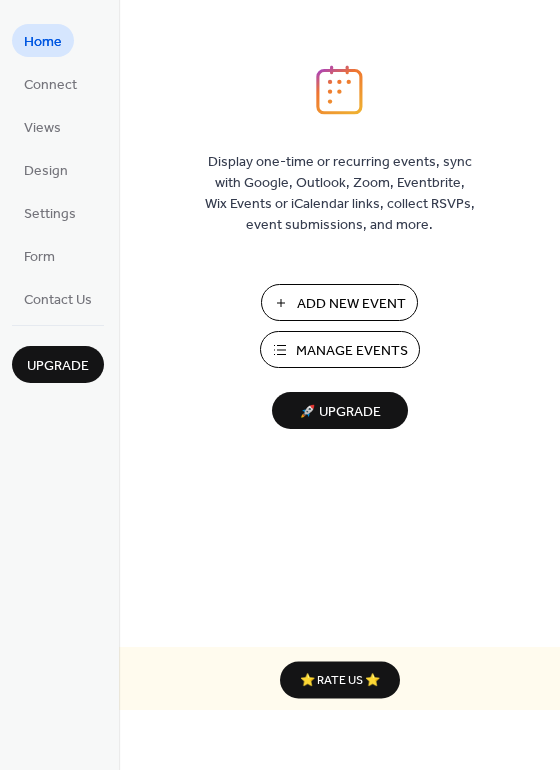 click on "Add New Event" at bounding box center (351, 304) 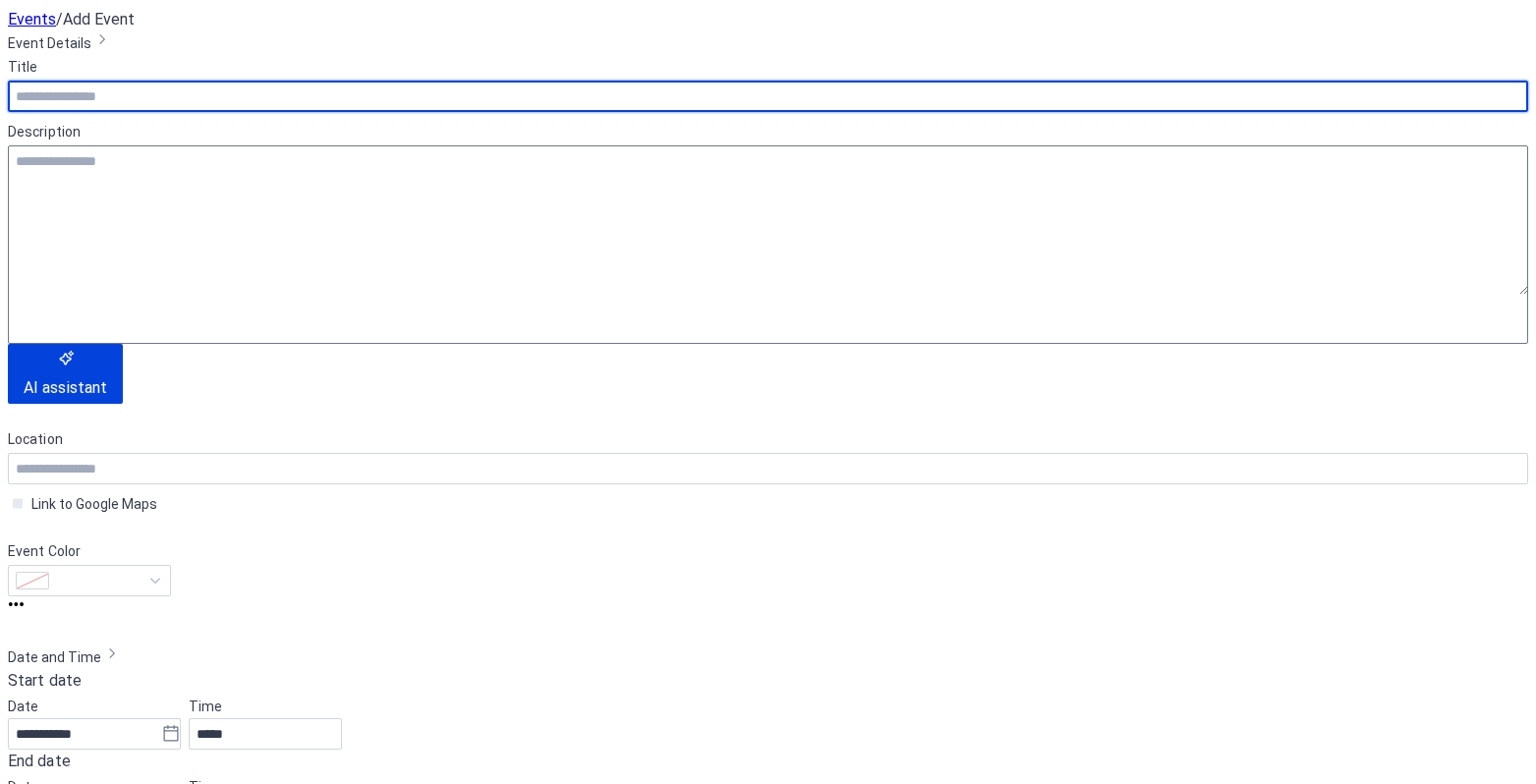 scroll, scrollTop: 0, scrollLeft: 0, axis: both 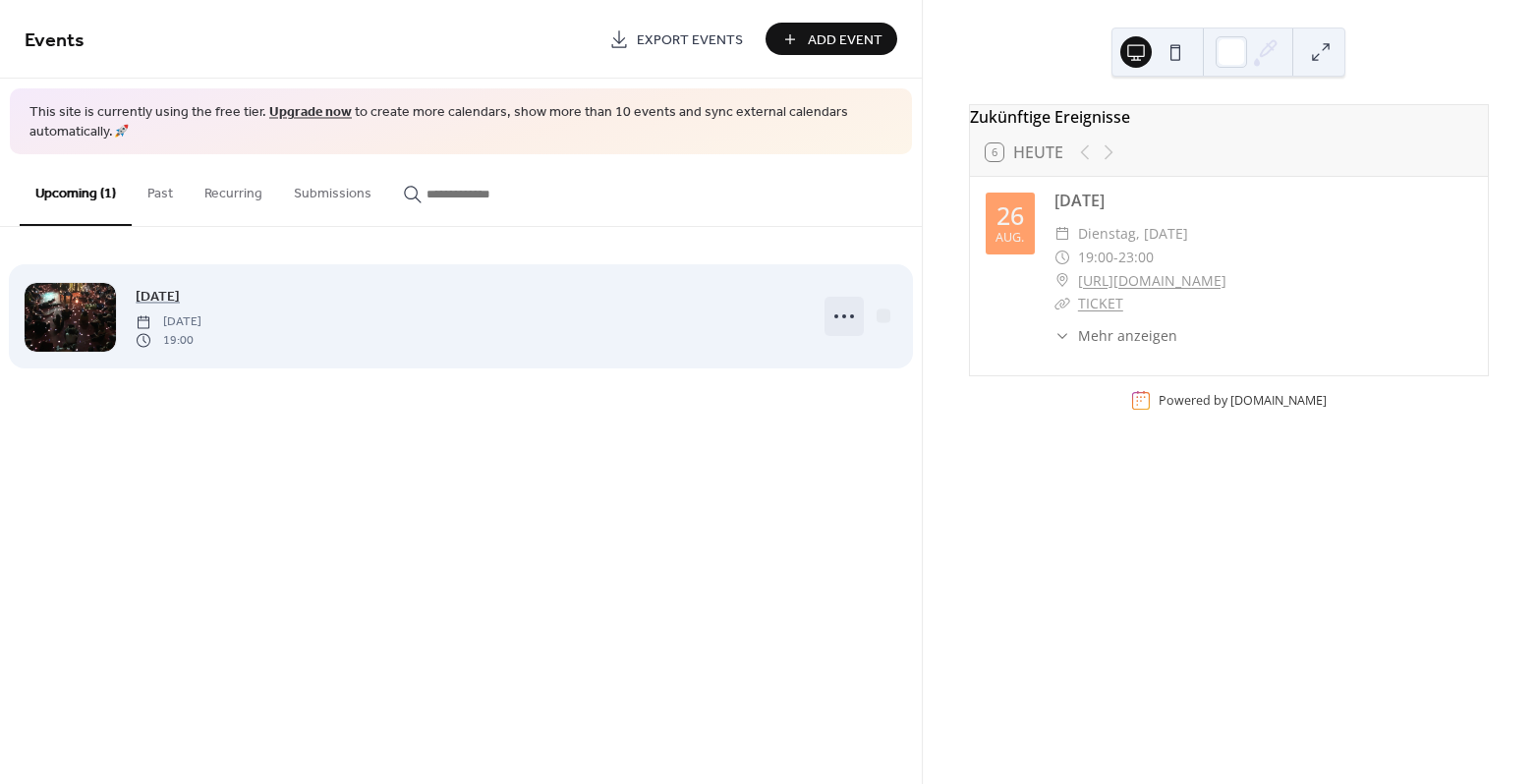 click 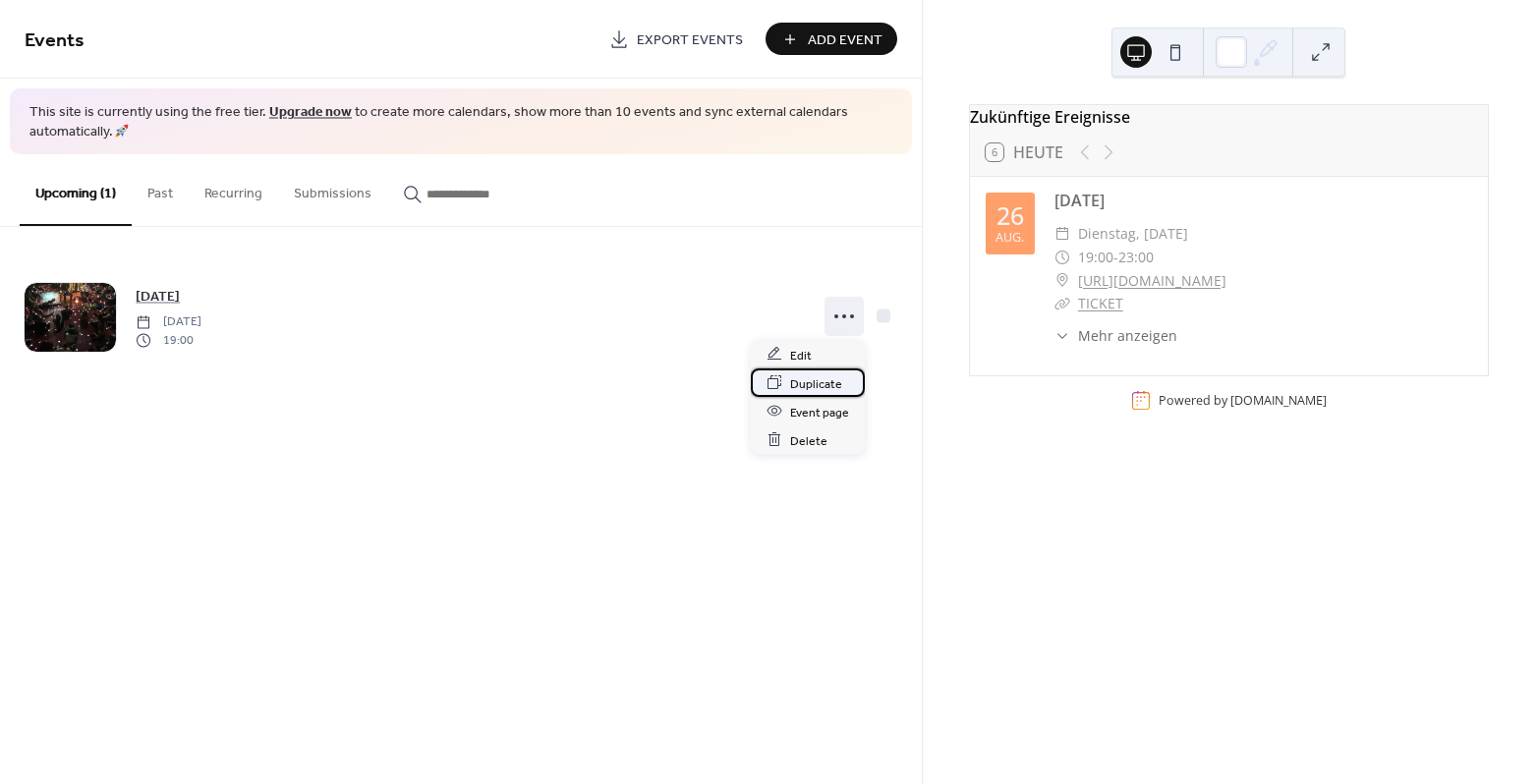 click on "Duplicate" at bounding box center (816, 383) 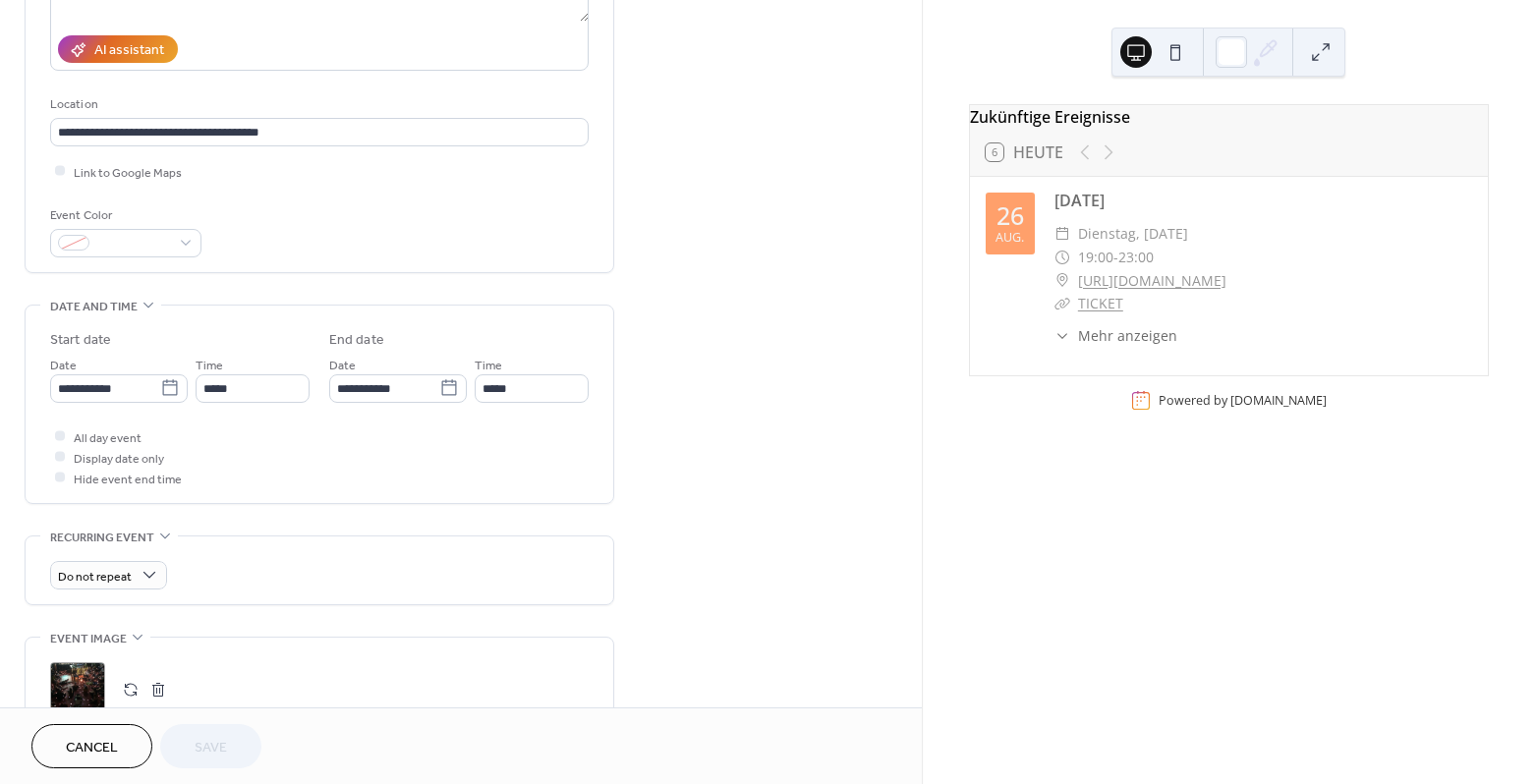 scroll, scrollTop: 0, scrollLeft: 0, axis: both 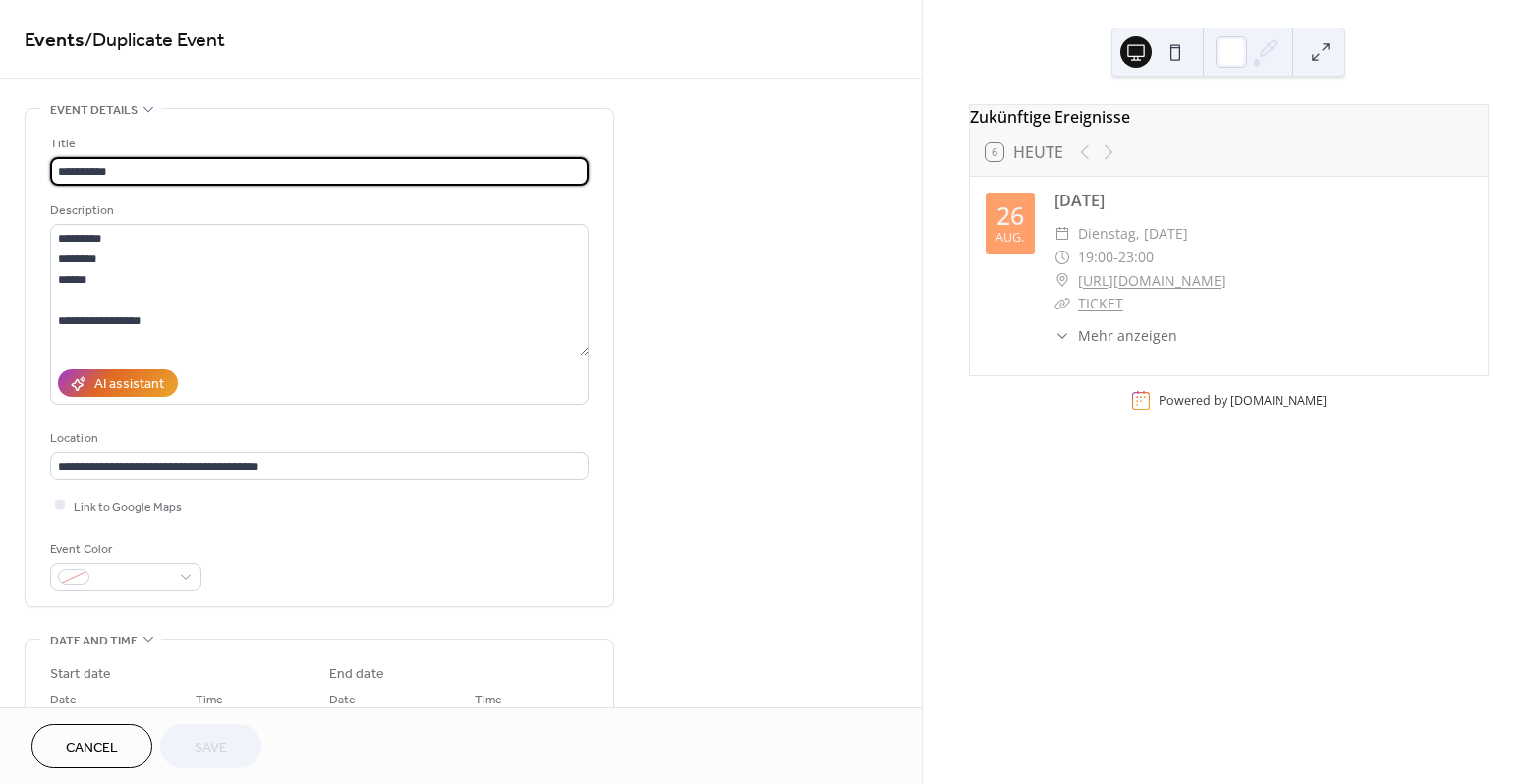 drag, startPoint x: 143, startPoint y: 168, endPoint x: -15, endPoint y: 169, distance: 158.00316 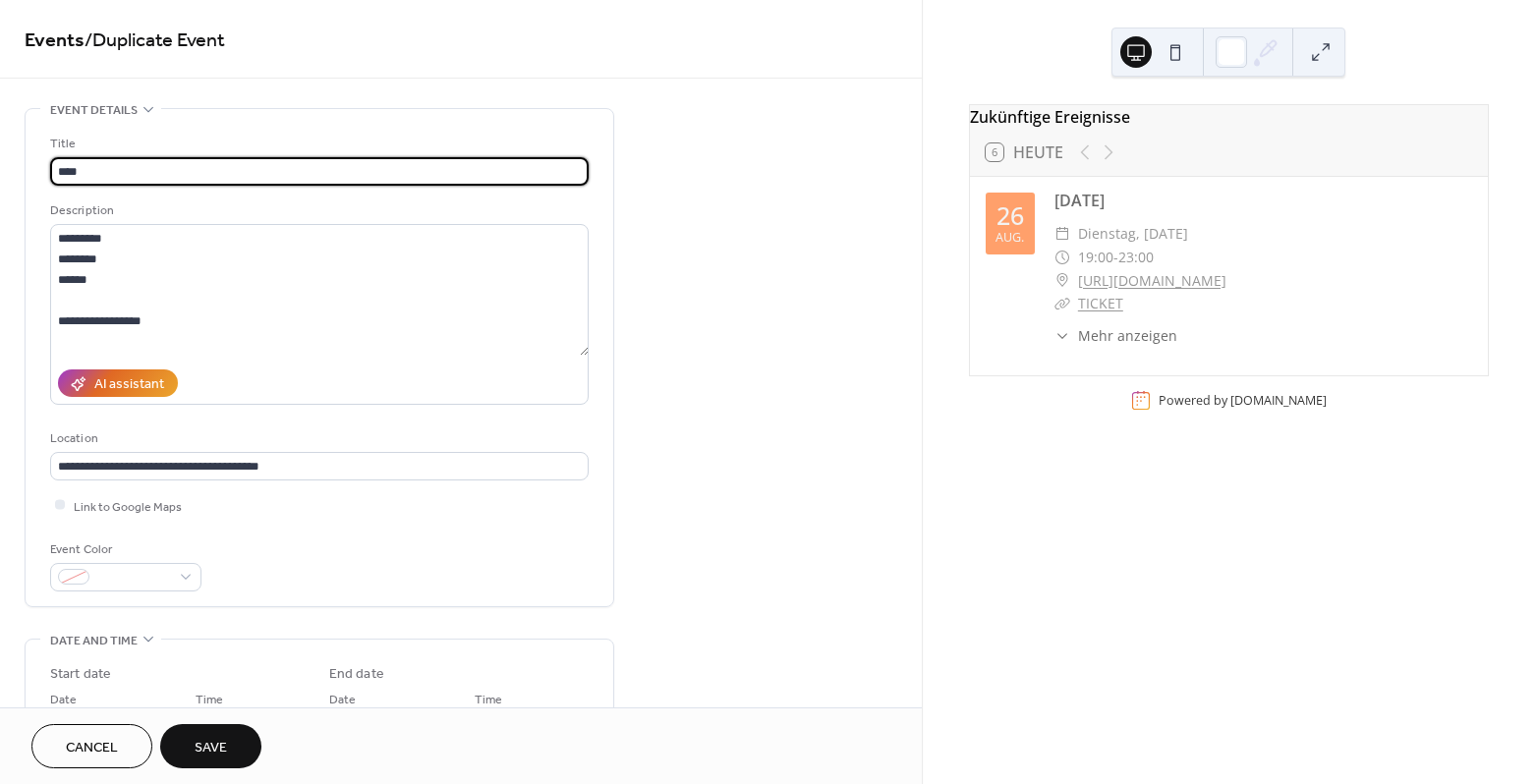 type on "****" 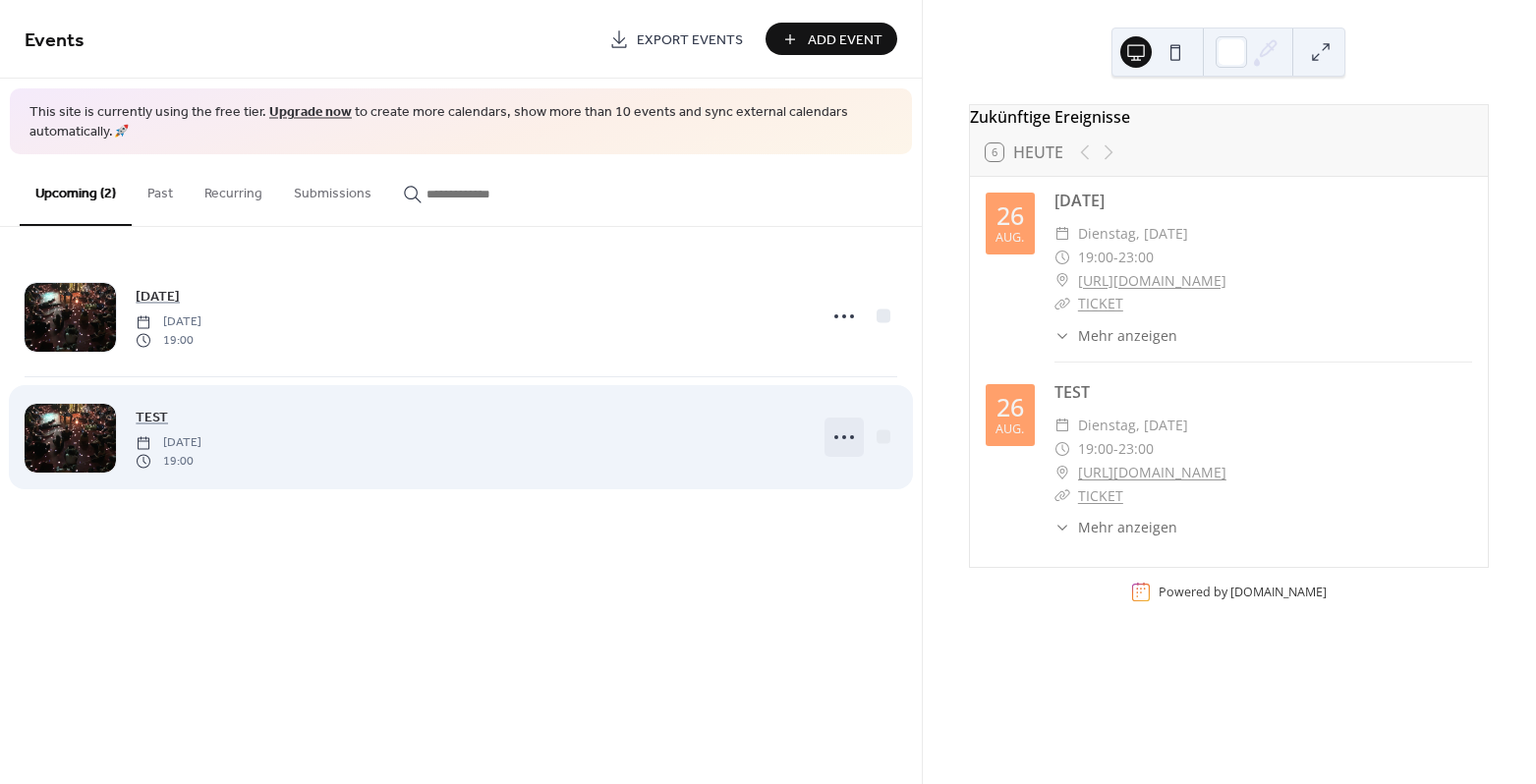 click 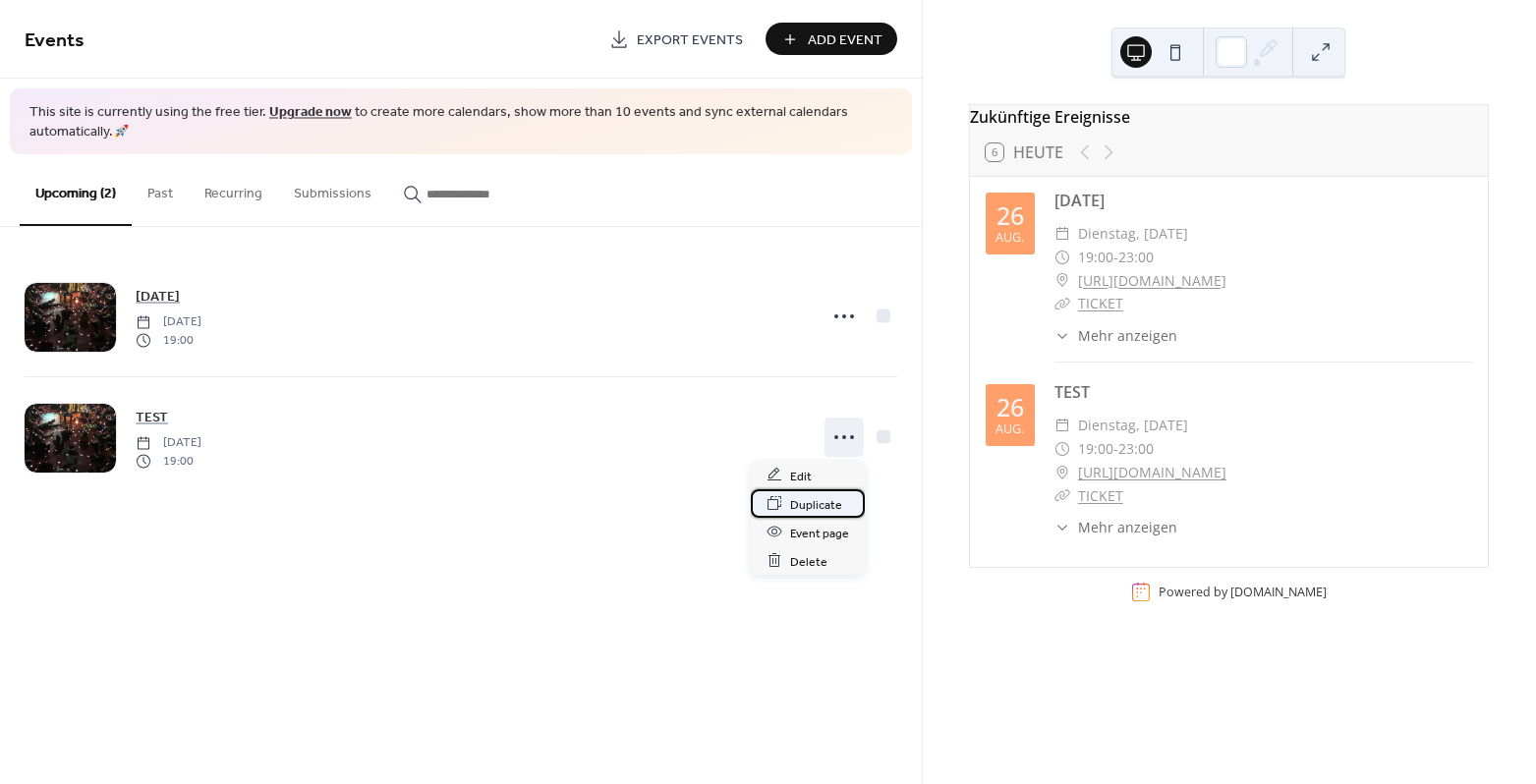 click on "Duplicate" at bounding box center [816, 504] 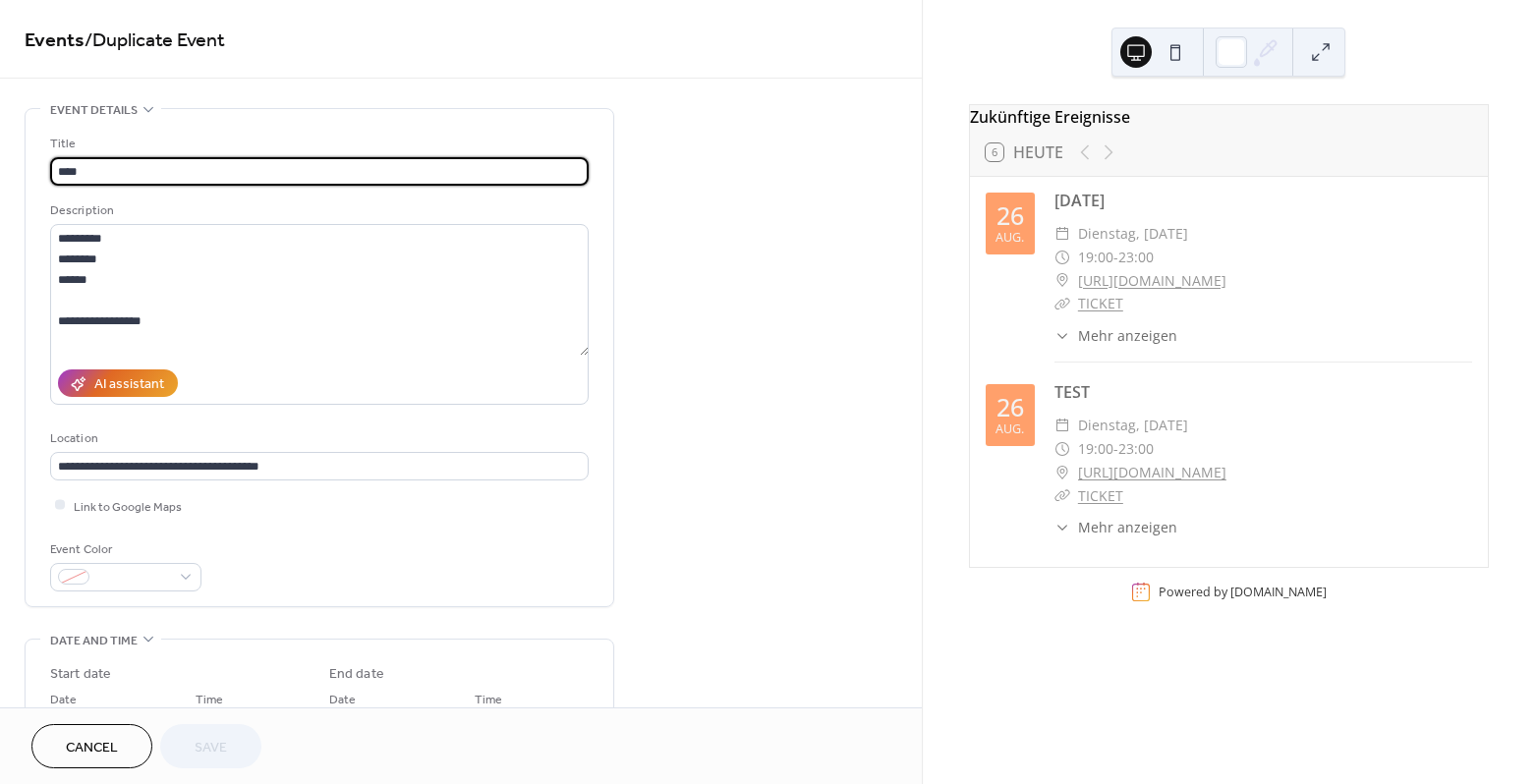 click on "****" at bounding box center [319, 171] 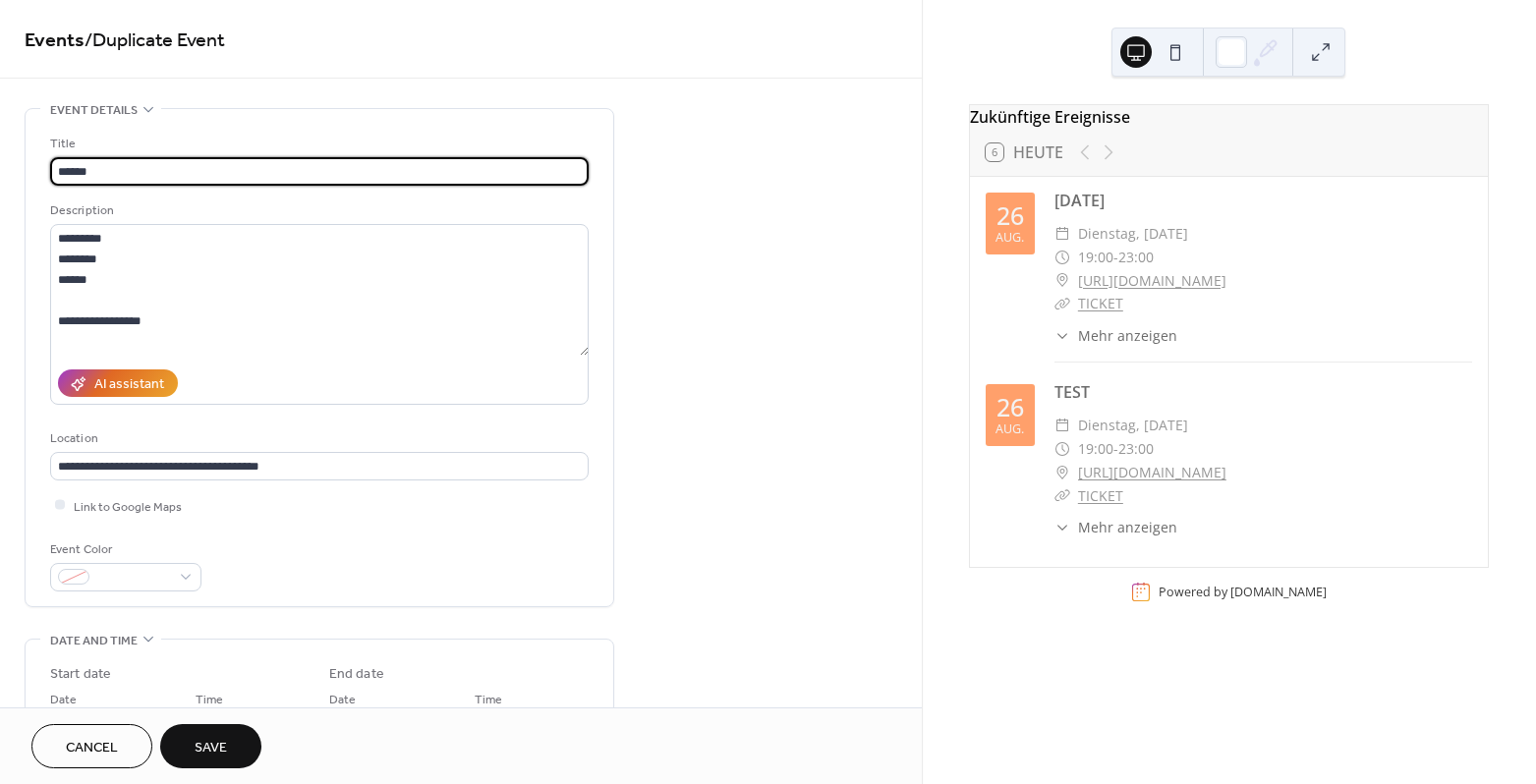 type on "******" 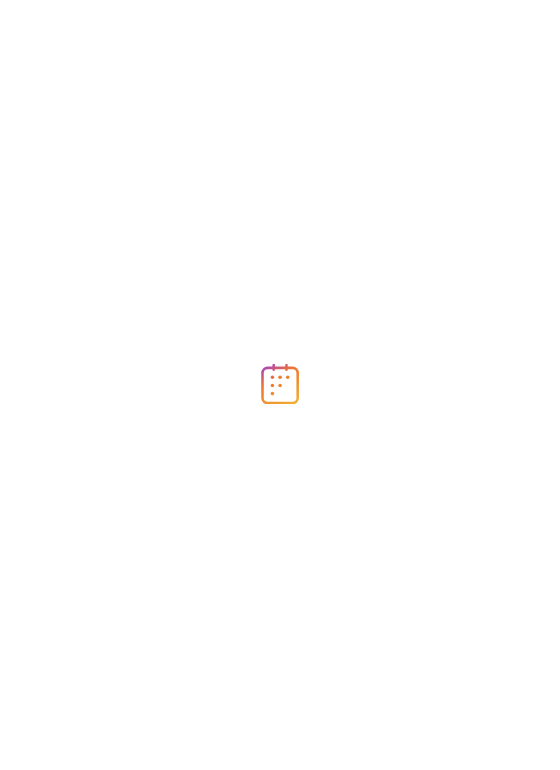 scroll, scrollTop: 0, scrollLeft: 0, axis: both 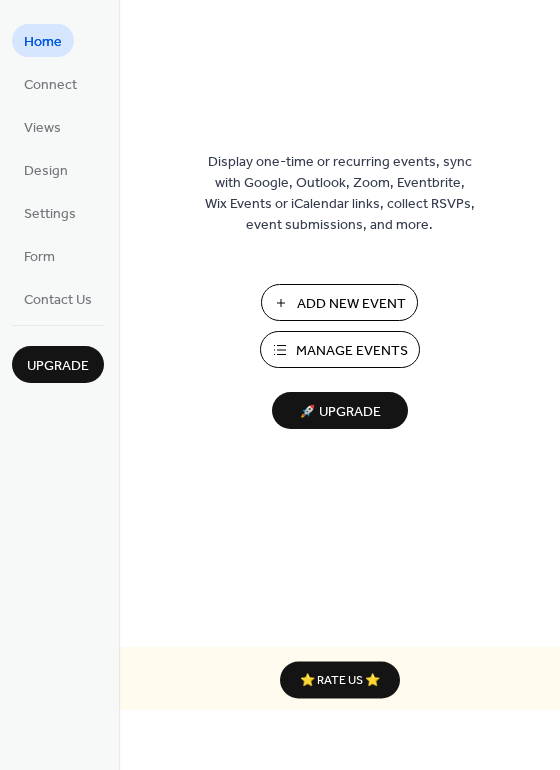 click on "Manage Events" at bounding box center [352, 351] 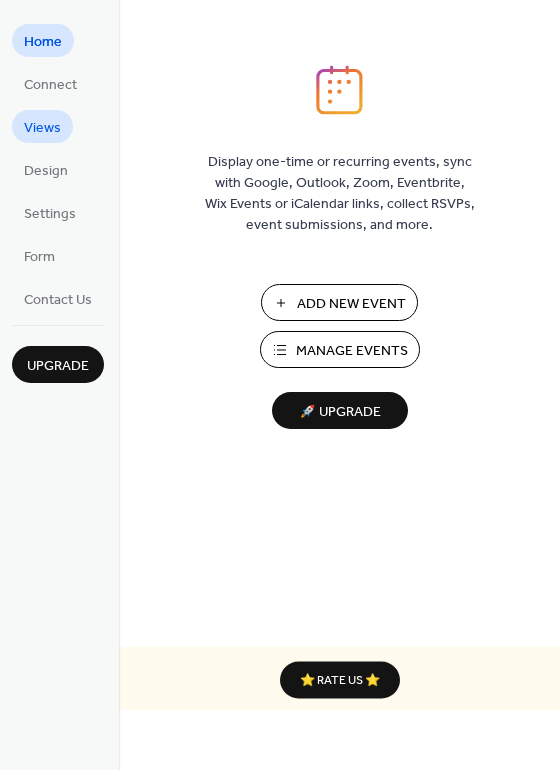 click on "Views" at bounding box center (42, 128) 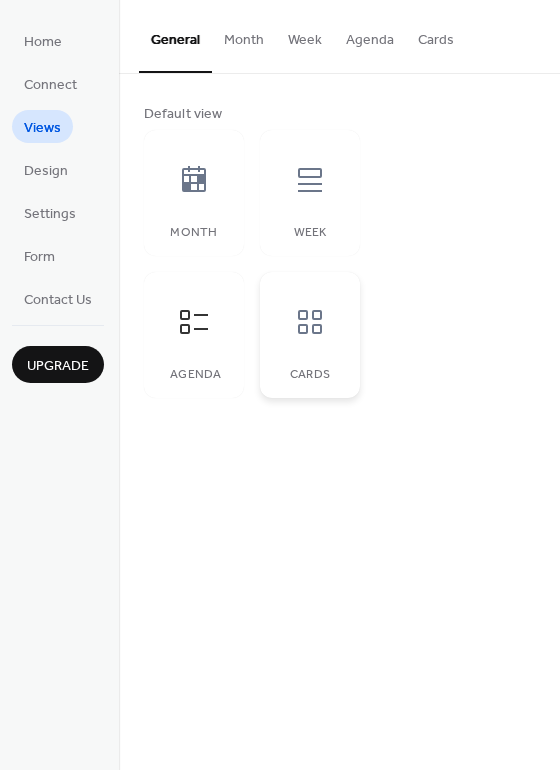 click 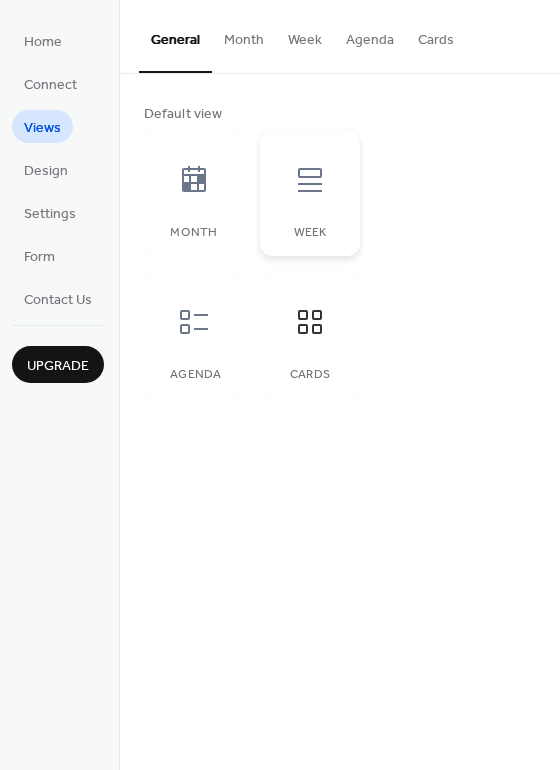 click at bounding box center (310, 180) 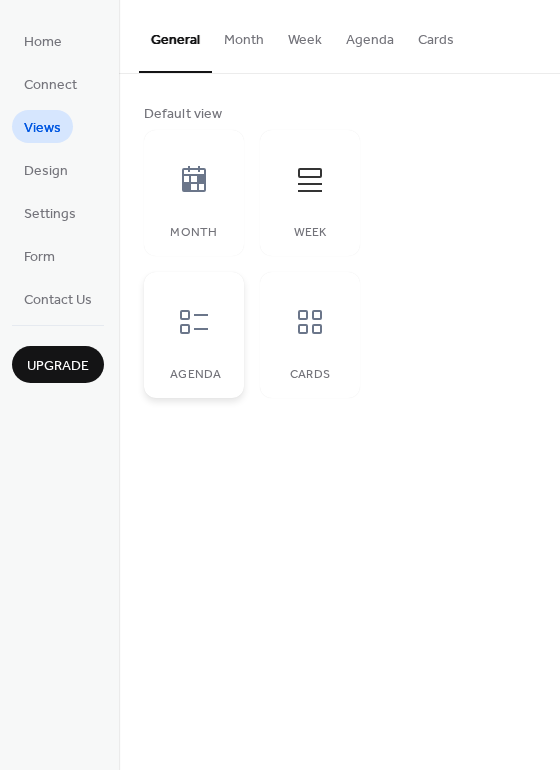 click 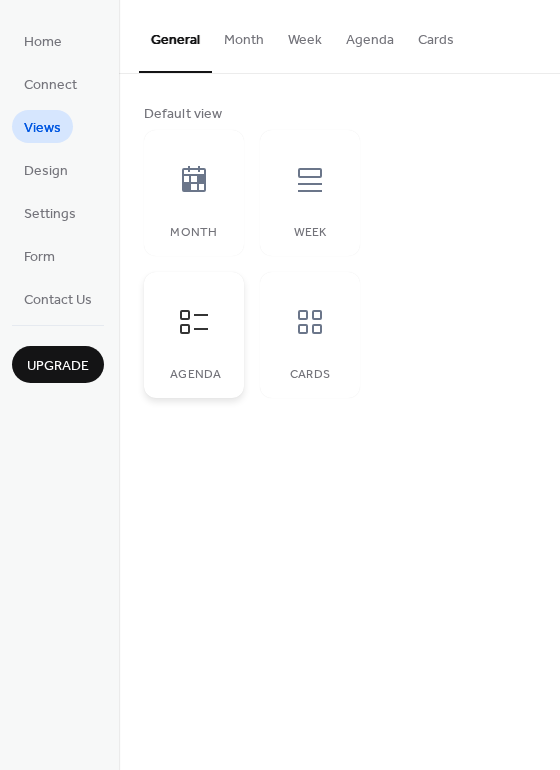 click 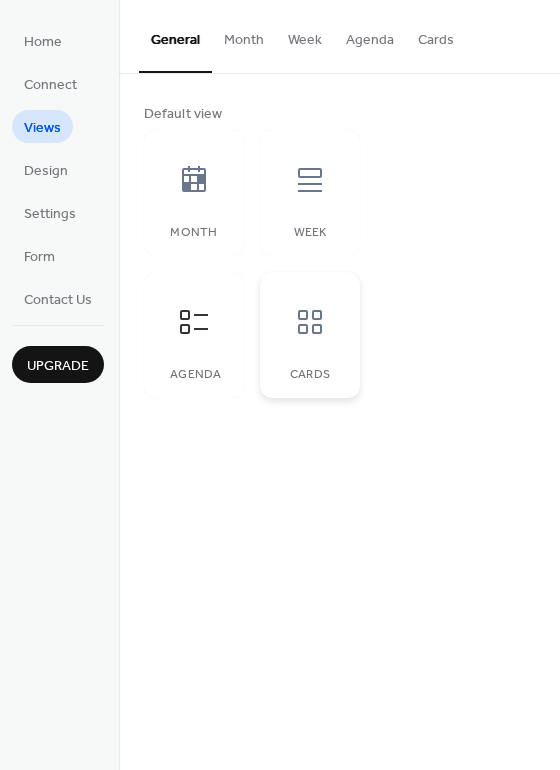 click at bounding box center (310, 322) 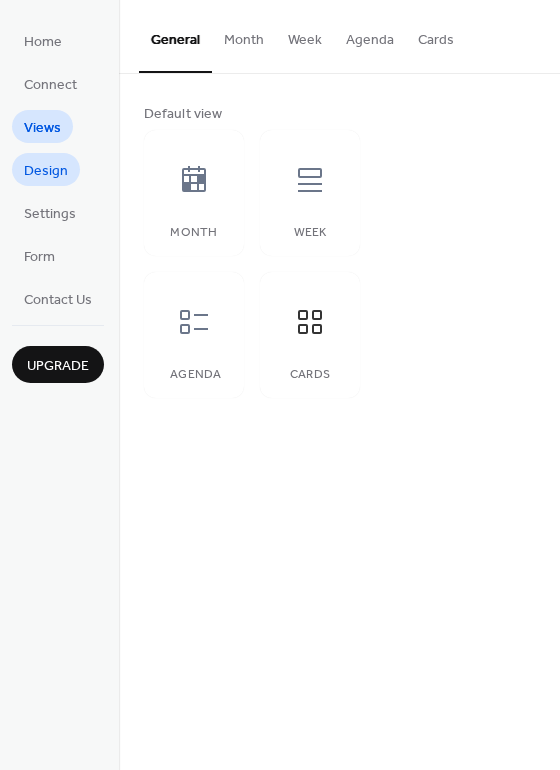 click on "Design" at bounding box center [46, 171] 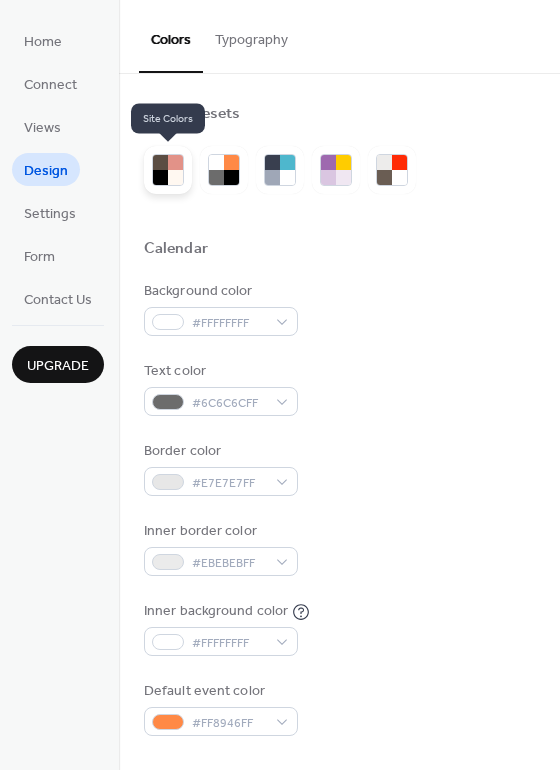 click at bounding box center (160, 177) 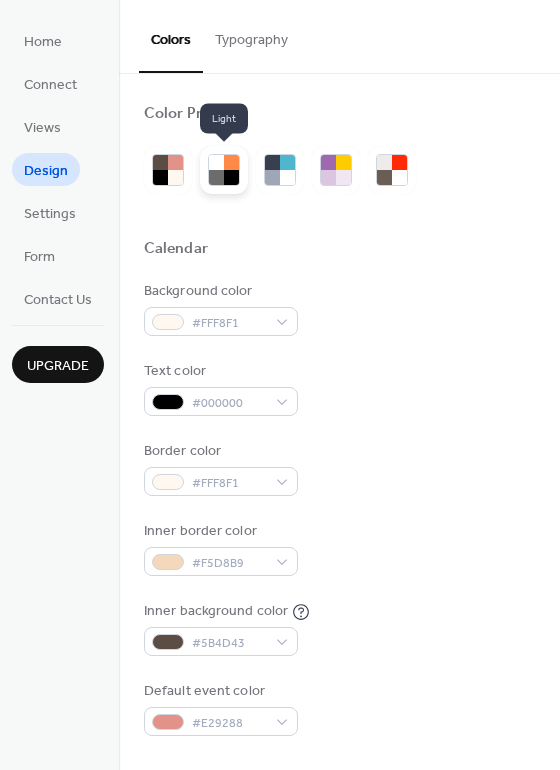 click at bounding box center (216, 177) 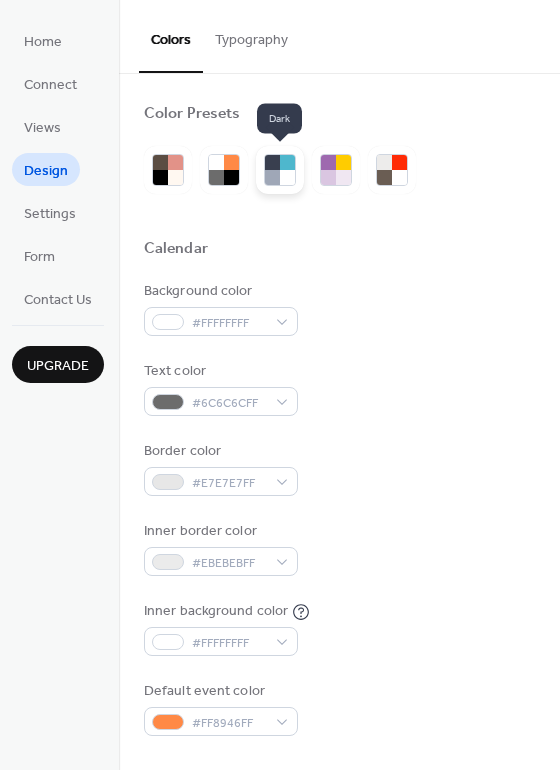 click at bounding box center (287, 177) 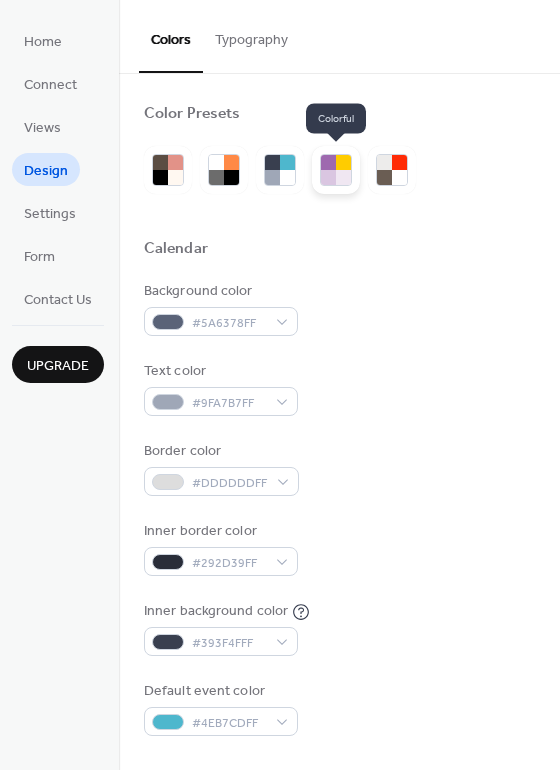 click at bounding box center [343, 177] 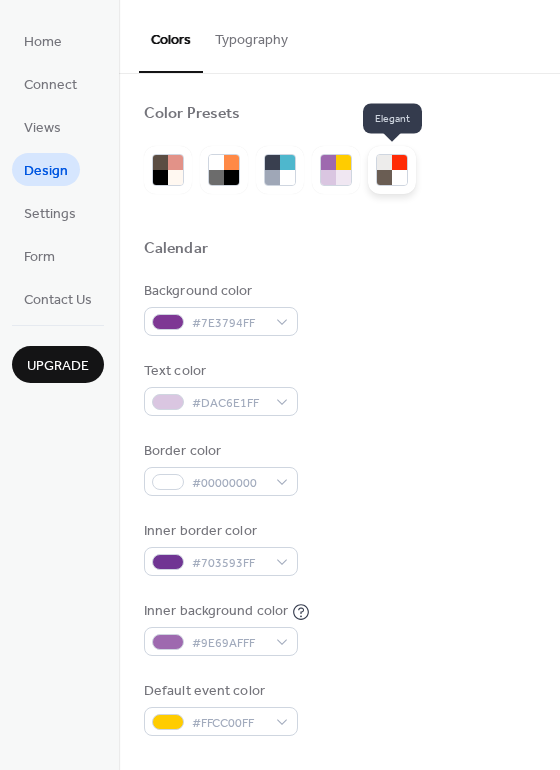 click at bounding box center (392, 170) 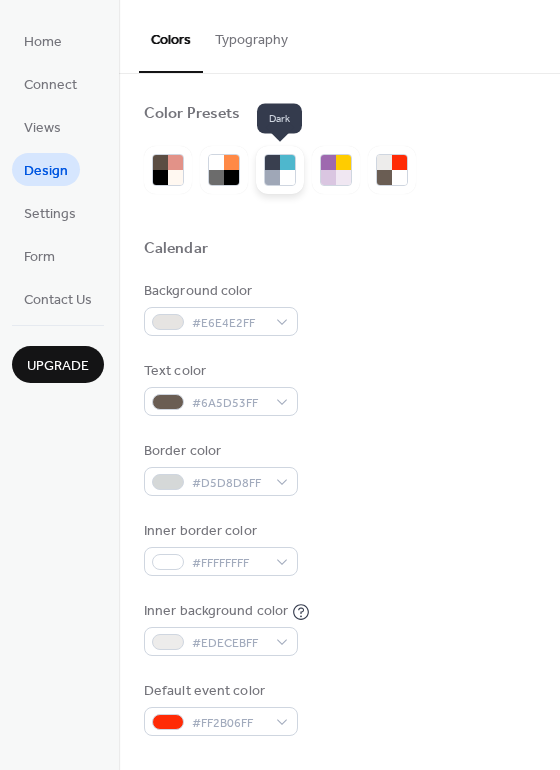 click at bounding box center [287, 177] 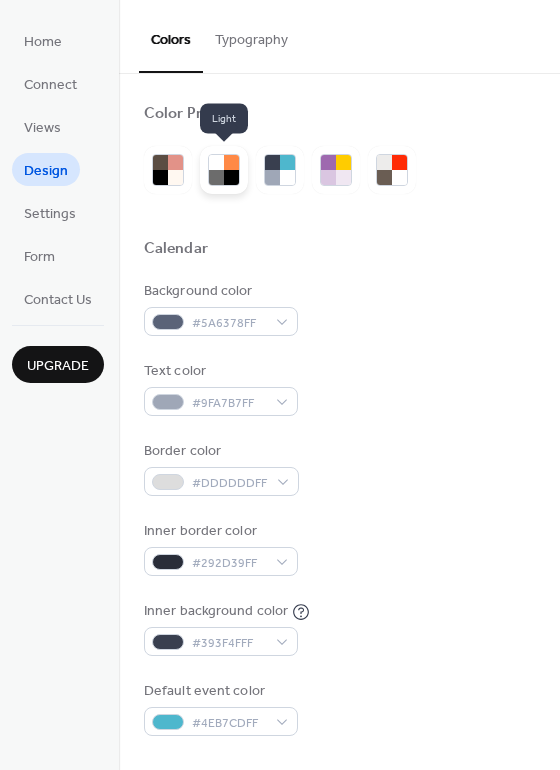 click at bounding box center [231, 177] 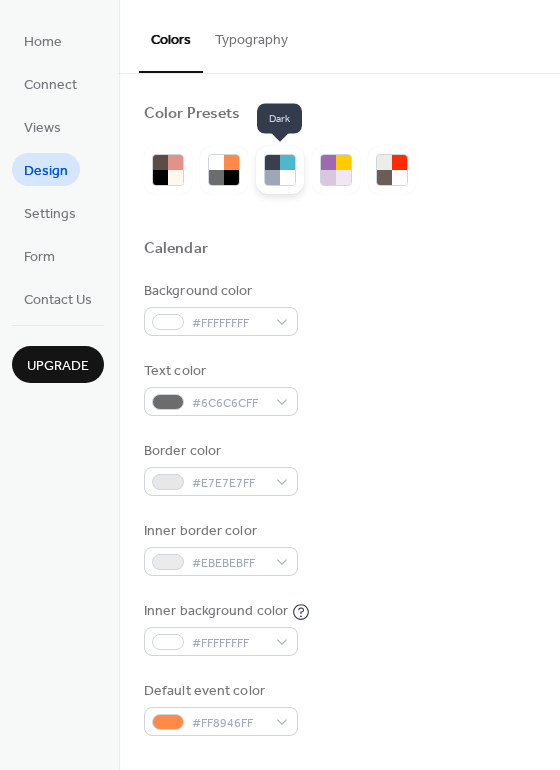 click at bounding box center [287, 177] 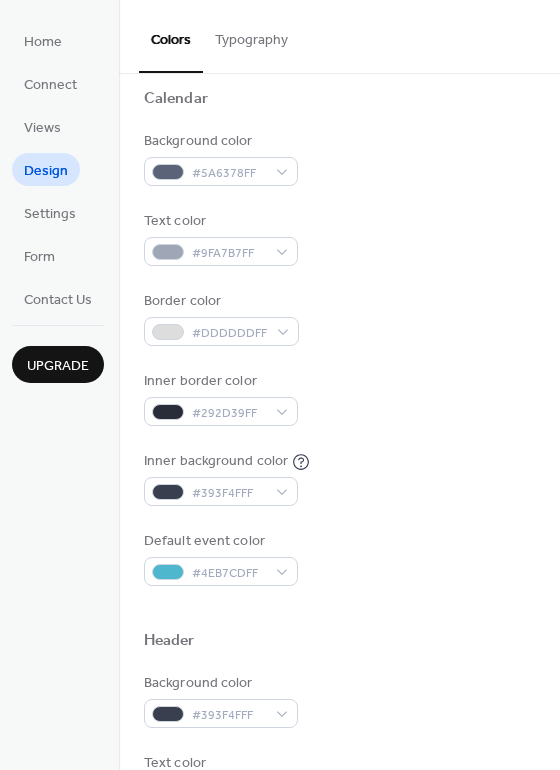 scroll, scrollTop: 147, scrollLeft: 0, axis: vertical 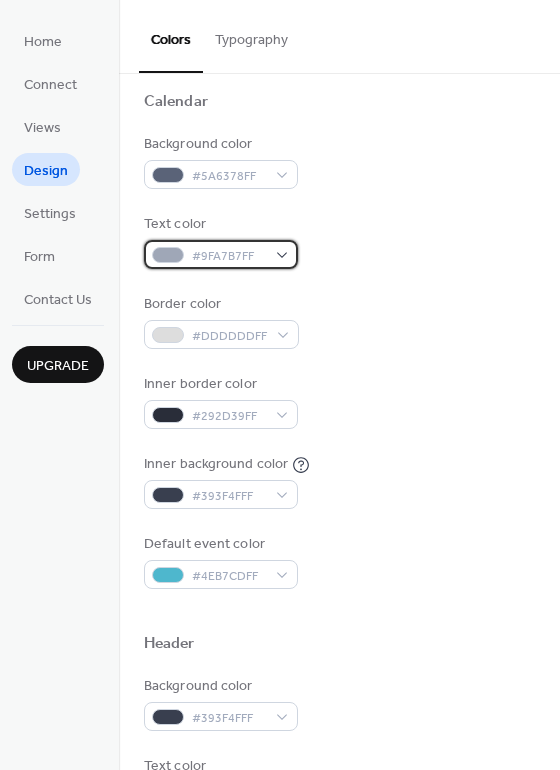 click on "#9FA7B7FF" at bounding box center [221, 254] 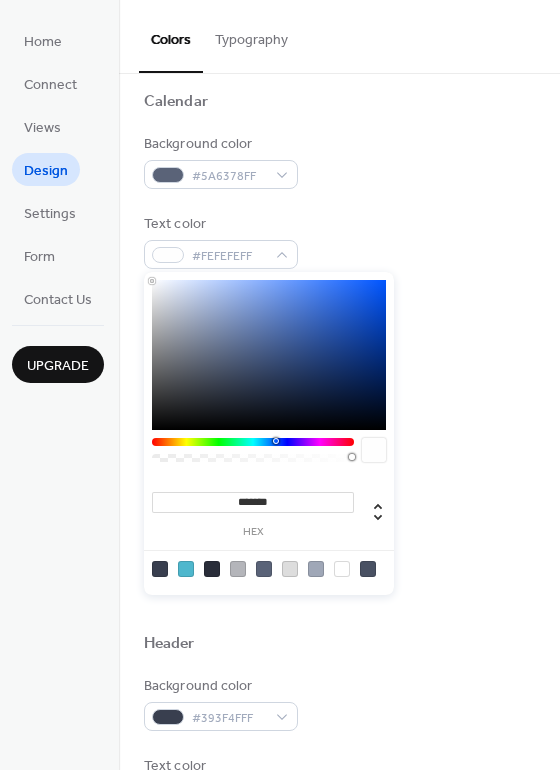 type on "*******" 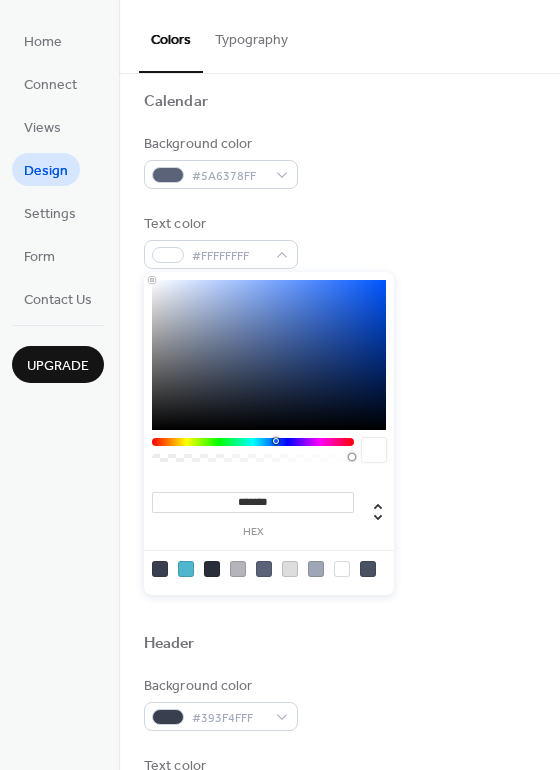 drag, startPoint x: 169, startPoint y: 299, endPoint x: 116, endPoint y: 261, distance: 65.21503 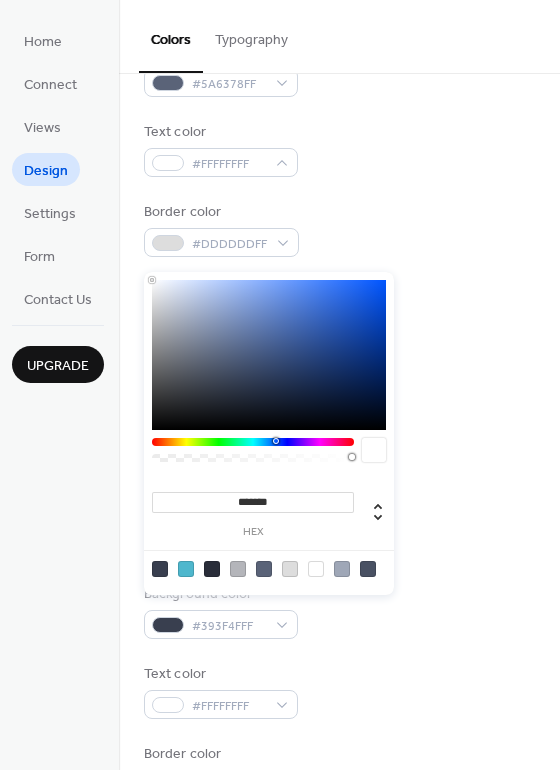 scroll, scrollTop: 244, scrollLeft: 0, axis: vertical 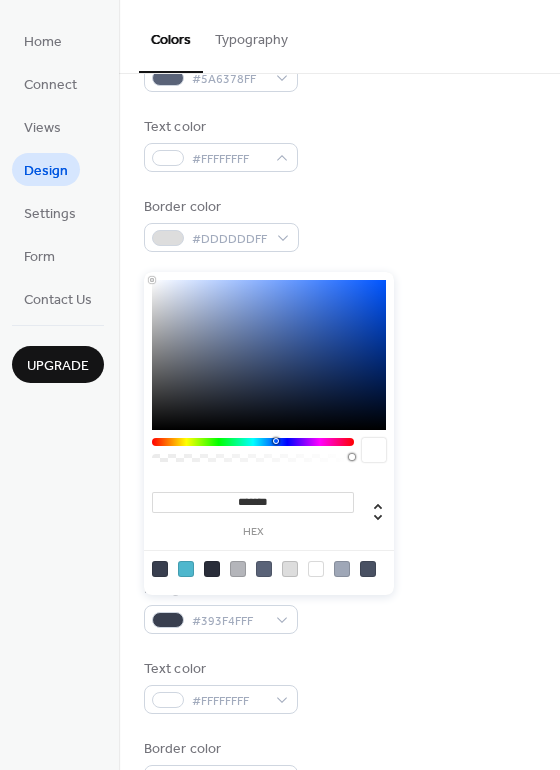 click on "Inner border color #292D39FF" at bounding box center (339, 304) 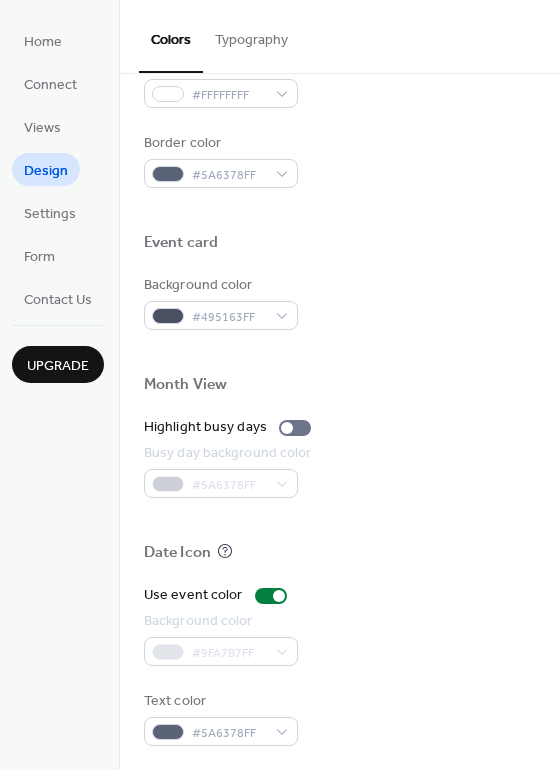 scroll, scrollTop: 855, scrollLeft: 0, axis: vertical 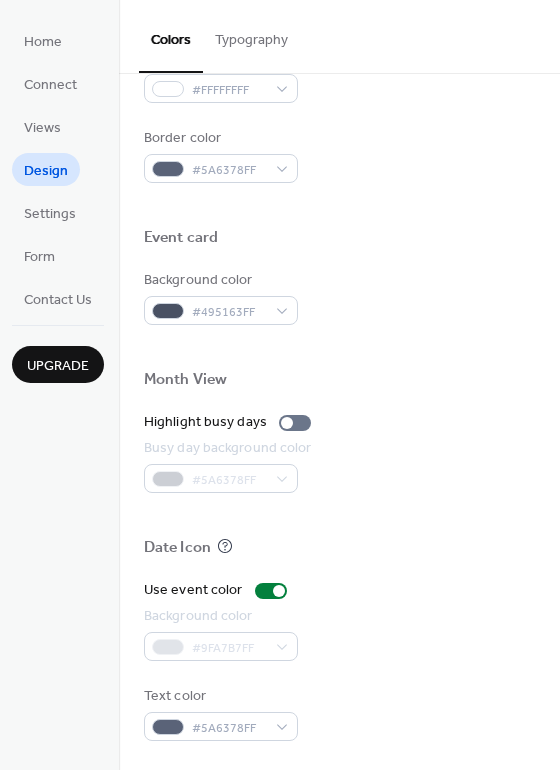 click on "#5A6378FF" at bounding box center (230, 478) 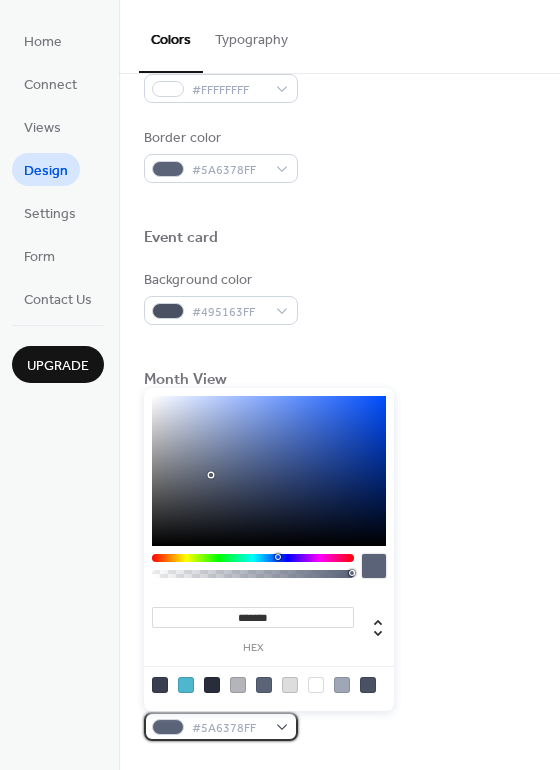 click on "#5A6378FF" at bounding box center [221, 726] 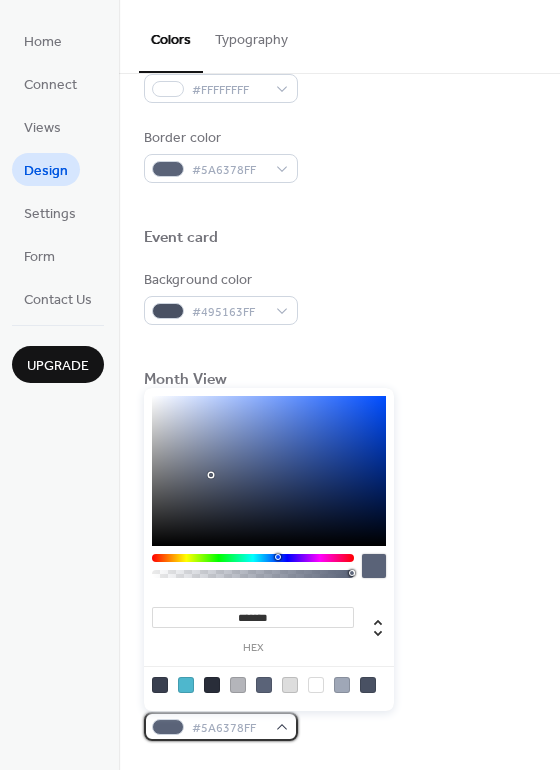 click on "#5A6378FF" at bounding box center [221, 726] 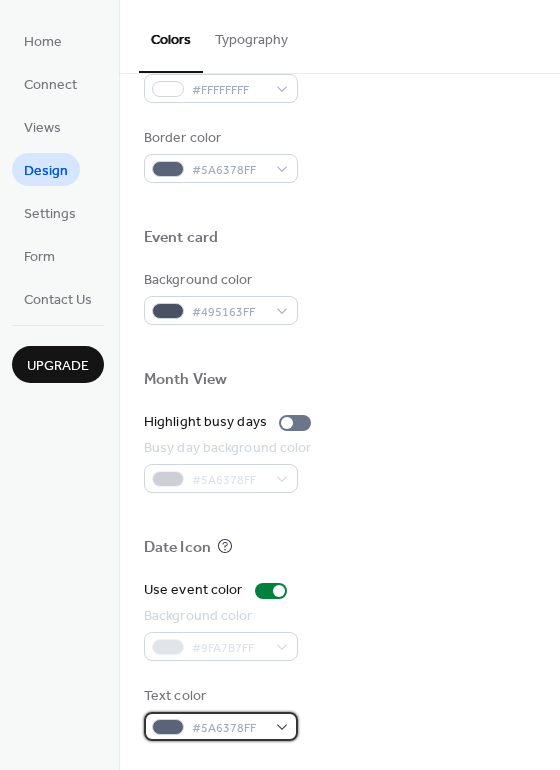 click on "#5A6378FF" at bounding box center [221, 726] 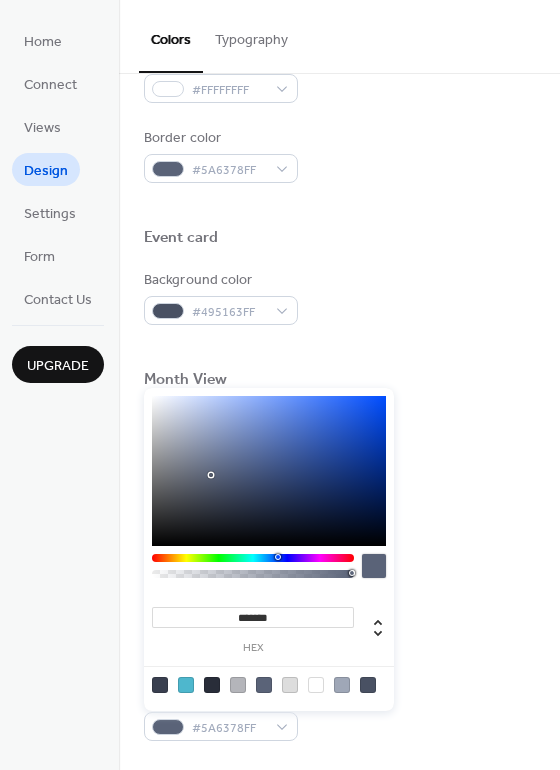 type on "*******" 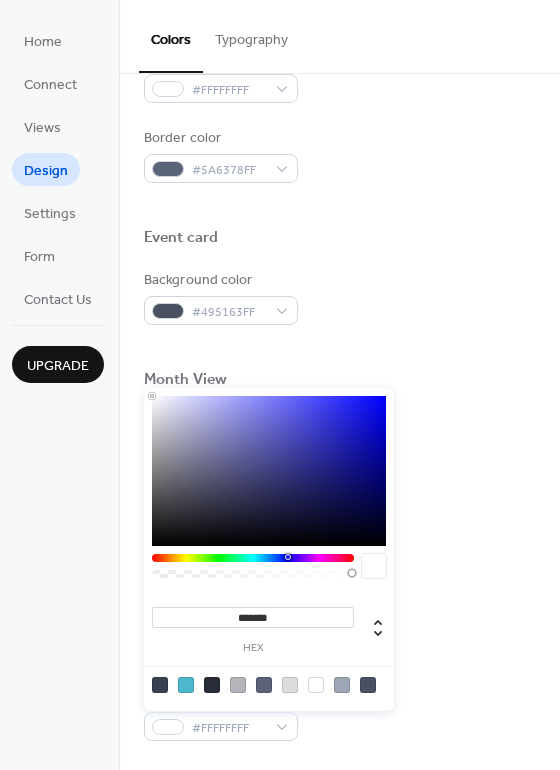 drag, startPoint x: 159, startPoint y: 411, endPoint x: 118, endPoint y: 358, distance: 67.00746 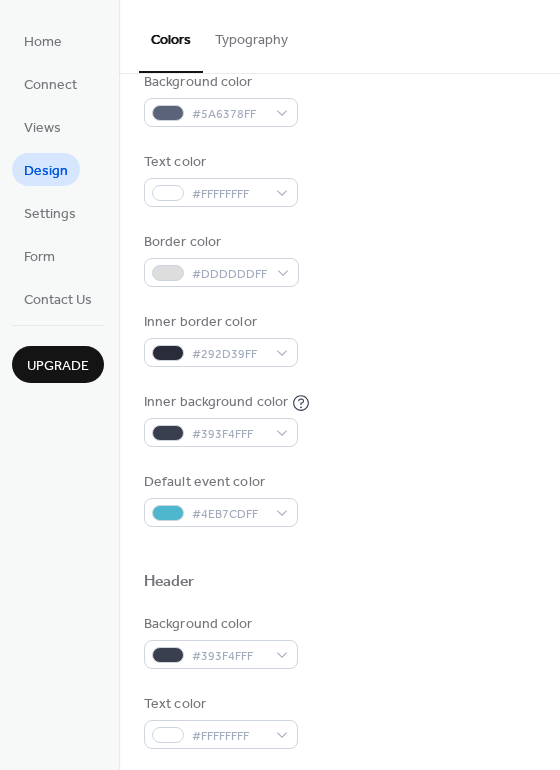 scroll, scrollTop: 0, scrollLeft: 0, axis: both 